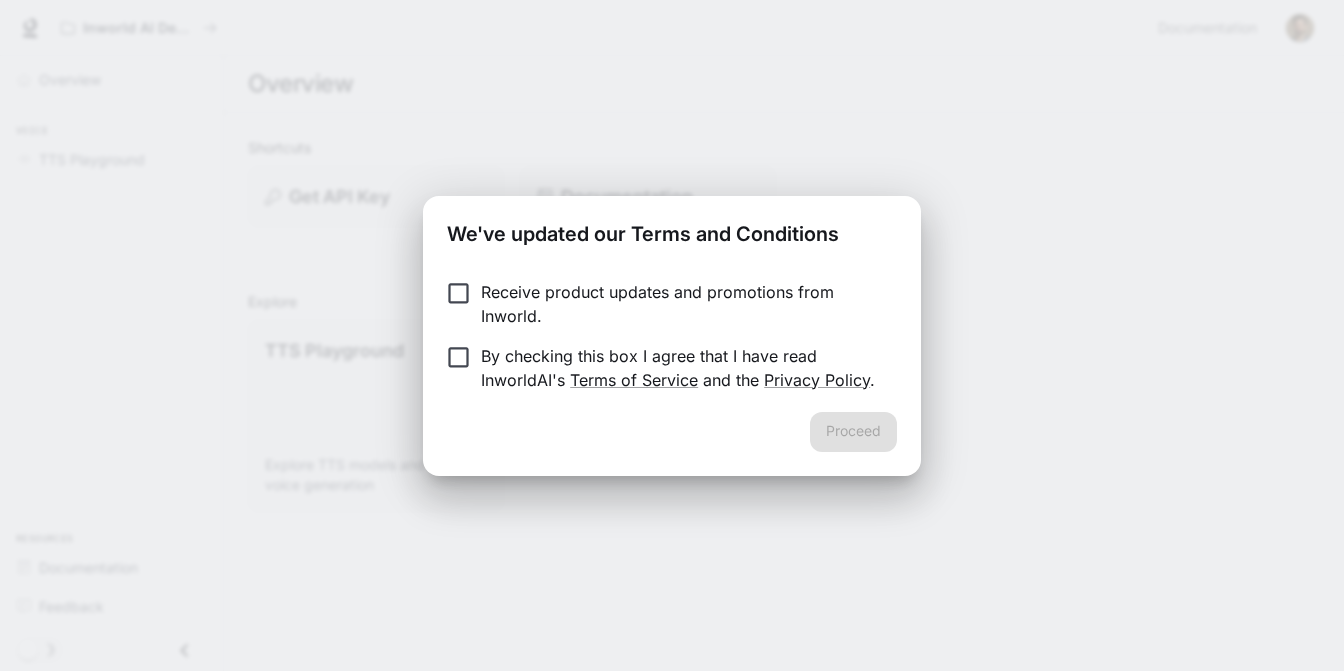 scroll, scrollTop: 0, scrollLeft: 0, axis: both 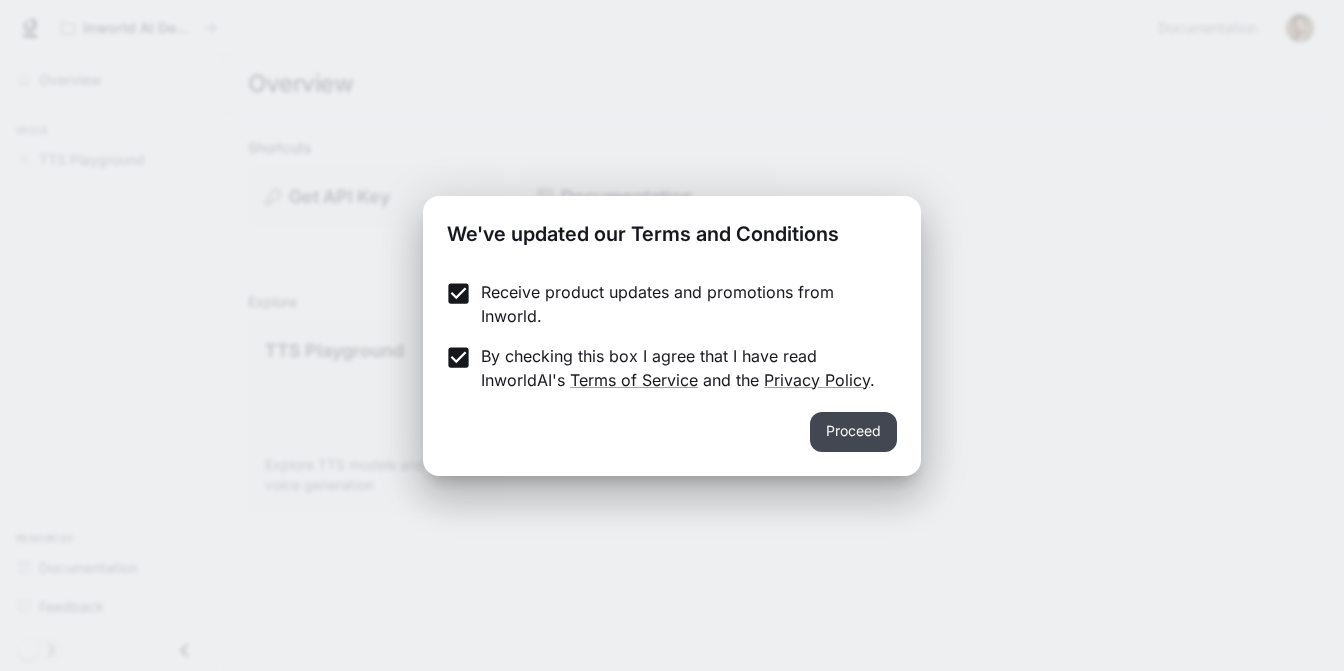 click on "Proceed" at bounding box center [853, 432] 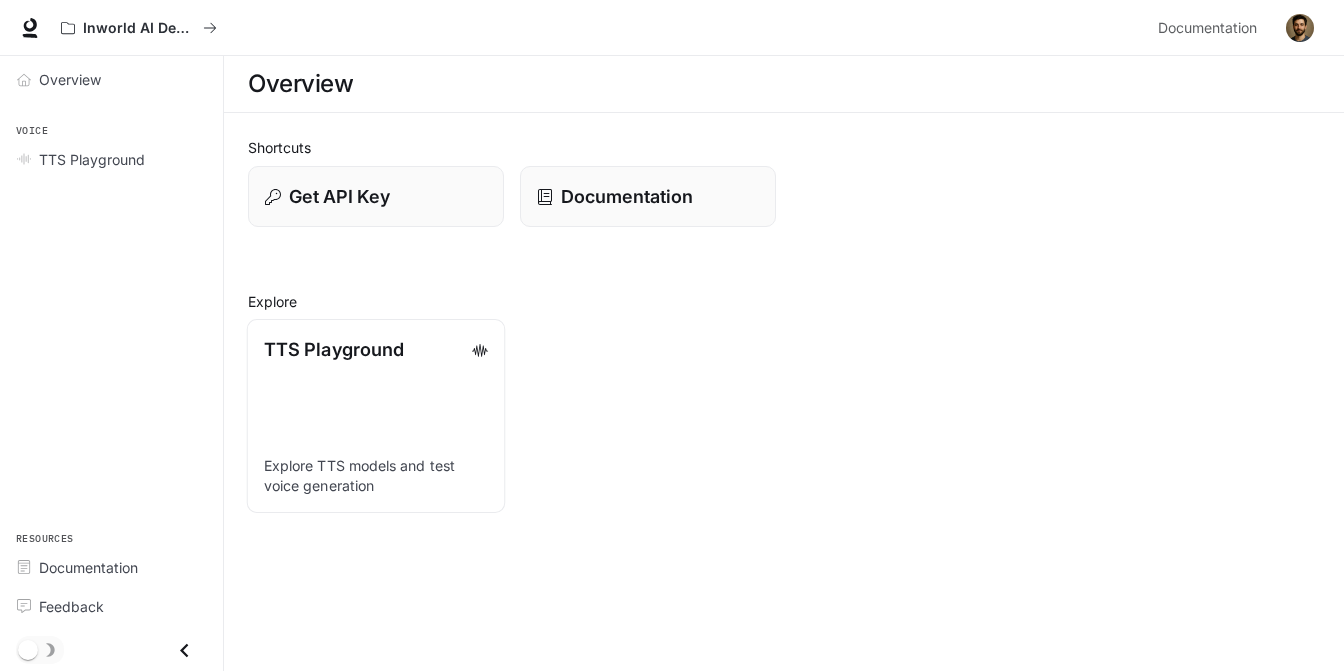 click on "TTS Playground" at bounding box center [334, 349] 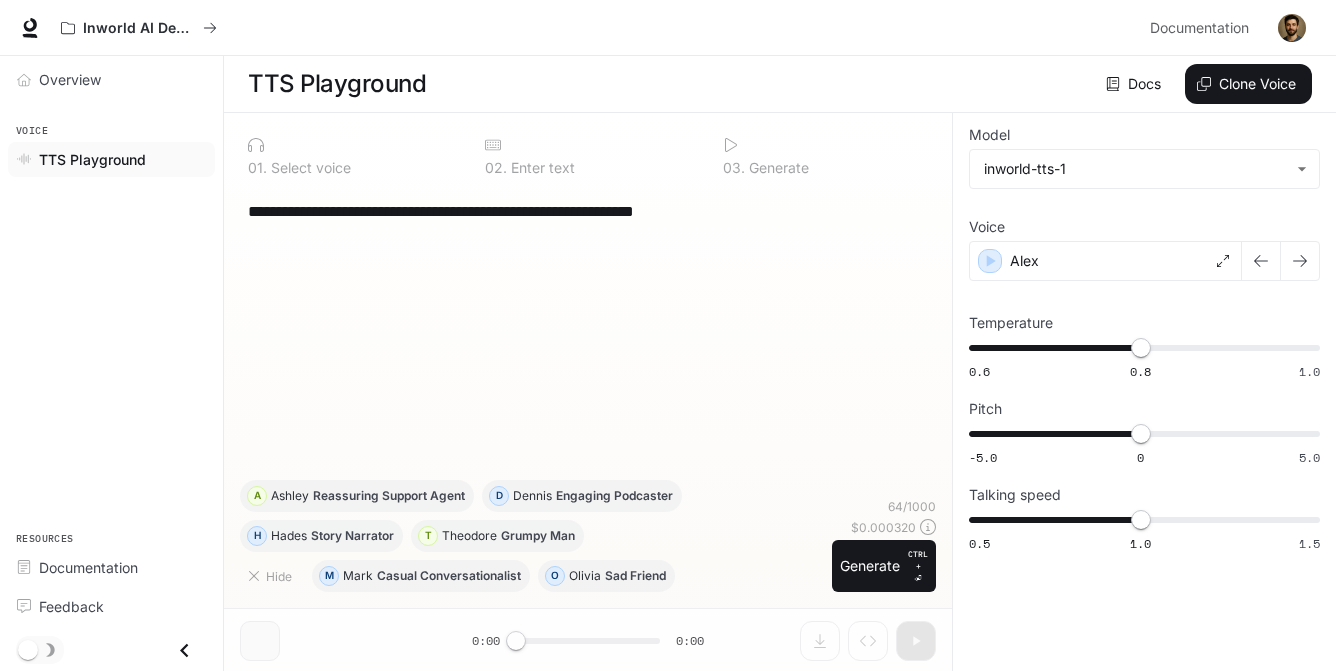 click on "**********" at bounding box center [588, 211] 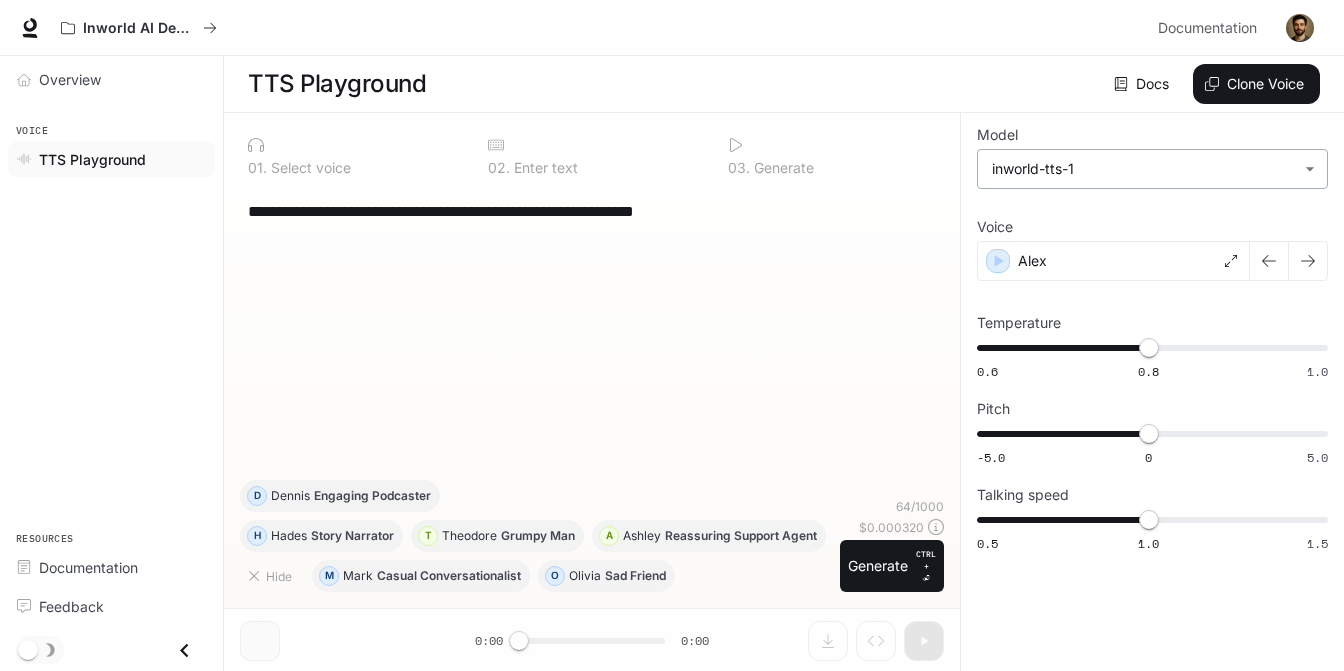 click on "**********" at bounding box center (672, 336) 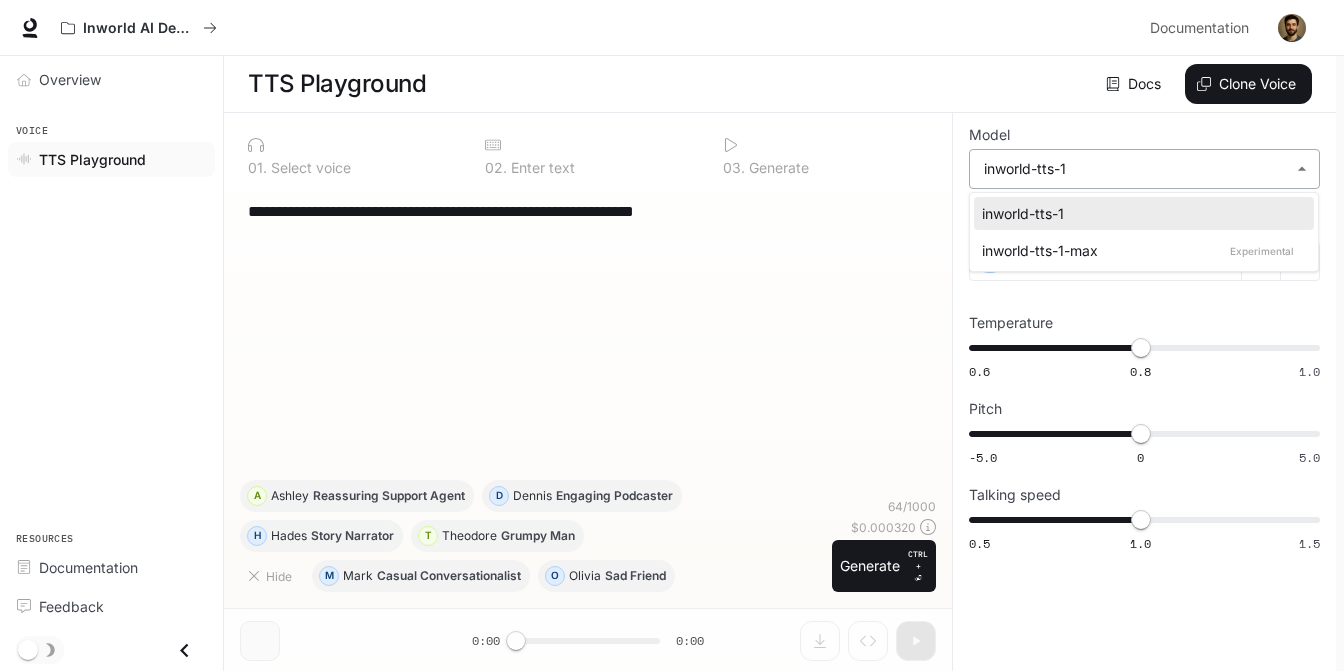 click at bounding box center (672, 335) 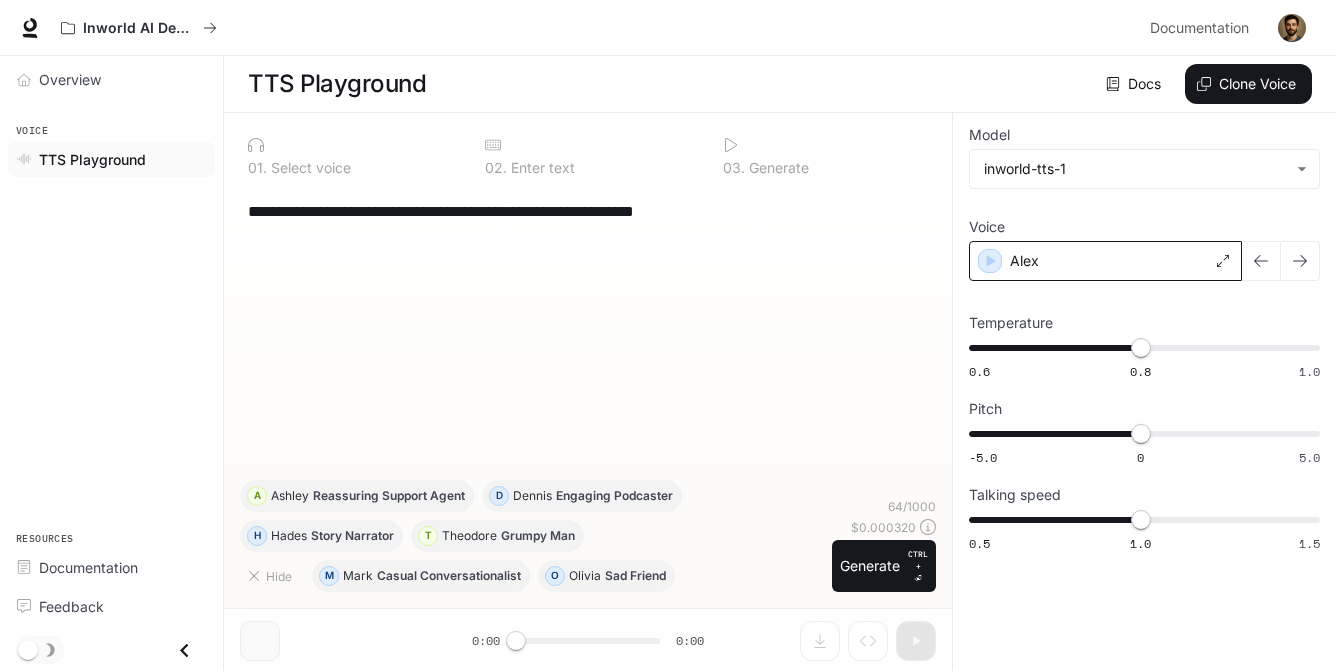 click on "Alex" at bounding box center (1105, 261) 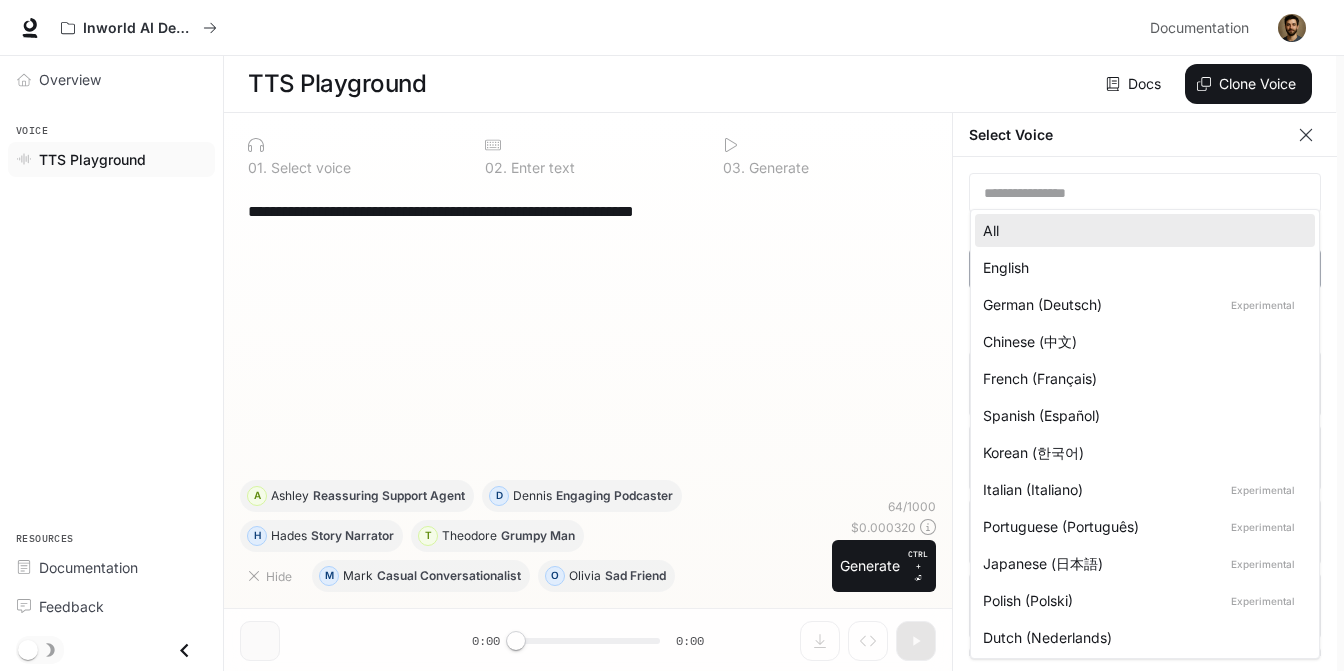 click on "Skip to main content Inworld AI Demos Documentation Documentation Portal Overview Voice TTS Playground Resources Documentation Feedback TTS Playground Docs Voices Clone Voice 0 1 . Select voice 0 2 . Enter text 0 3 . Generate Hide M Mark Casual Conversationalist O Olivia Sad Friend H Hades Story Narrator T Theodore Grumpy Man A Ashley Reassuring Support Agent D Dennis Engaging Podcaster 64 / 1000 $ 0.000320 Generate CTRL + ⏎ 0:00 0:00 Configure voice Clone voice Model inworld-tts-1 Voice Alex Temperature 0.6 0.8 1.0 0.8 Pitch -5.0 0 5.0 0 Talking speed 0.5 1.0 1.5 1 Select Voice Select Voice Language All Inworld Voices Alain French (Français) Alex English Ashley English Asuka Japanese (日本語) Craig English Deborah English Dennis English Diego Spanish (Español) Dominus English Edward English Elizabeth English Erik Dutch (Nederlands) Étienne French (Français) Jing" at bounding box center [672, 336] 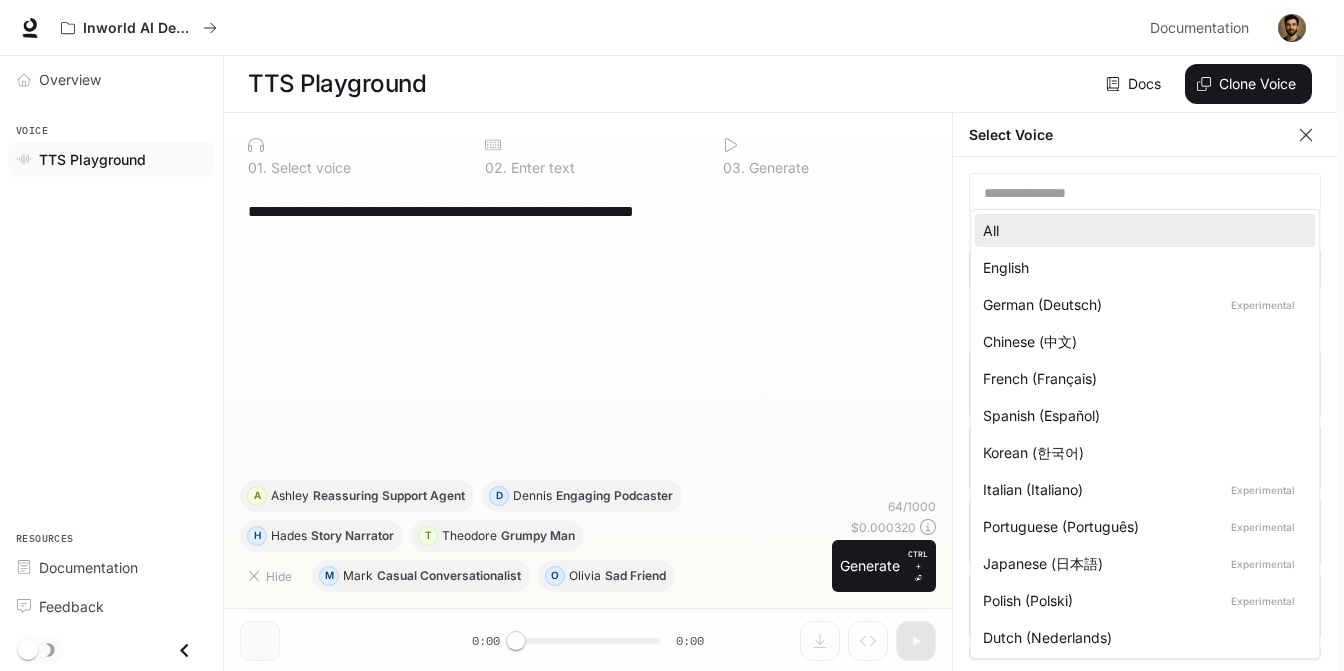 click on "Chinese (中文)" at bounding box center [1141, 341] 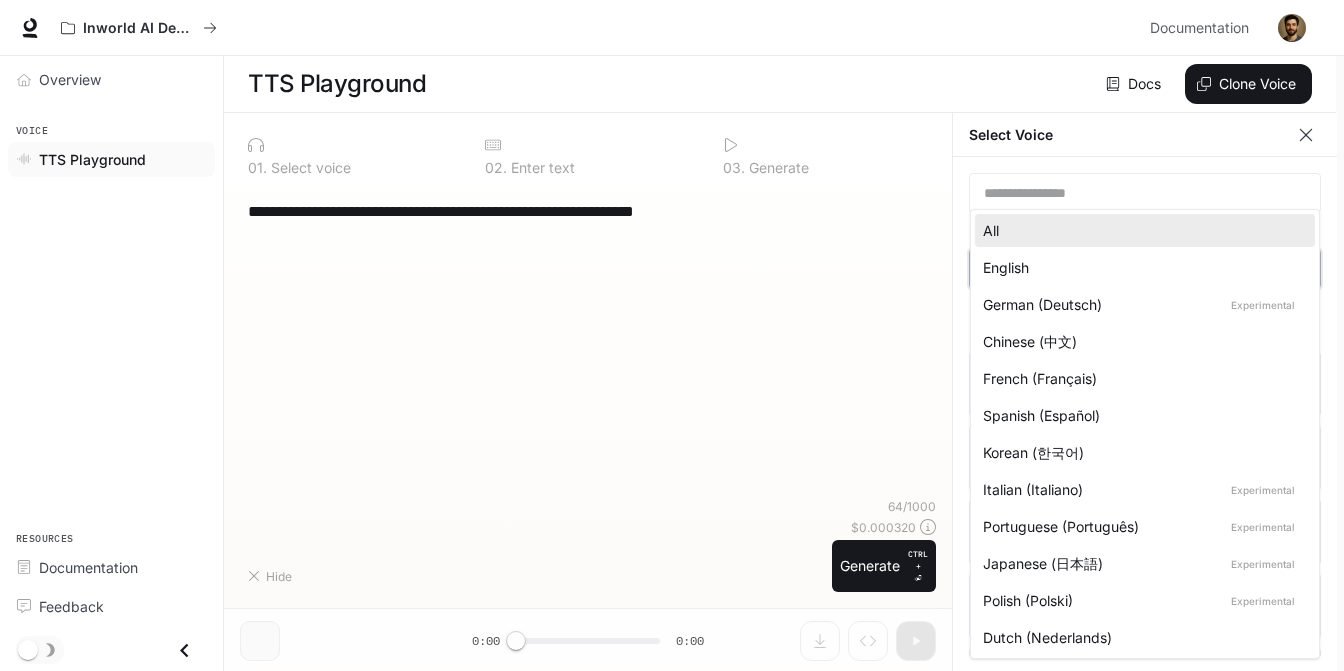 type on "*****" 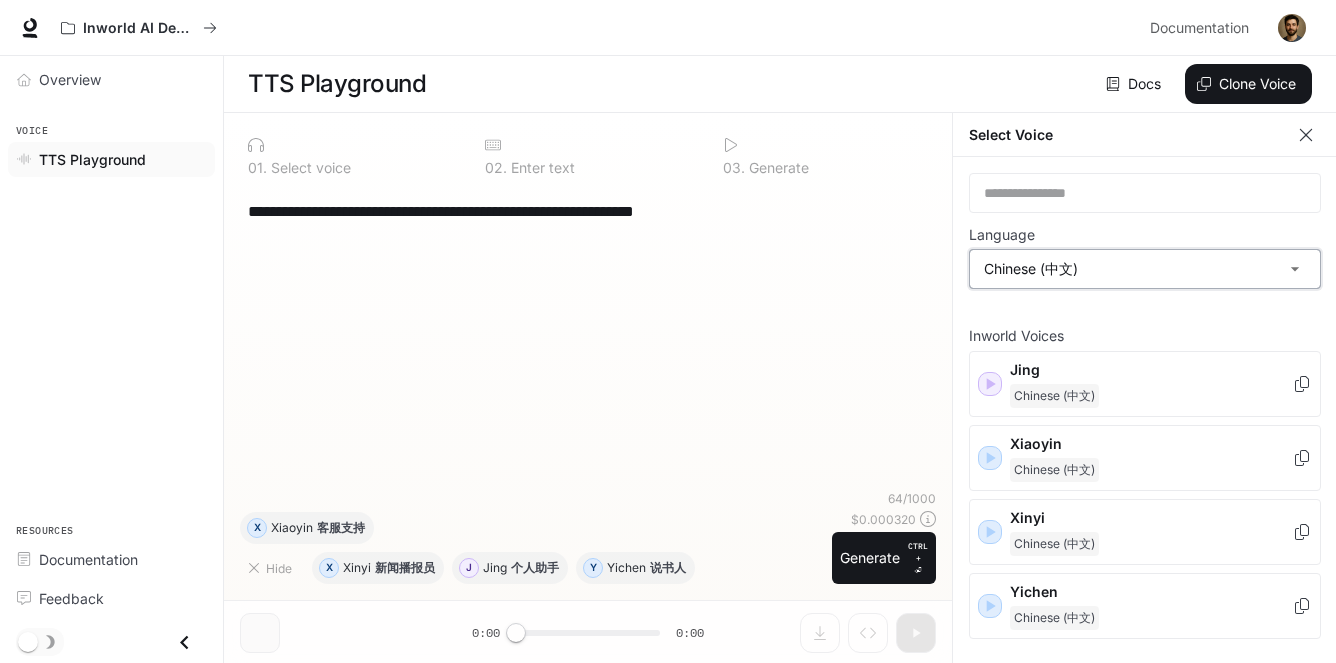 scroll, scrollTop: 8, scrollLeft: 0, axis: vertical 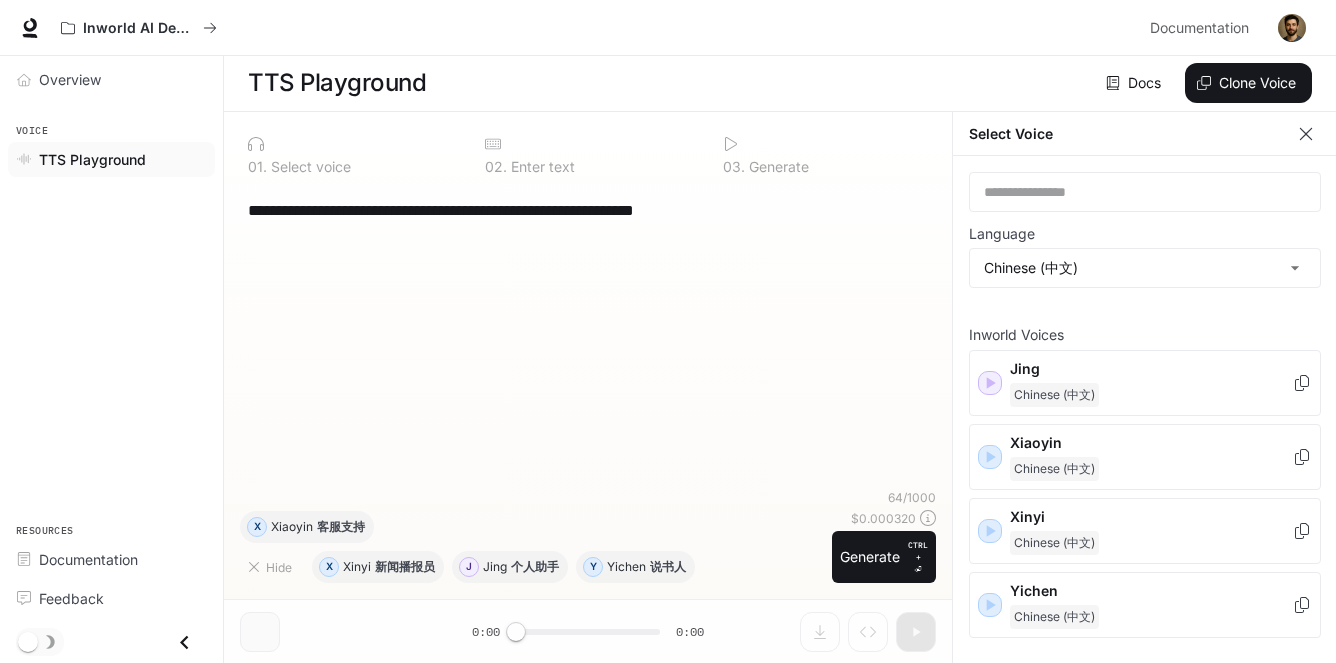 click on "**********" at bounding box center (588, 210) 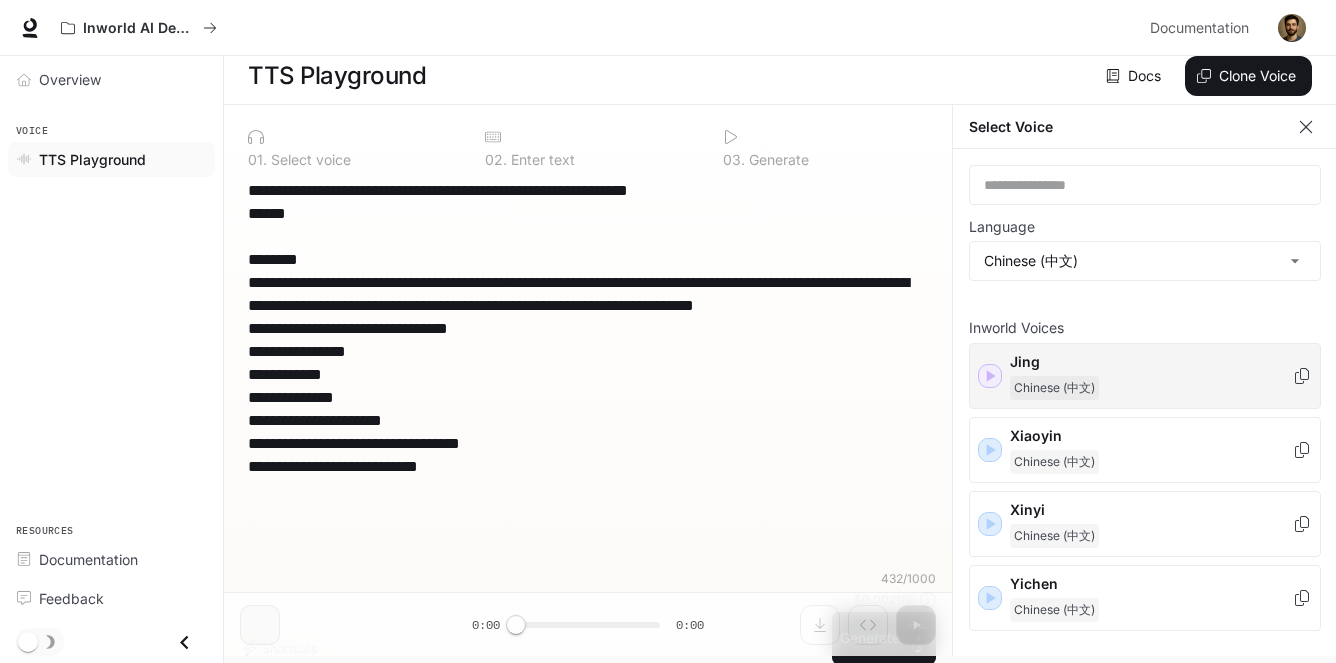 type on "**********" 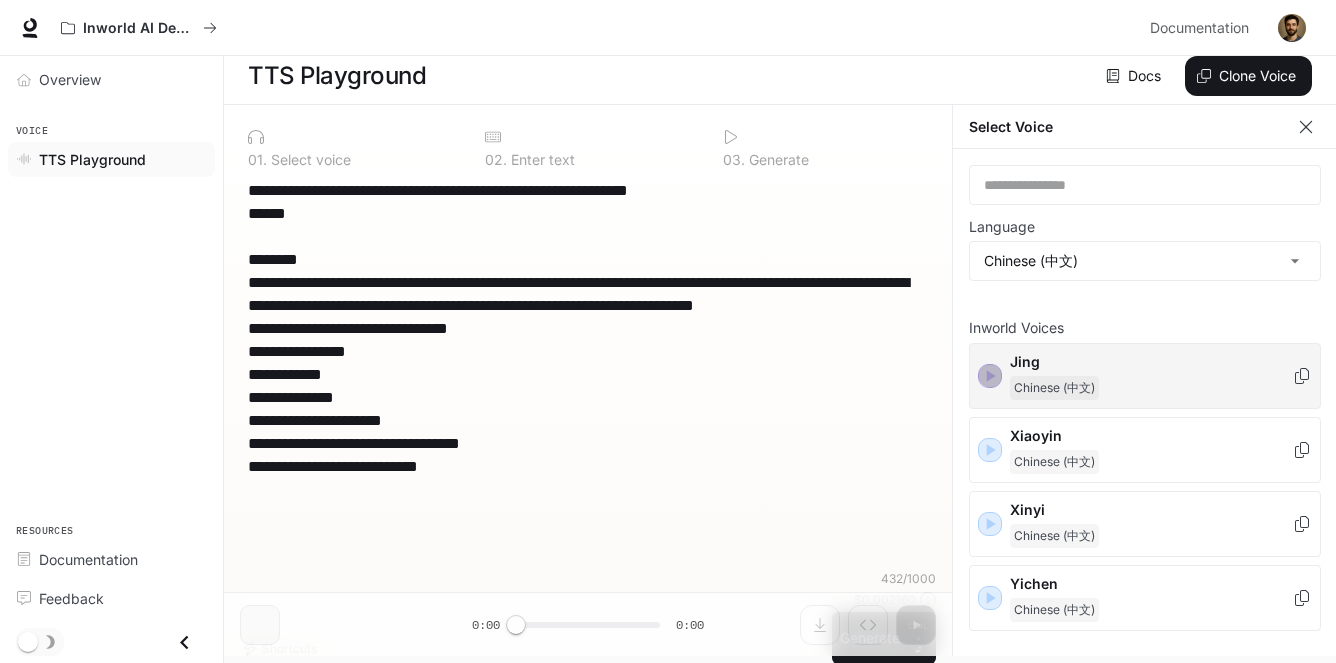 click 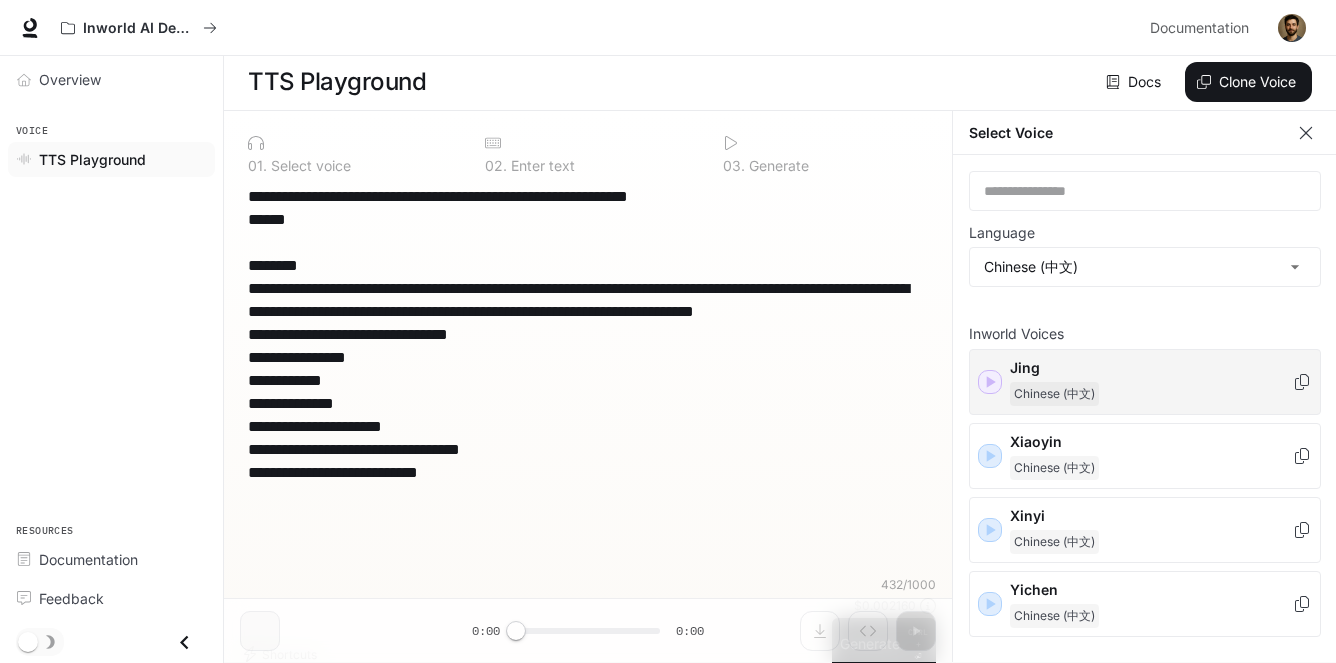 scroll, scrollTop: 0, scrollLeft: 0, axis: both 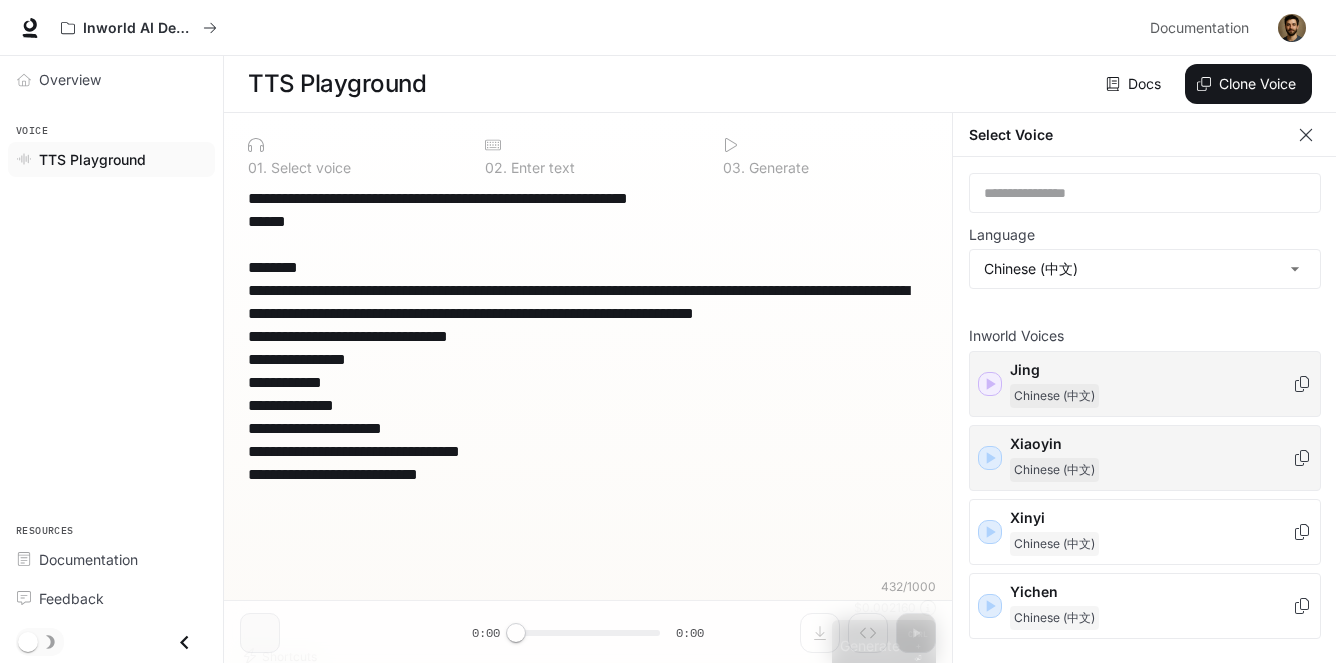 click 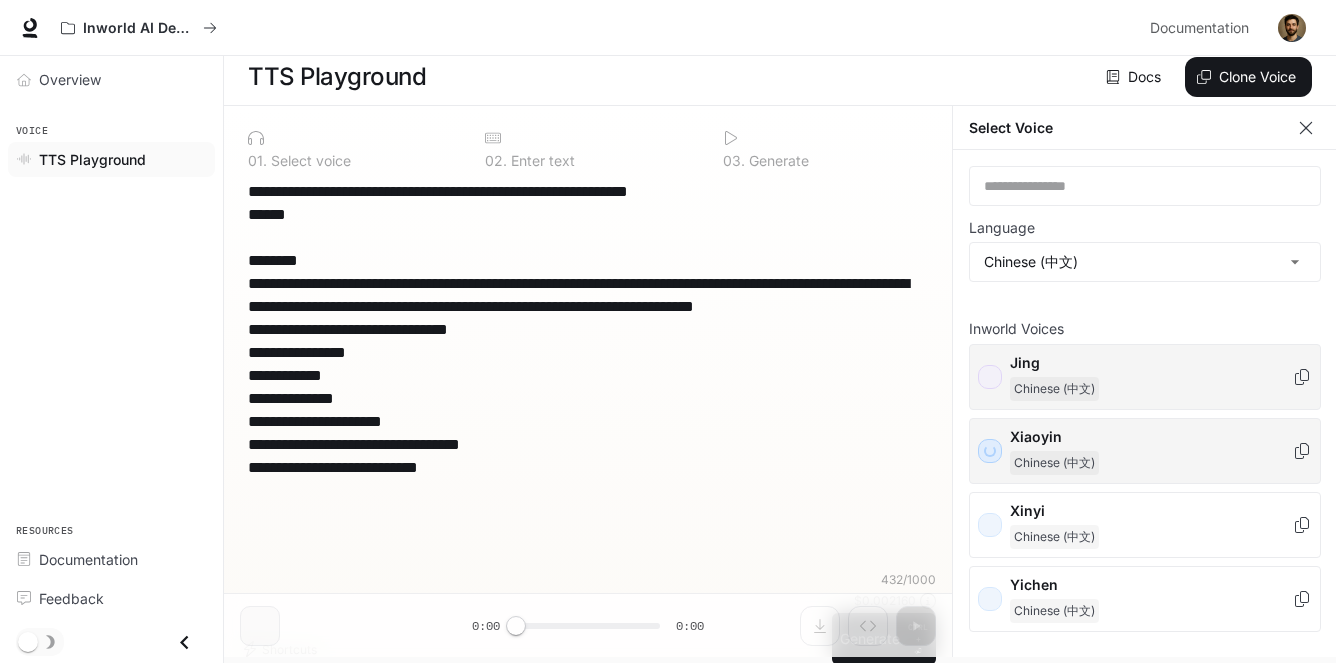 scroll, scrollTop: 8, scrollLeft: 0, axis: vertical 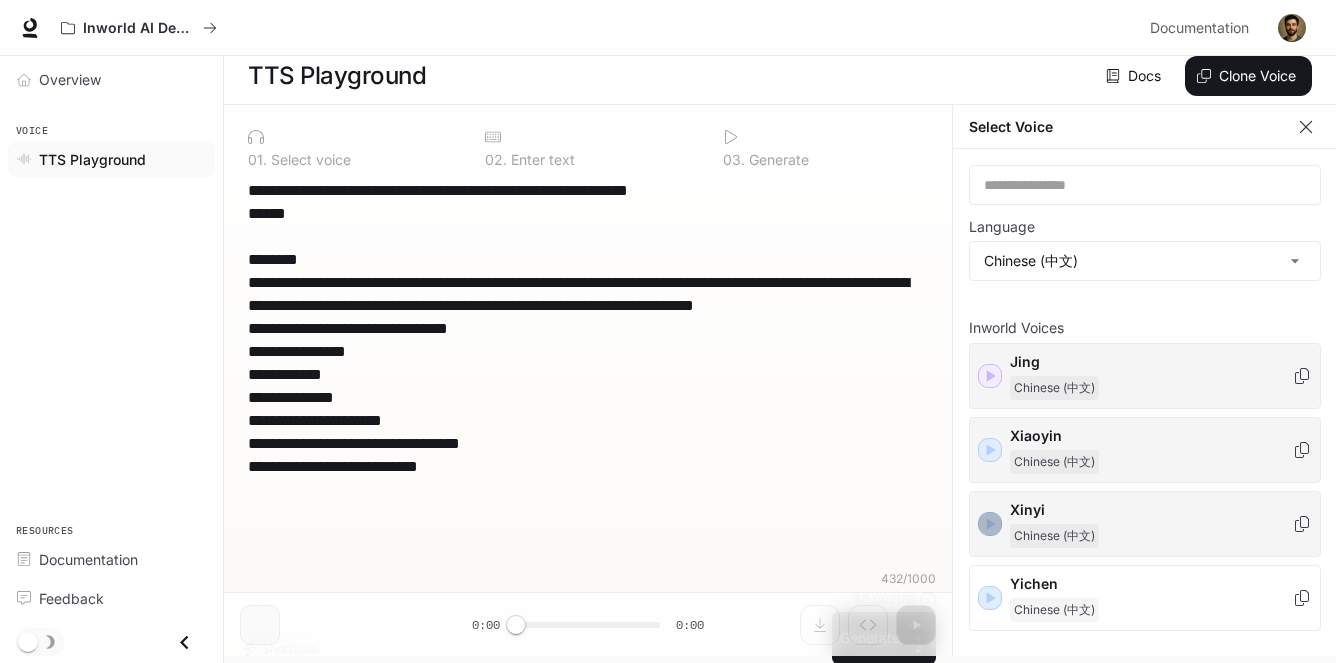click at bounding box center [990, 524] 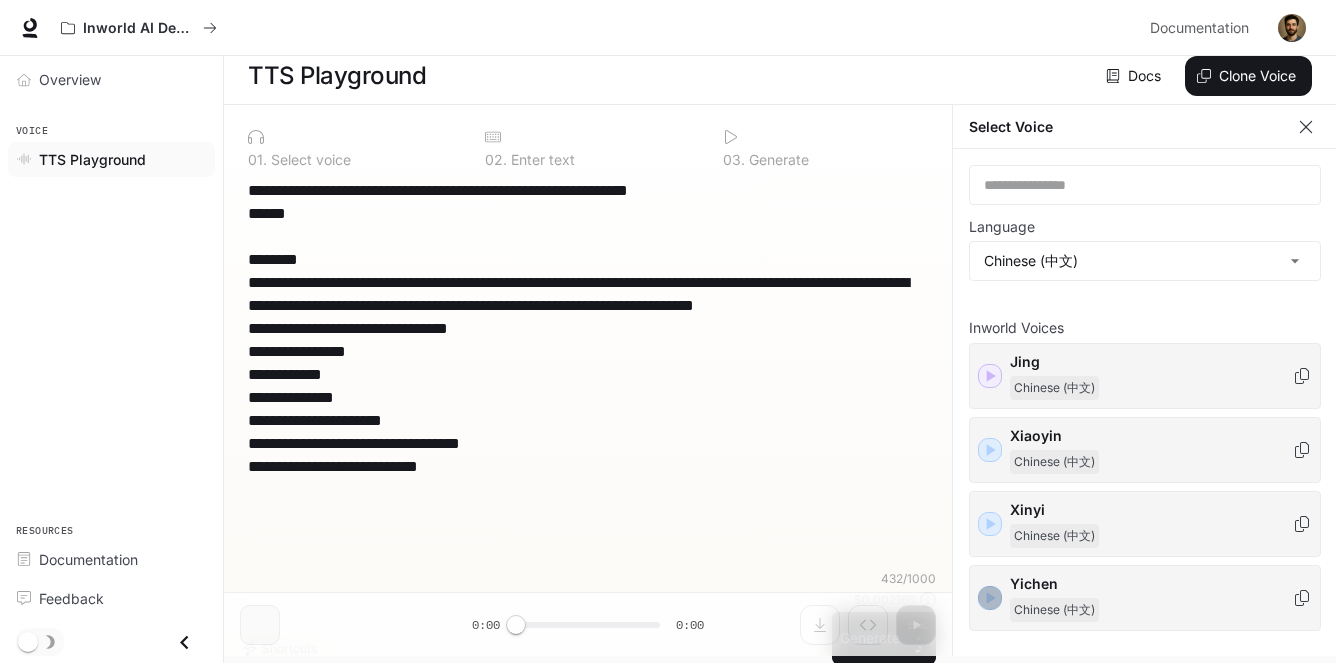 click 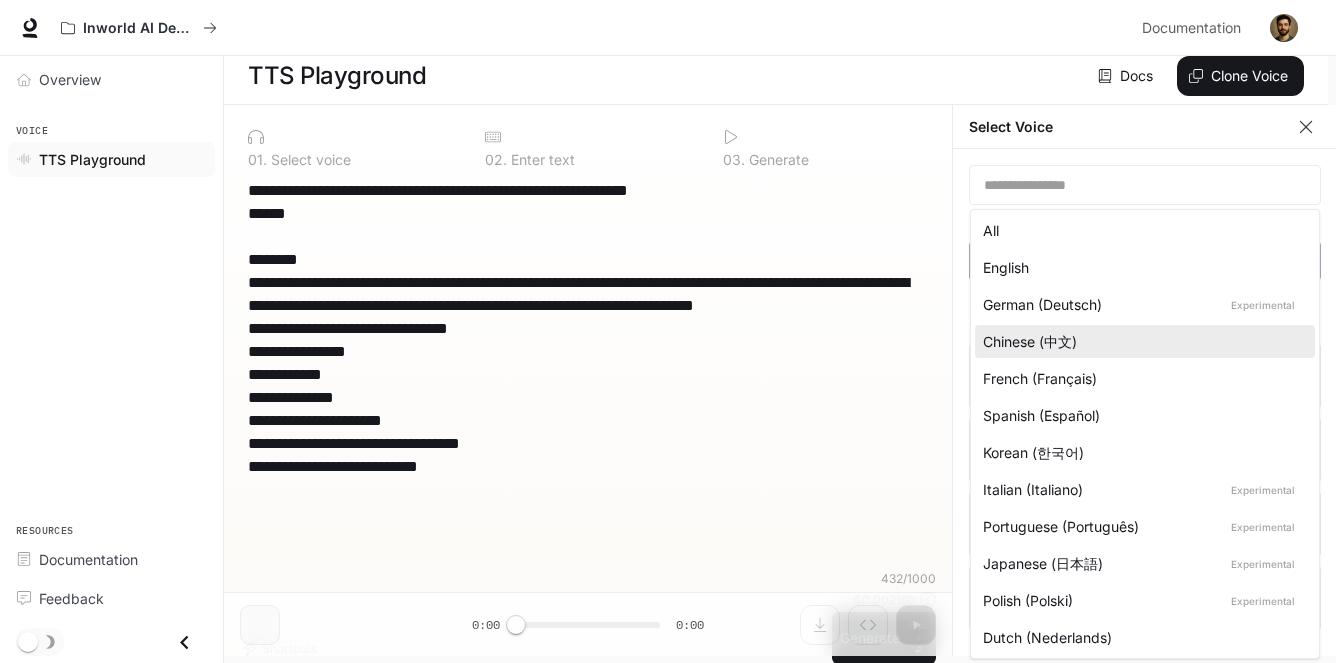scroll, scrollTop: 0, scrollLeft: 0, axis: both 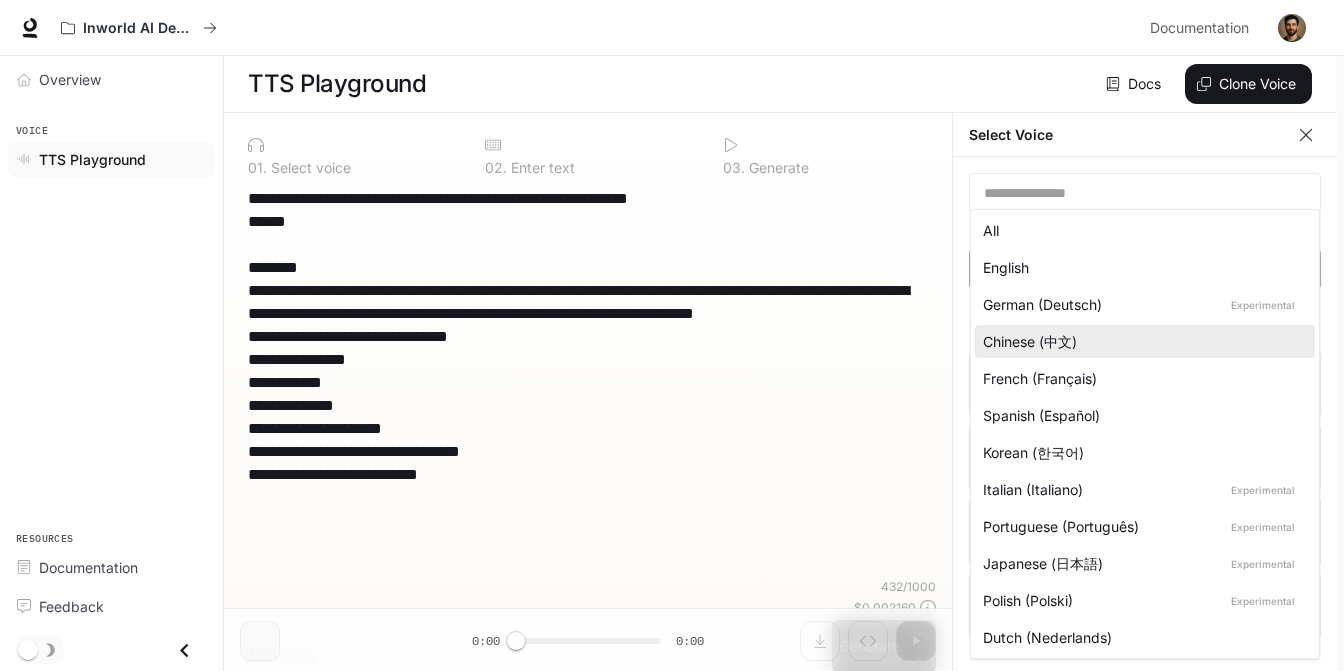 click on "Skip to main content Inworld AI Demos Documentation Documentation Portal Overview Voice TTS Playground Resources Documentation Feedback TTS Playground Docs Voices Clone Voice 0 1 . Select voice 0 2 . Enter text 0 3 . Generate Shortcuts 432 / 1000 $ 0.002160 Generate CTRL + ⏎ 0:00 0:00 Configure voice Clone voice Model inworld-tts-1 Voice Alex Temperature 0.6 0.8 1.0 0.8 Pitch -5.0 0 5.0 0 Talking speed 0.5 1.0 1.5 1 Select Voice Select Voice Language Chinese (中文) Inworld Voices Jing Chinese (中文) Xiaoyin Chinese (中文)" at bounding box center [672, 336] 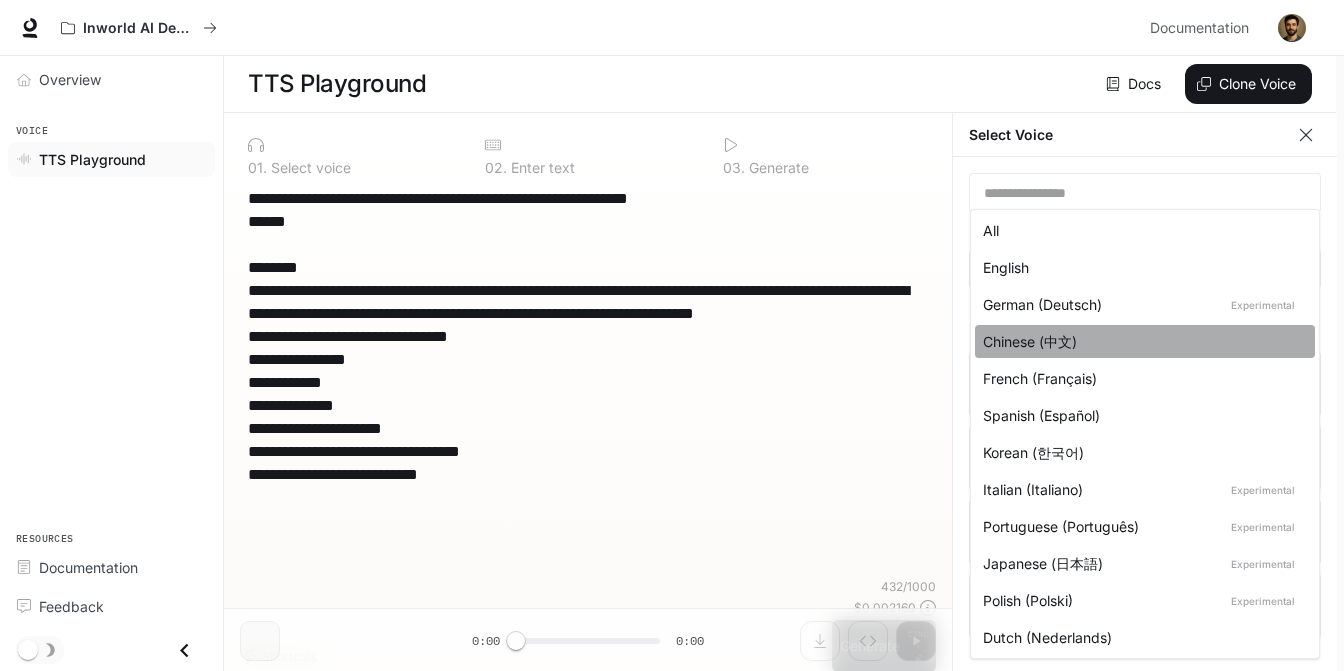 click on "Chinese (中文)" at bounding box center (1141, 341) 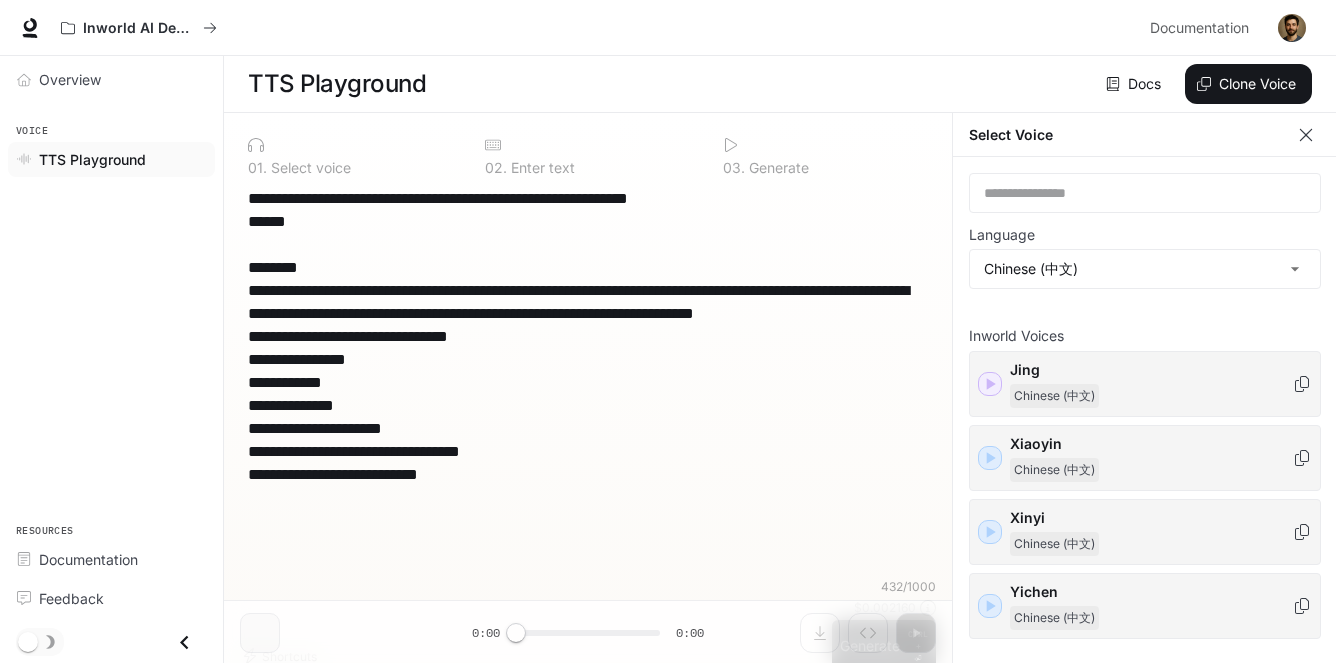 click 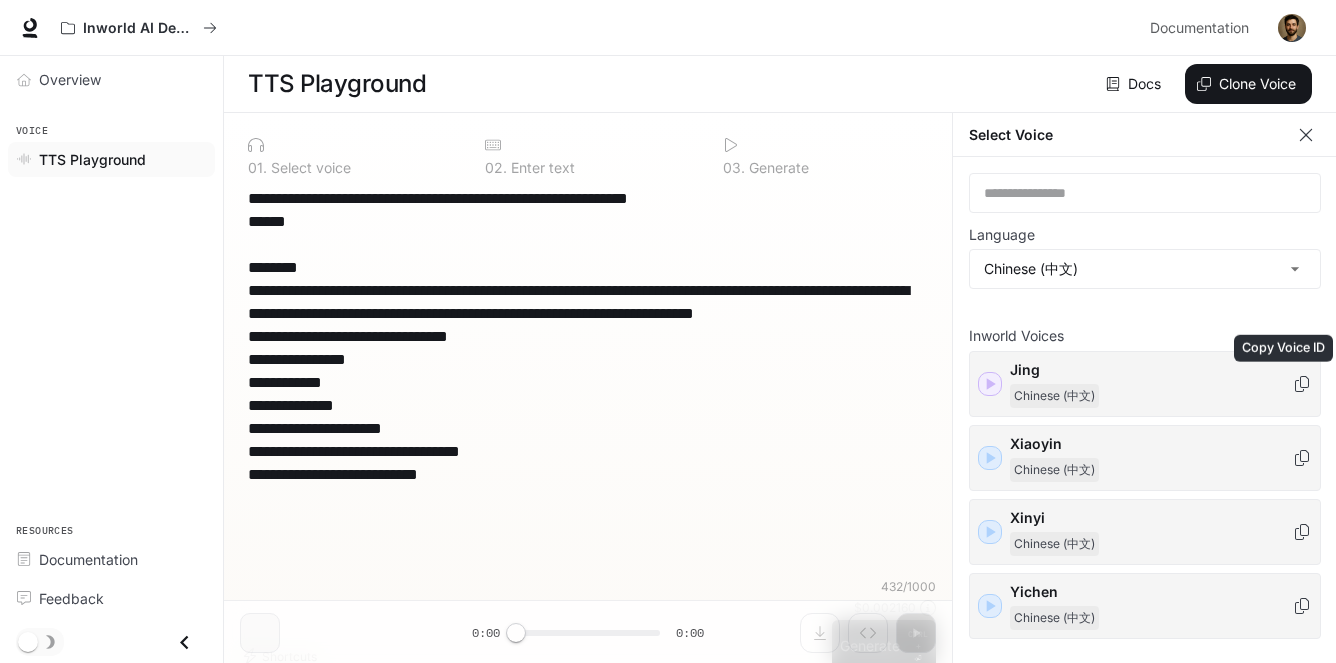 click 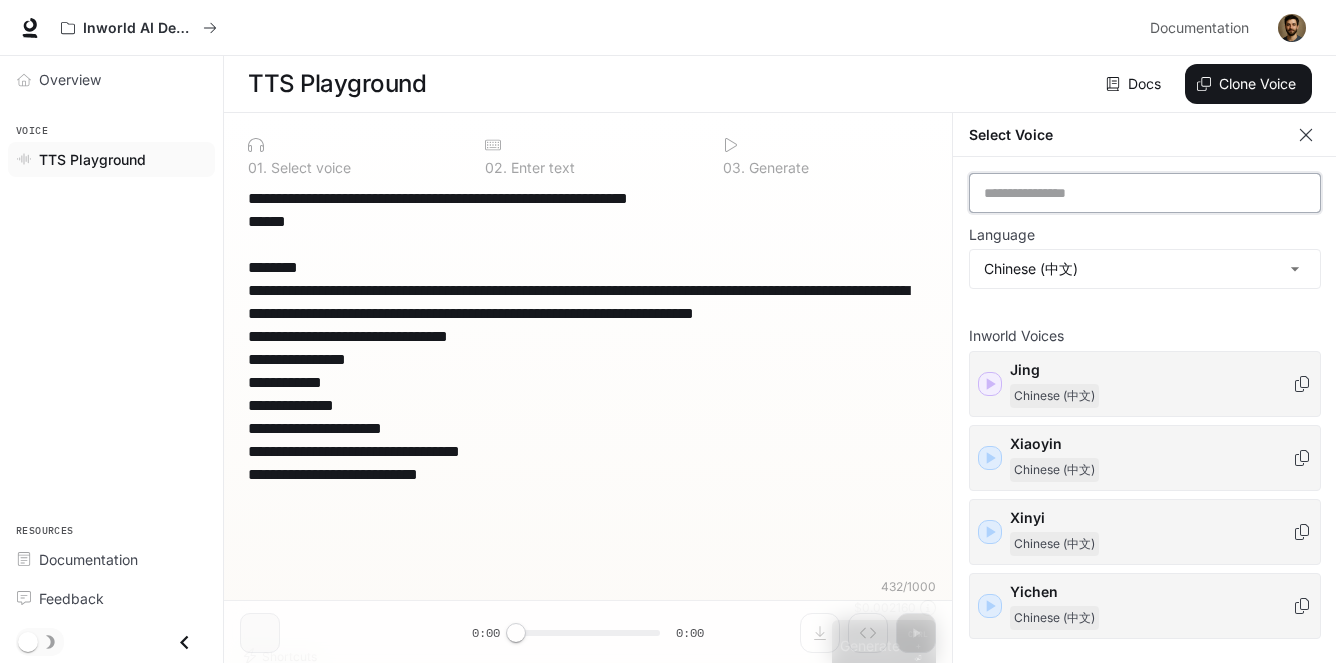 click at bounding box center (1145, 193) 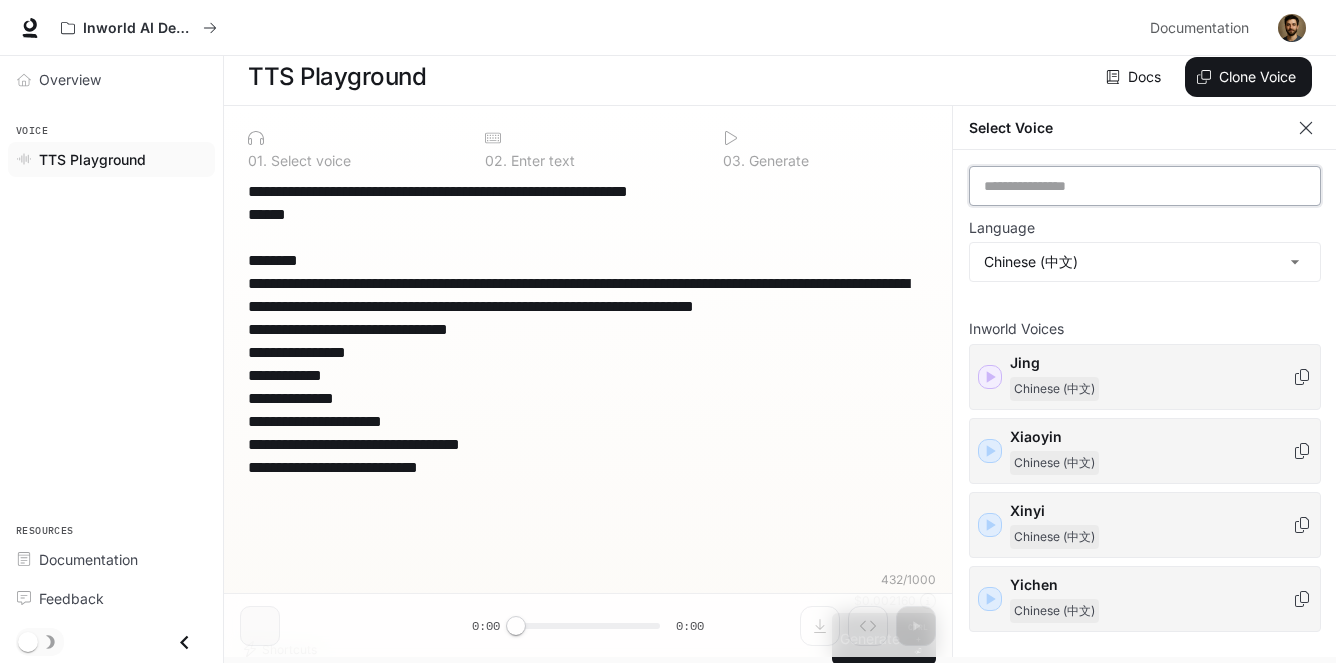 scroll, scrollTop: 8, scrollLeft: 0, axis: vertical 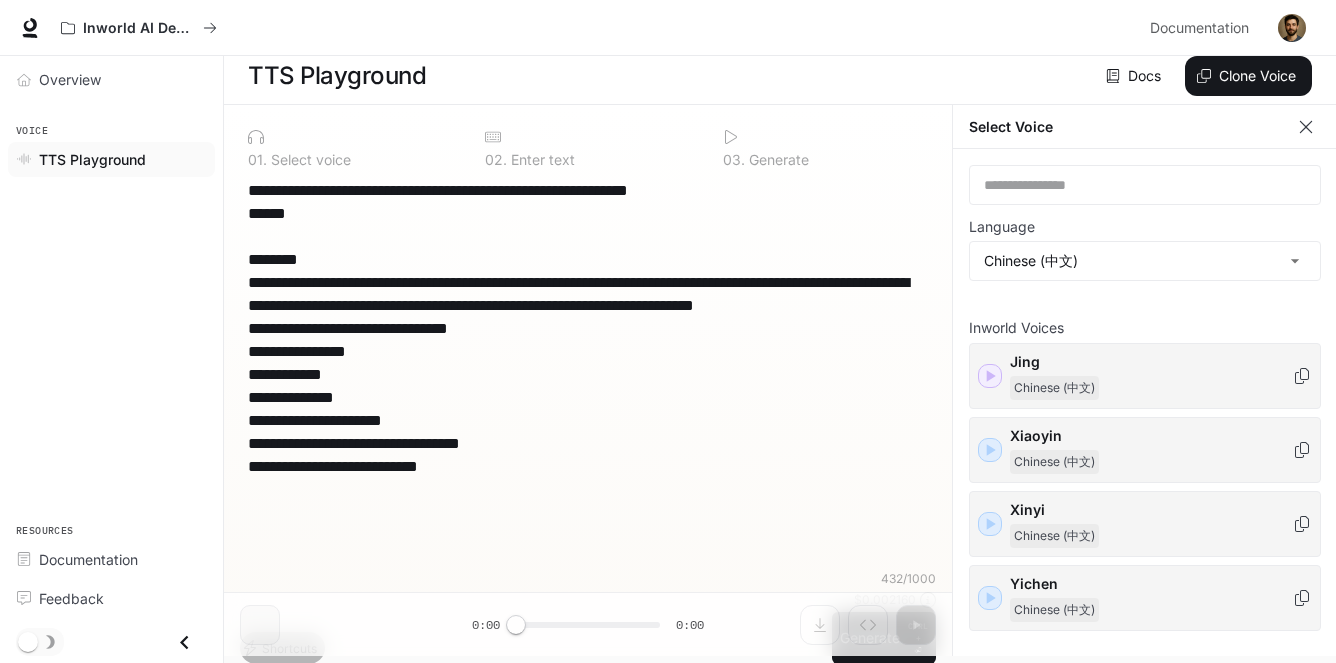 click on "Shortcuts" at bounding box center [282, 648] 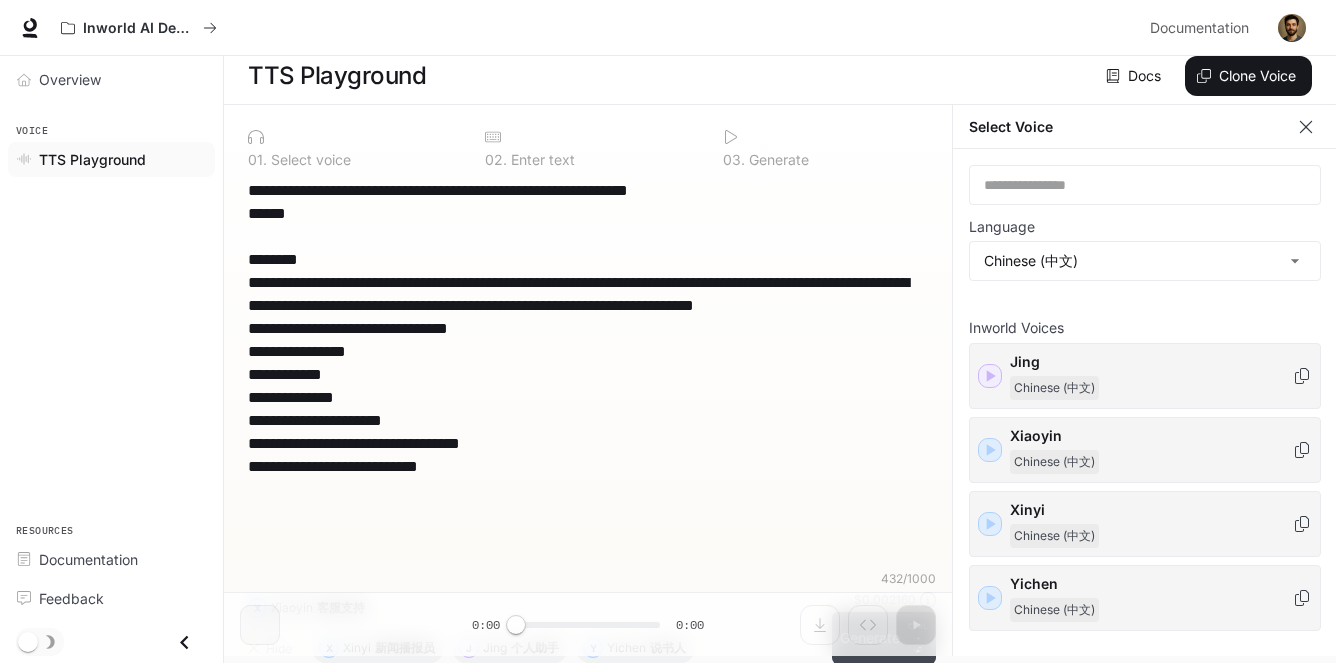 click on "Generate CTRL +  ⏎" at bounding box center (884, 638) 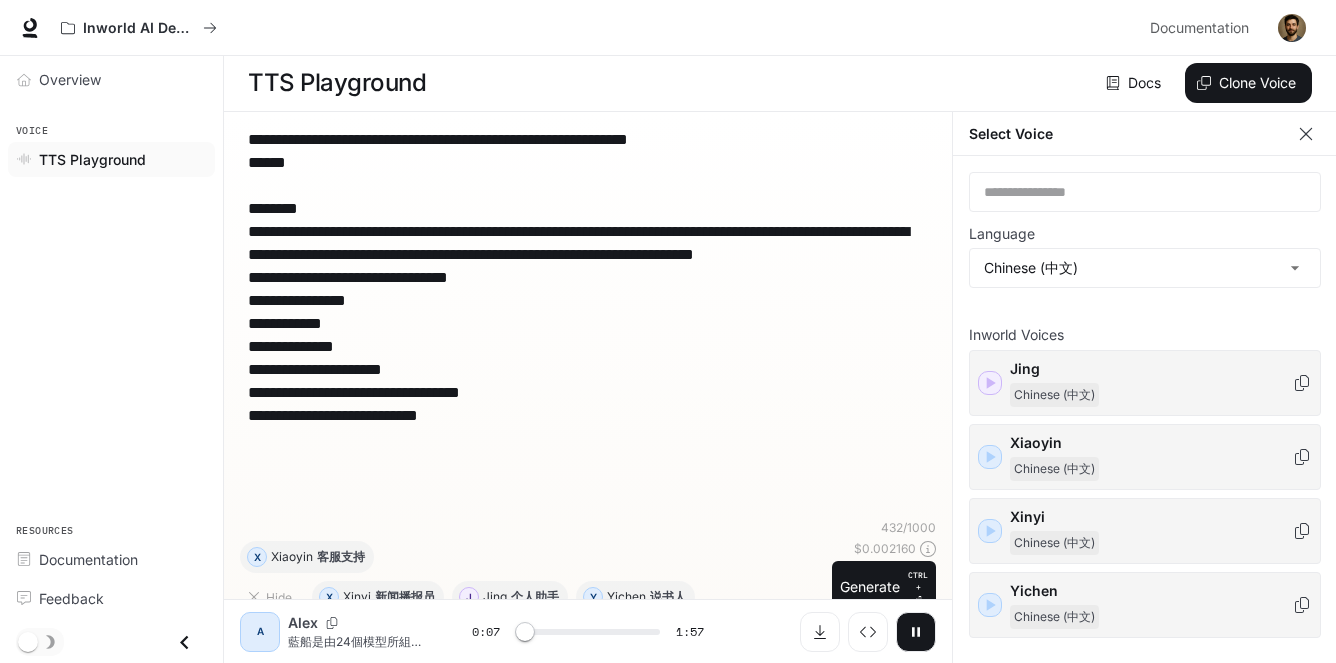 click on "A" at bounding box center [260, 632] 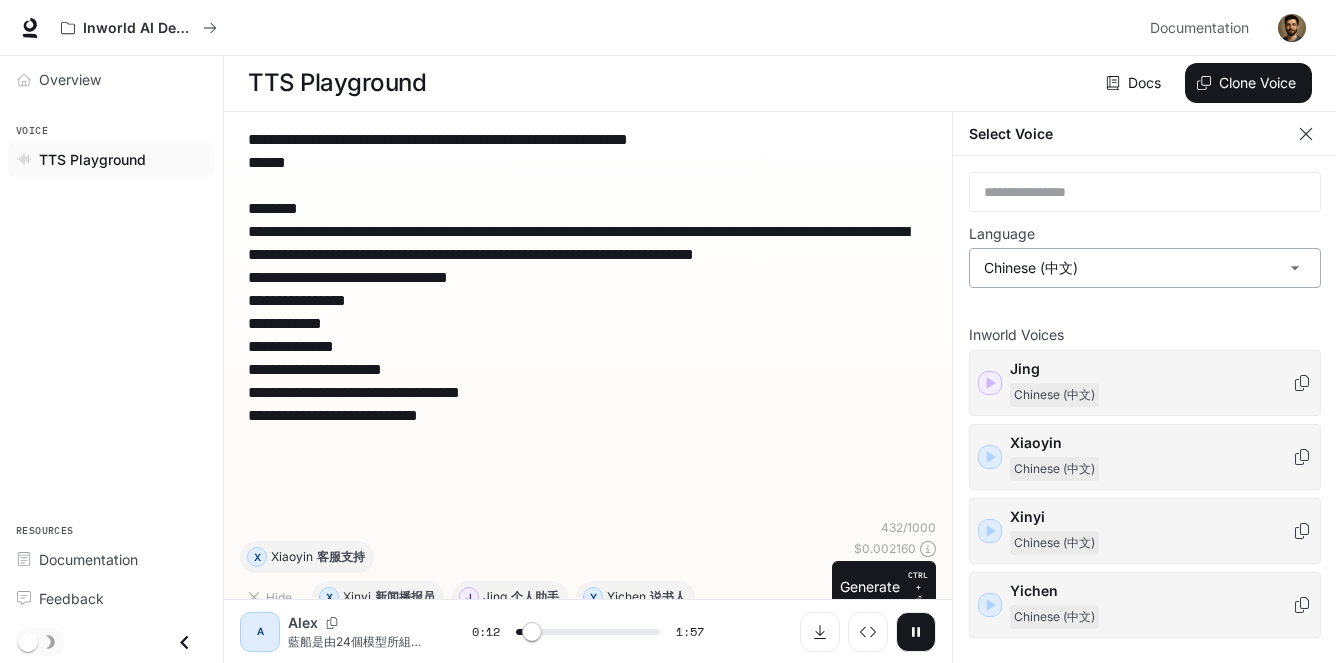 scroll, scrollTop: 0, scrollLeft: 0, axis: both 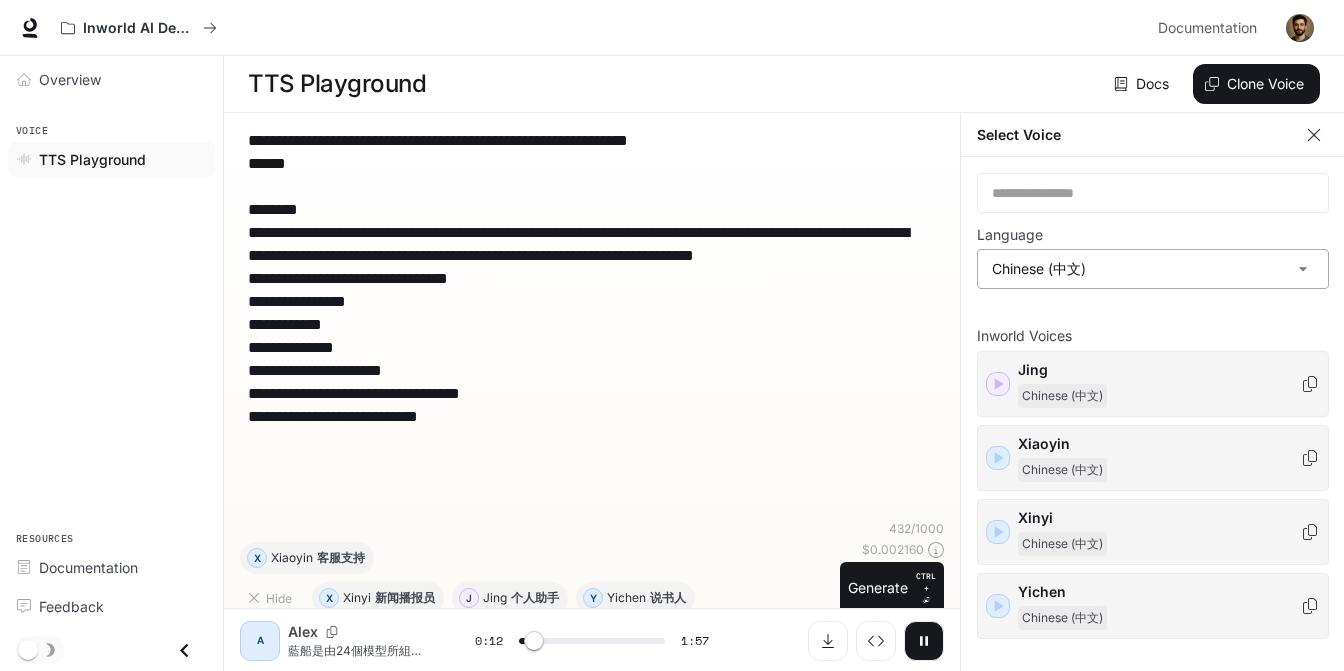click on "Skip to main content Inworld AI Demos Documentation Documentation Portal Overview Voice TTS Playground Resources Documentation Feedback TTS Playground Docs Voices Clone Voice TTS Playground Docs Voices Clone Voice X Xinyi 新闻播报员 J Jing 个人助手 Y Yichen 说书人 X Xiaoyin 客服支持 432 / 1000 $ 0.002160 Generate CTRL + ⏎ A Alex 0:12 1:57 Configure voice Clone voice Model inworld-tts-1 Voice Alex Temperature 0.6 0.8 1.0 0.8 Pitch -5.0 0 5.0 0 Talking speed 0.5 1.0 1.5 1 Select Voice Select Voice Language Chinese (中文) Inworld Voices Jing Xiaoyin Xinyi" at bounding box center (672, 336) 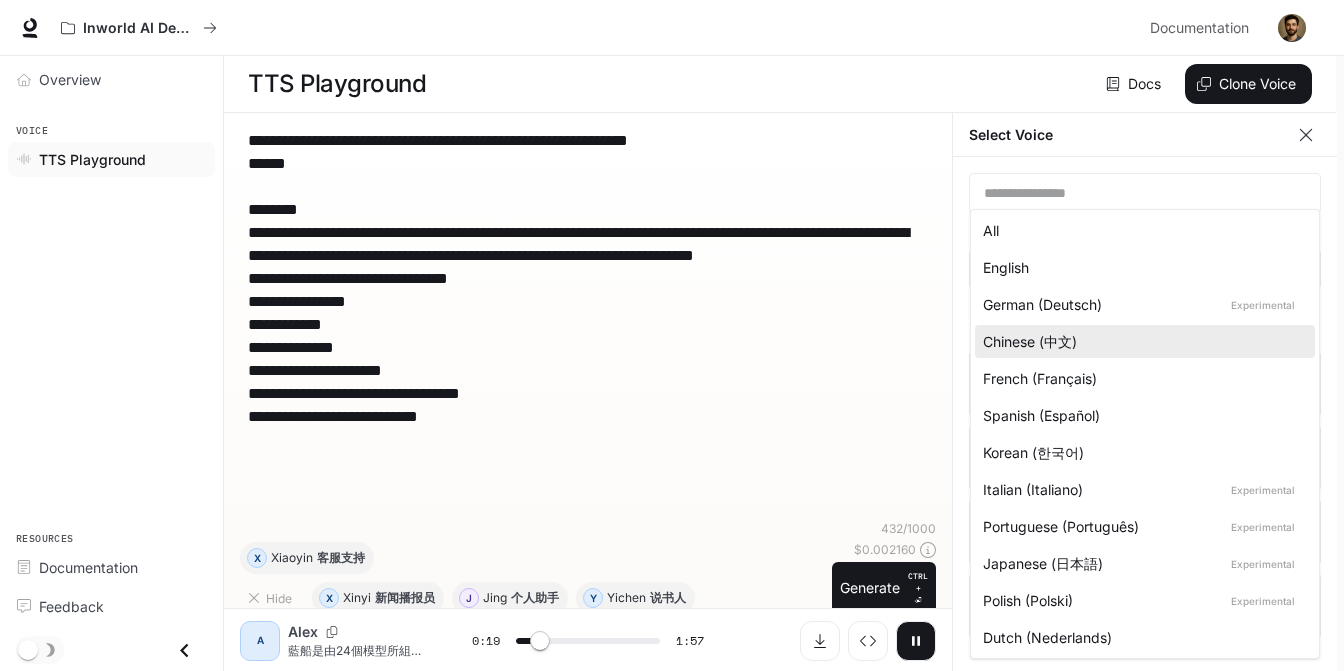 click at bounding box center (672, 335) 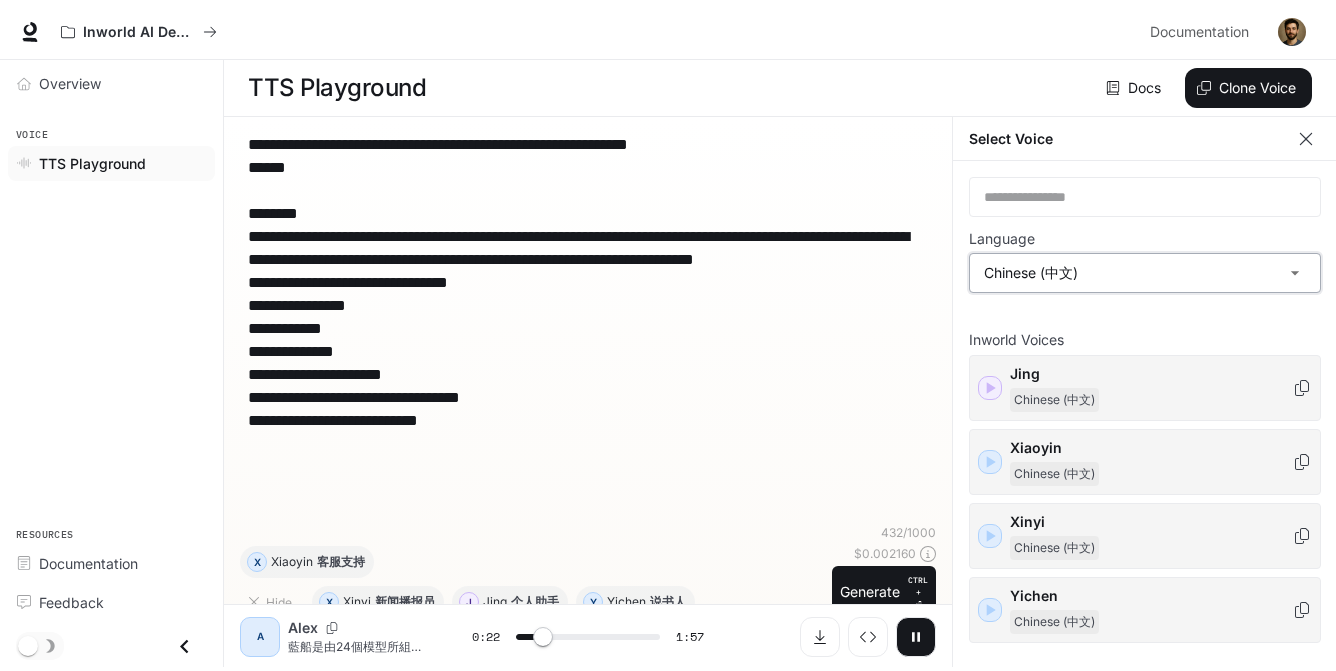 scroll, scrollTop: 8, scrollLeft: 0, axis: vertical 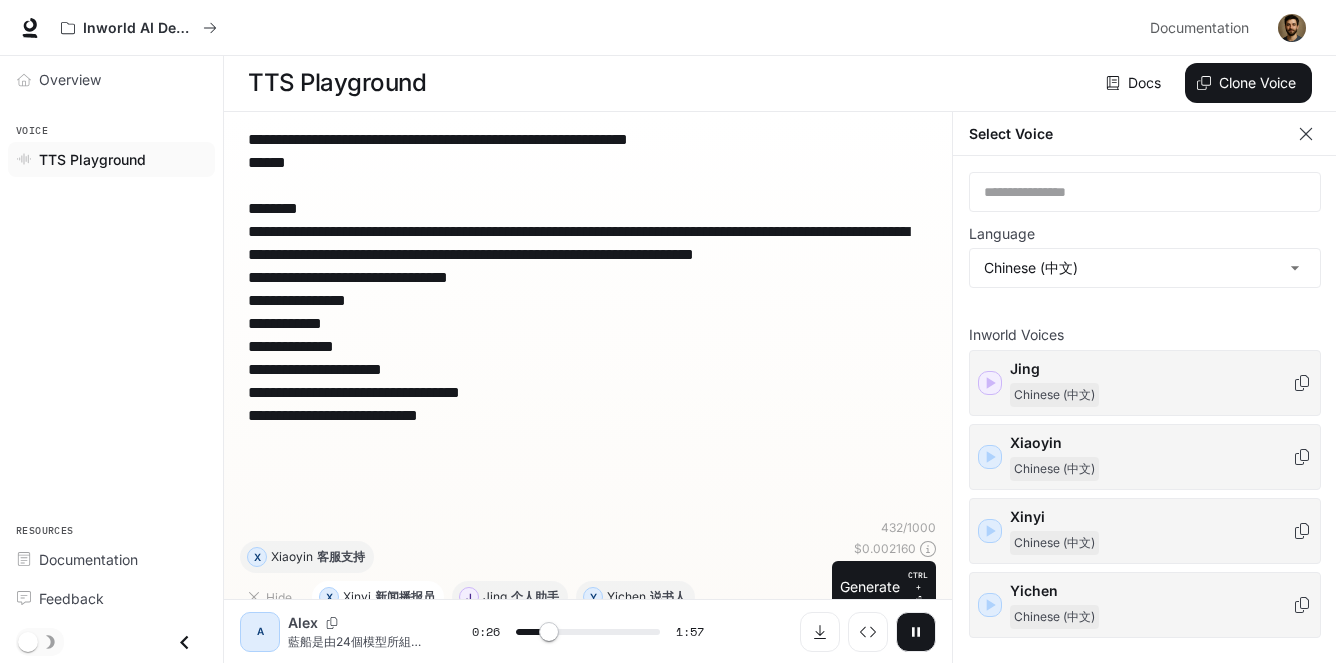 type on "**" 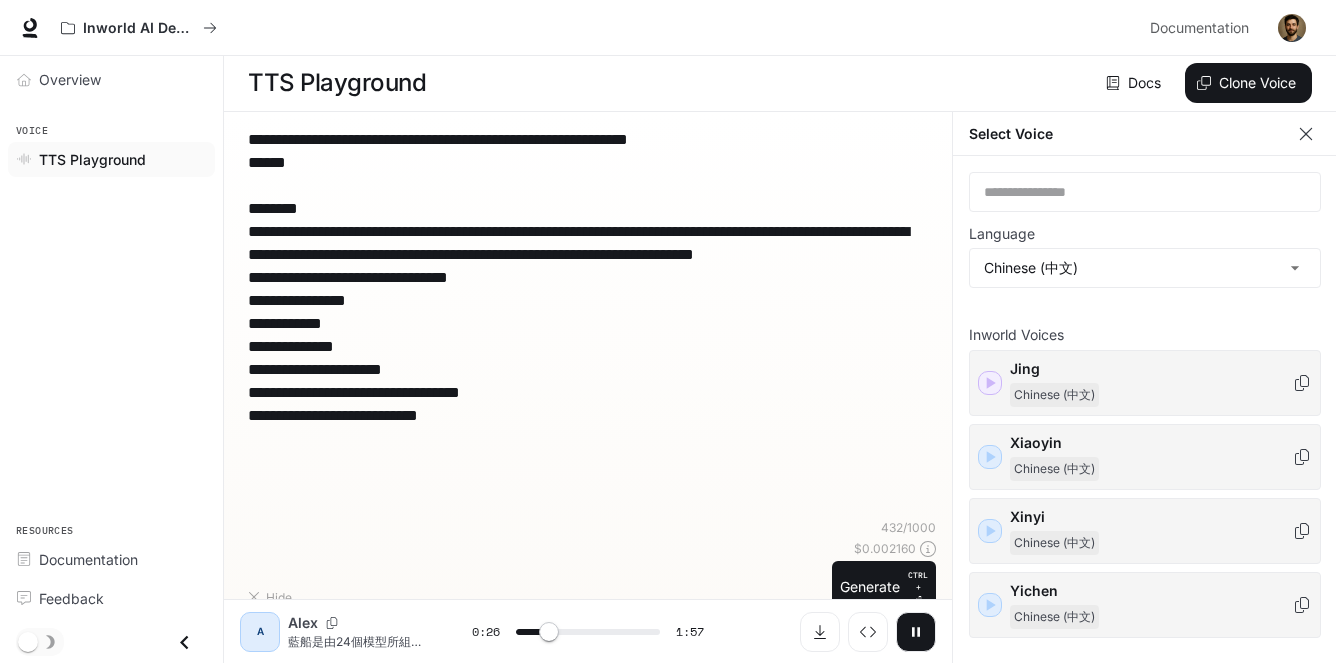 type on "**********" 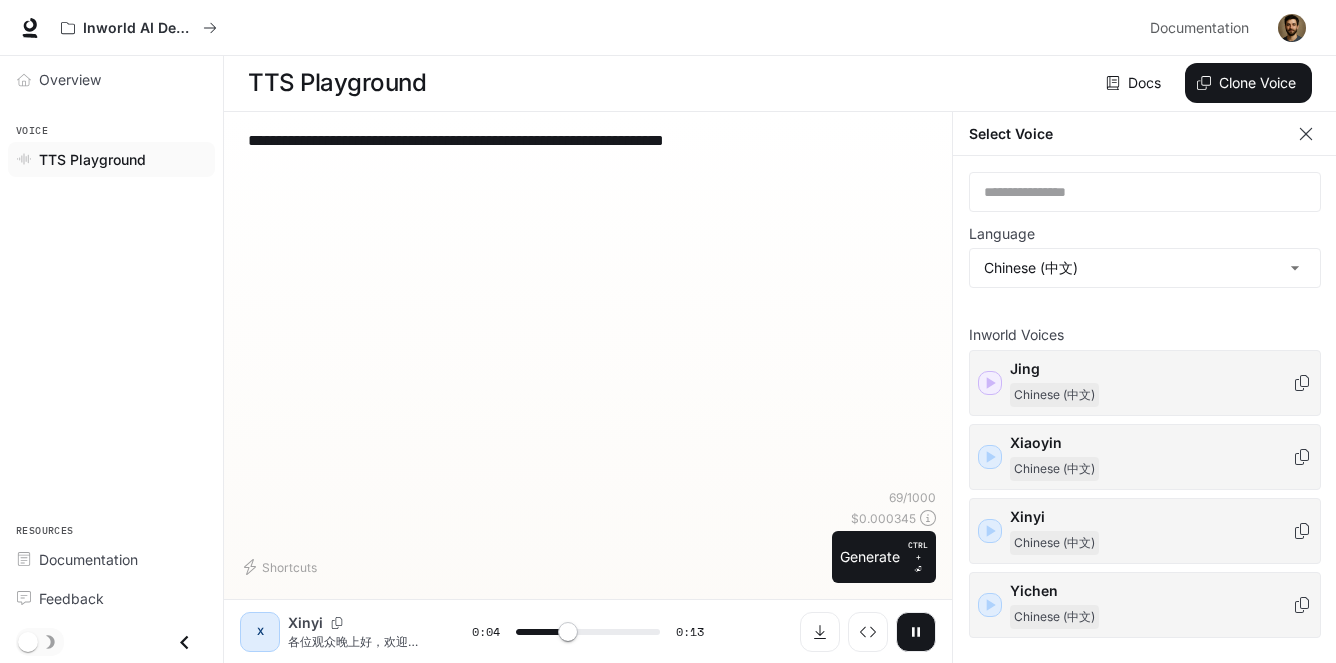 drag, startPoint x: 703, startPoint y: 155, endPoint x: 251, endPoint y: 126, distance: 452.92935 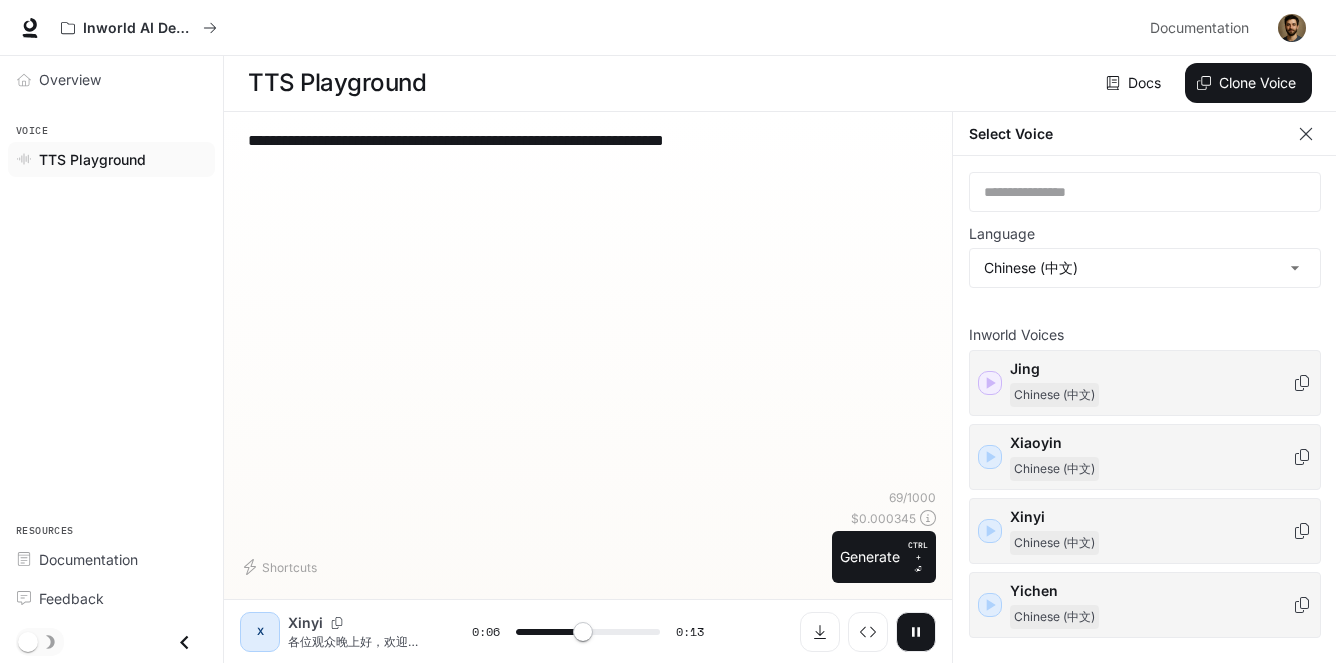 click on "**********" at bounding box center [588, 152] 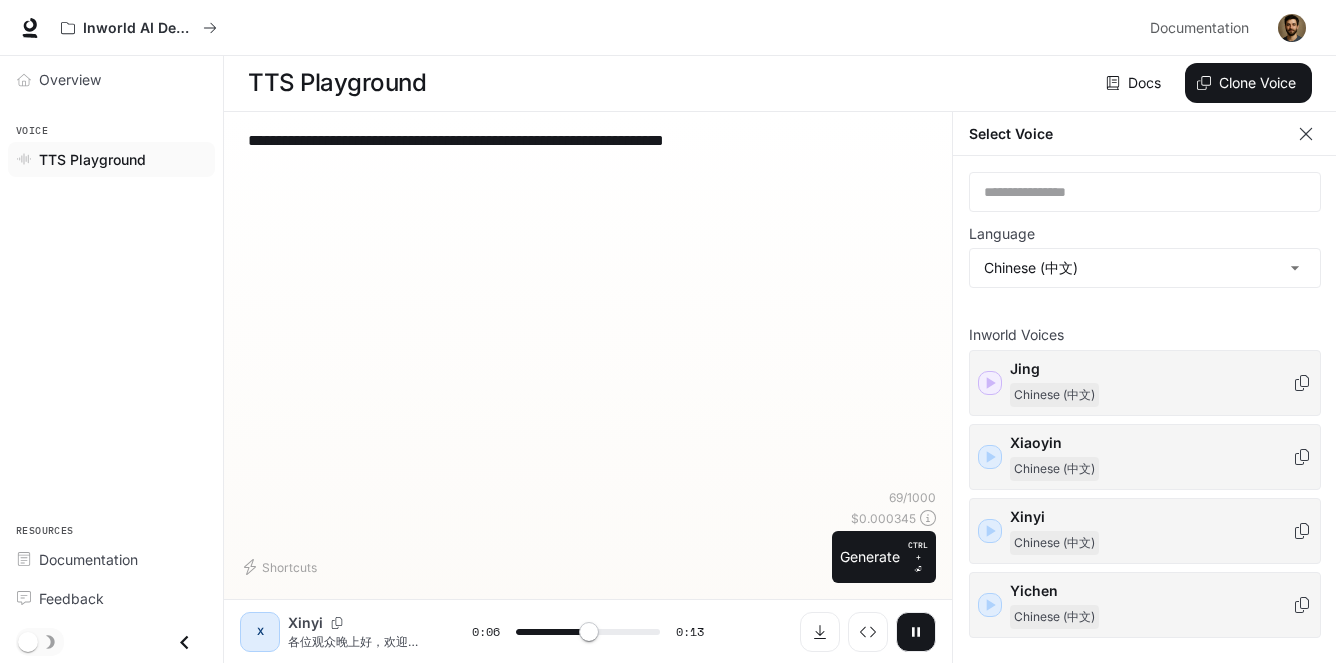 click on "**********" at bounding box center (588, 152) 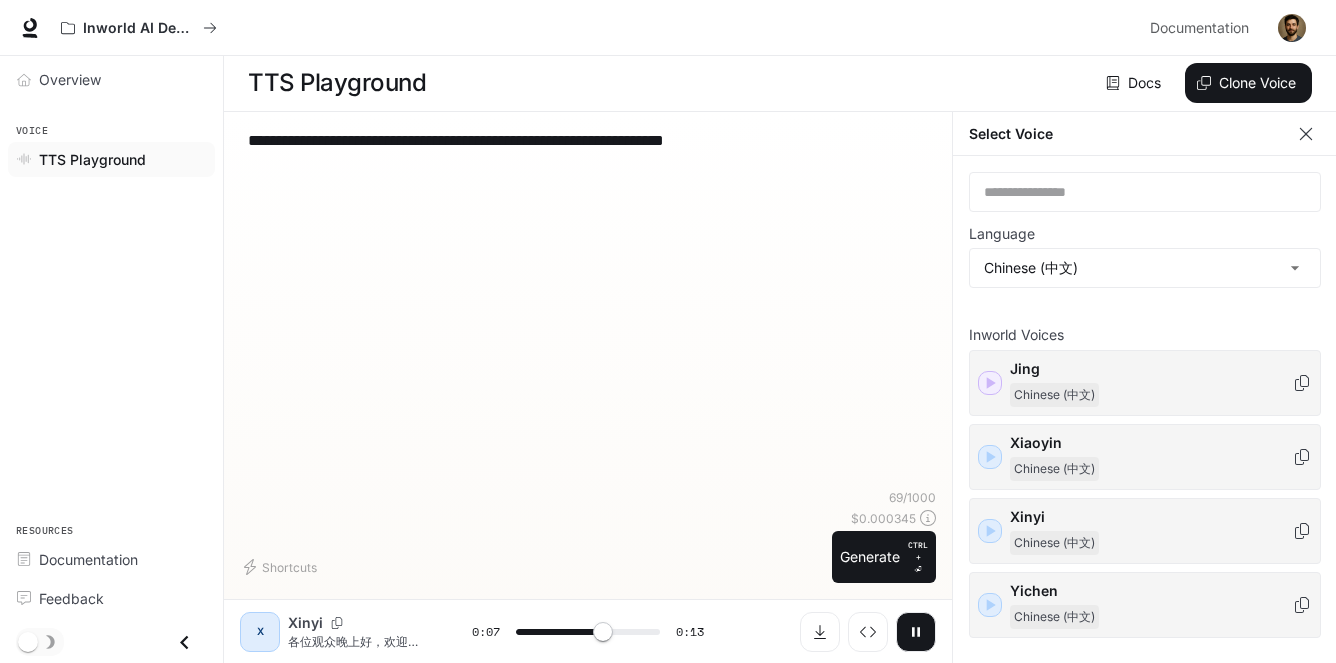 type on "***" 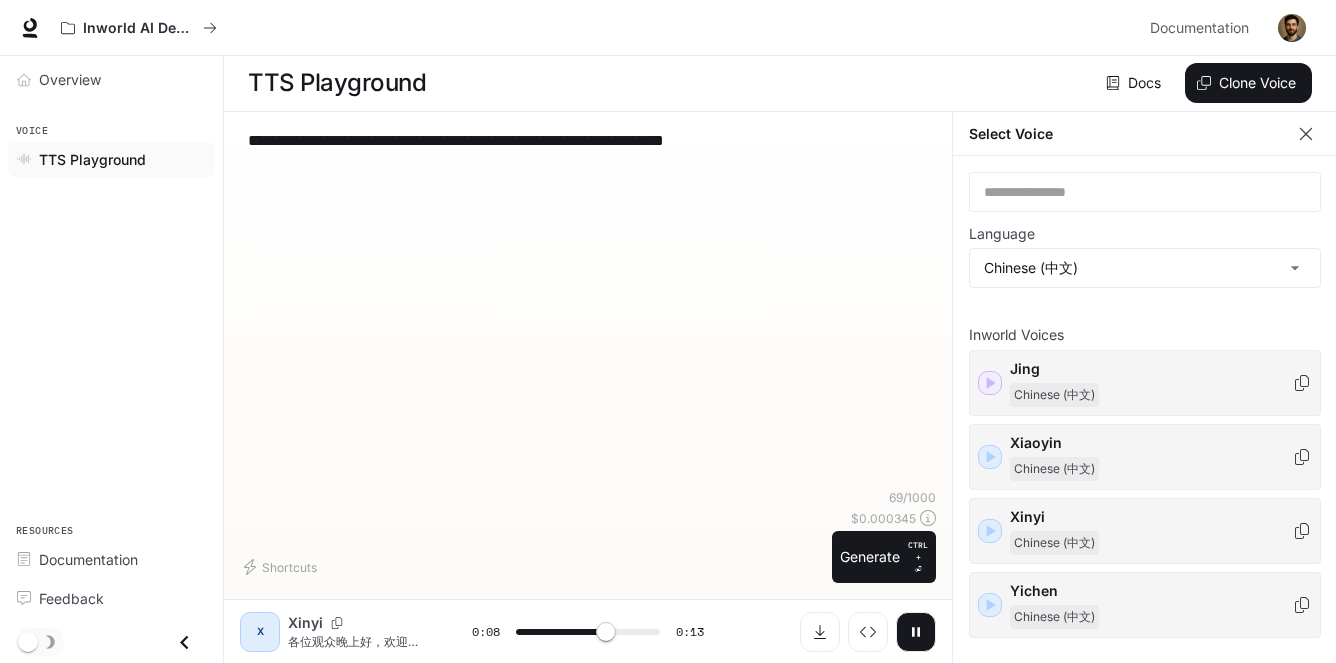 type on "**********" 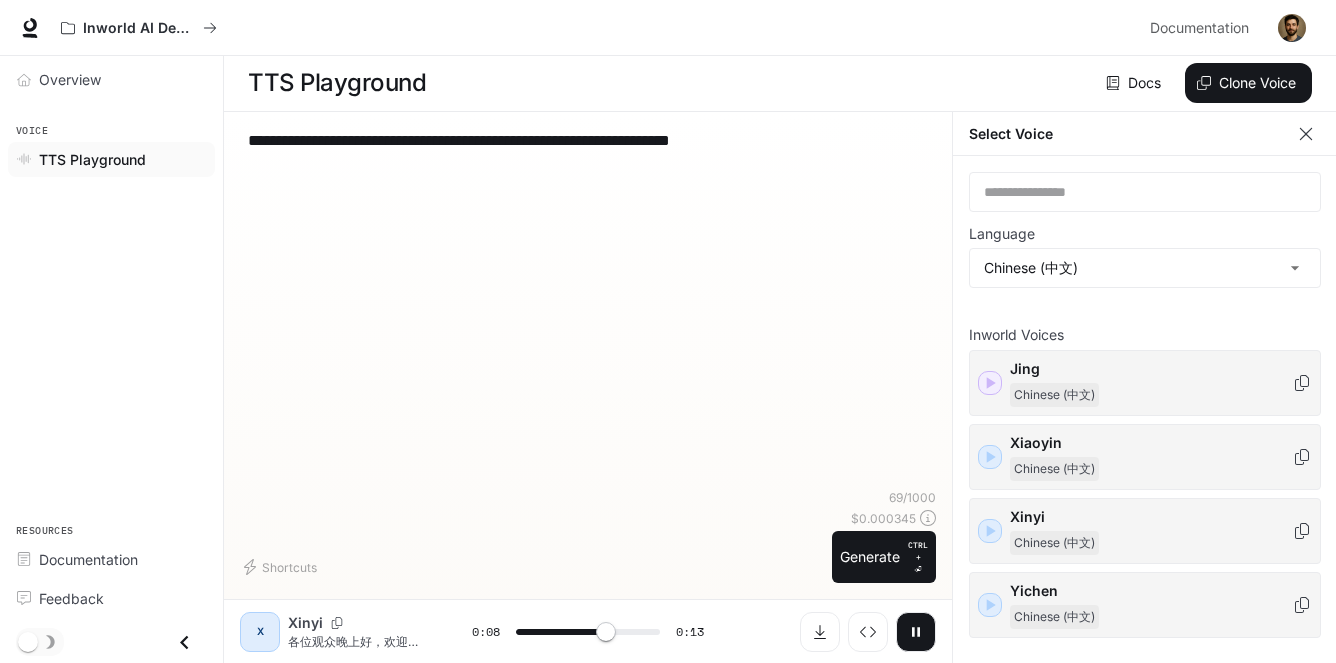 type on "***" 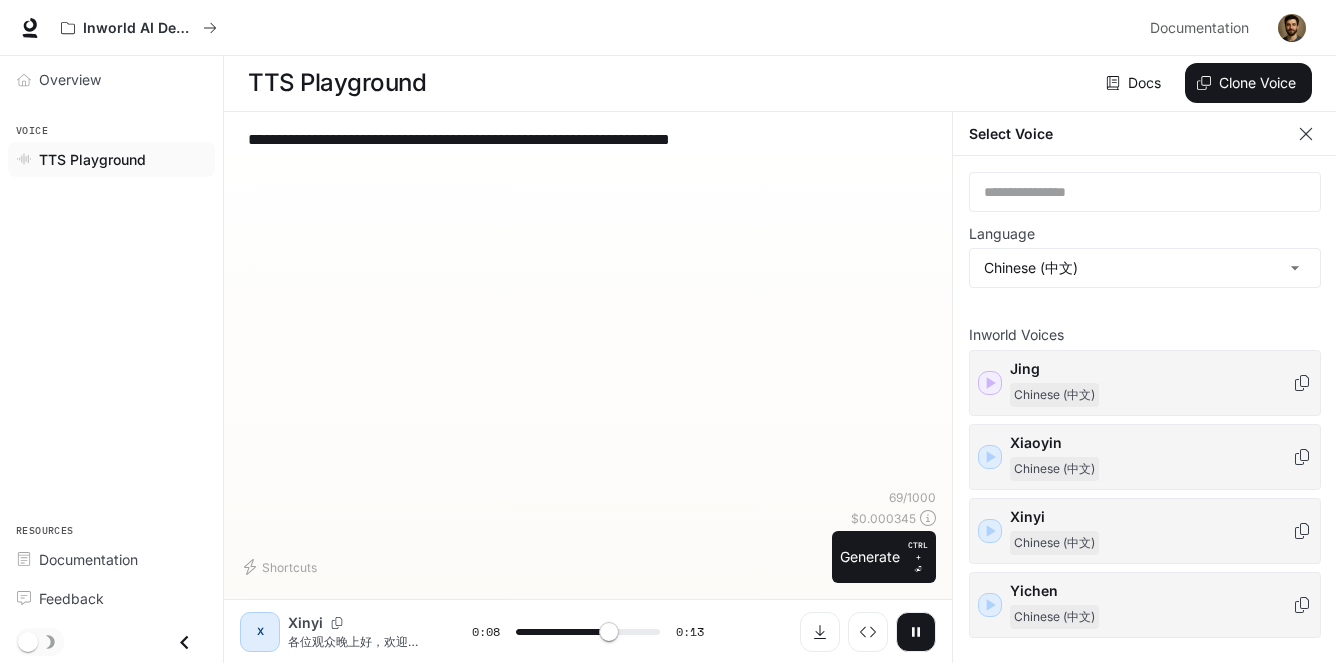 type on "**********" 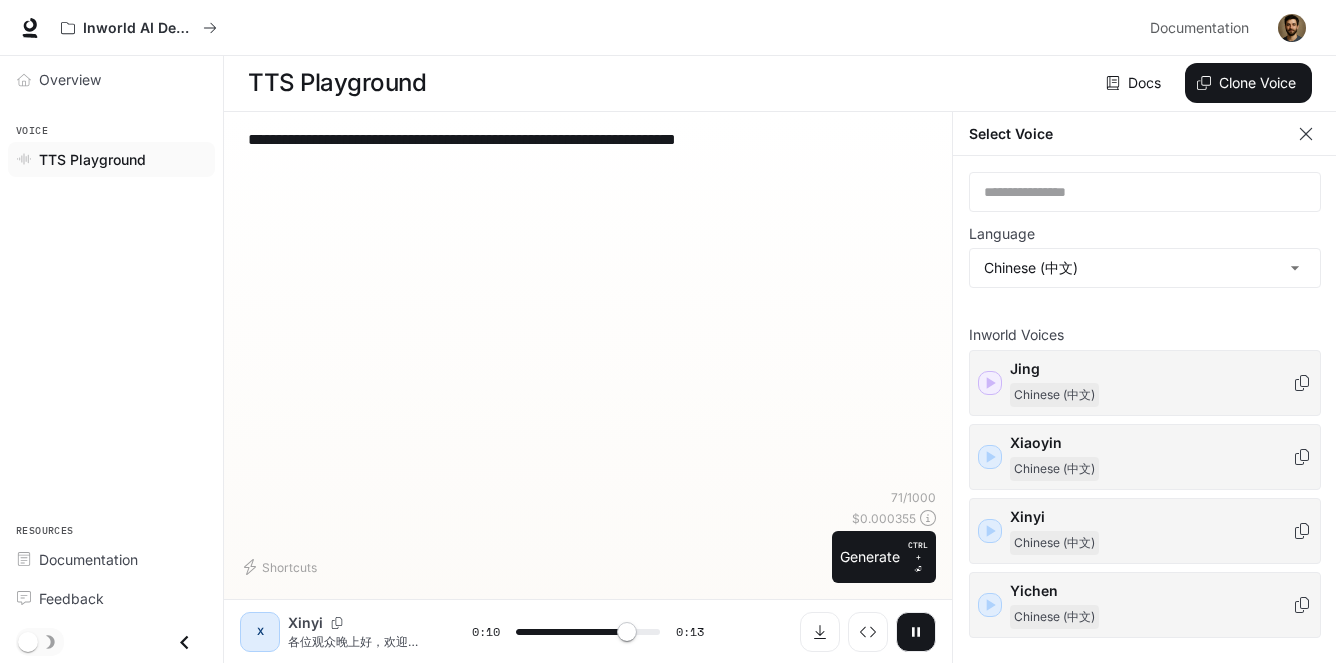 type on "****" 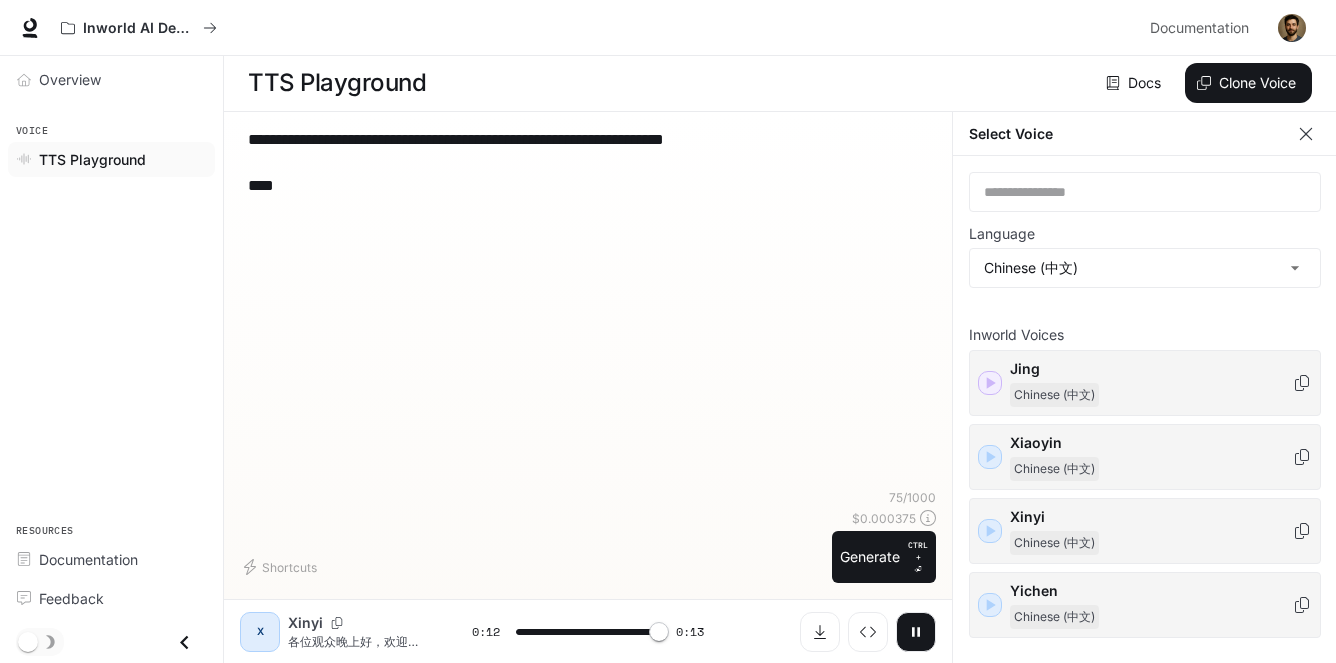 type on "*" 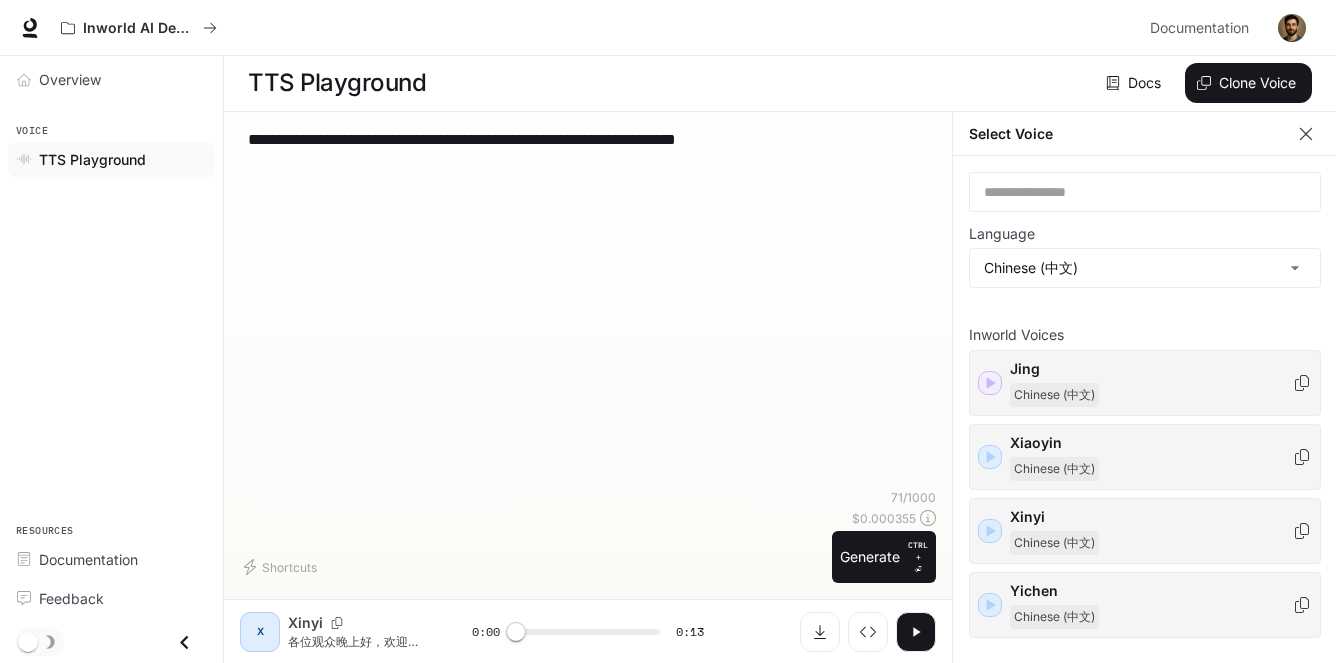 paste on "**********" 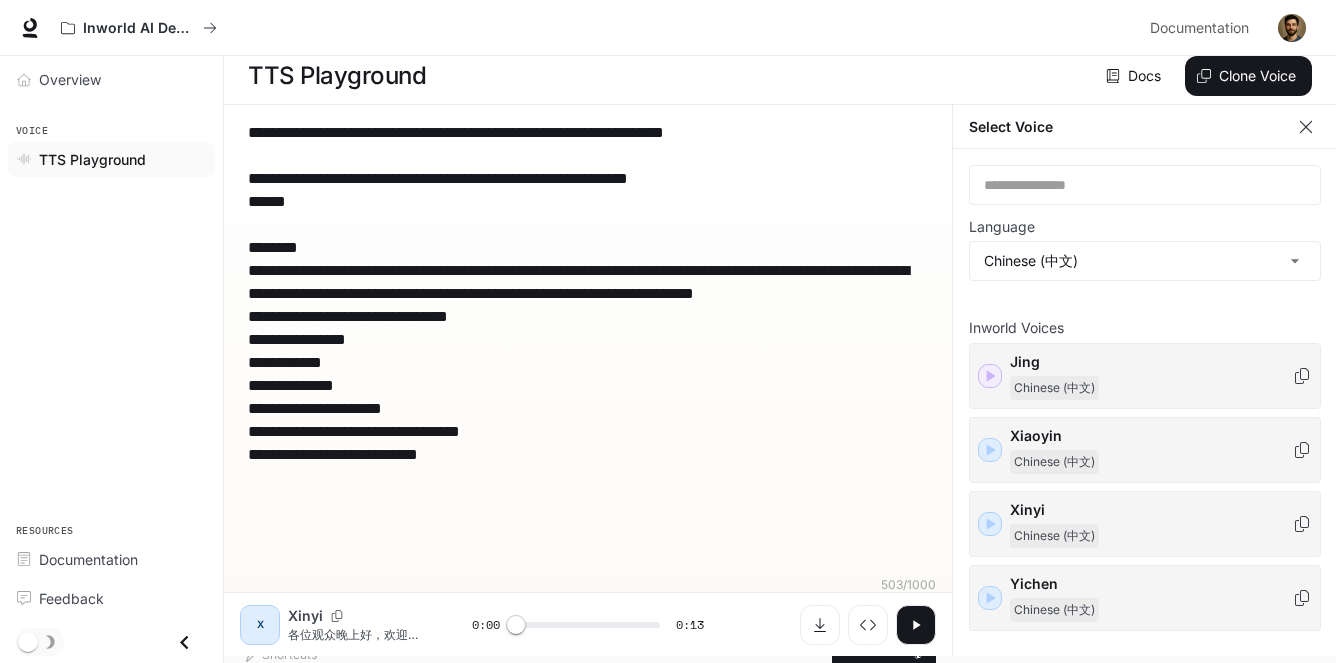 type on "**********" 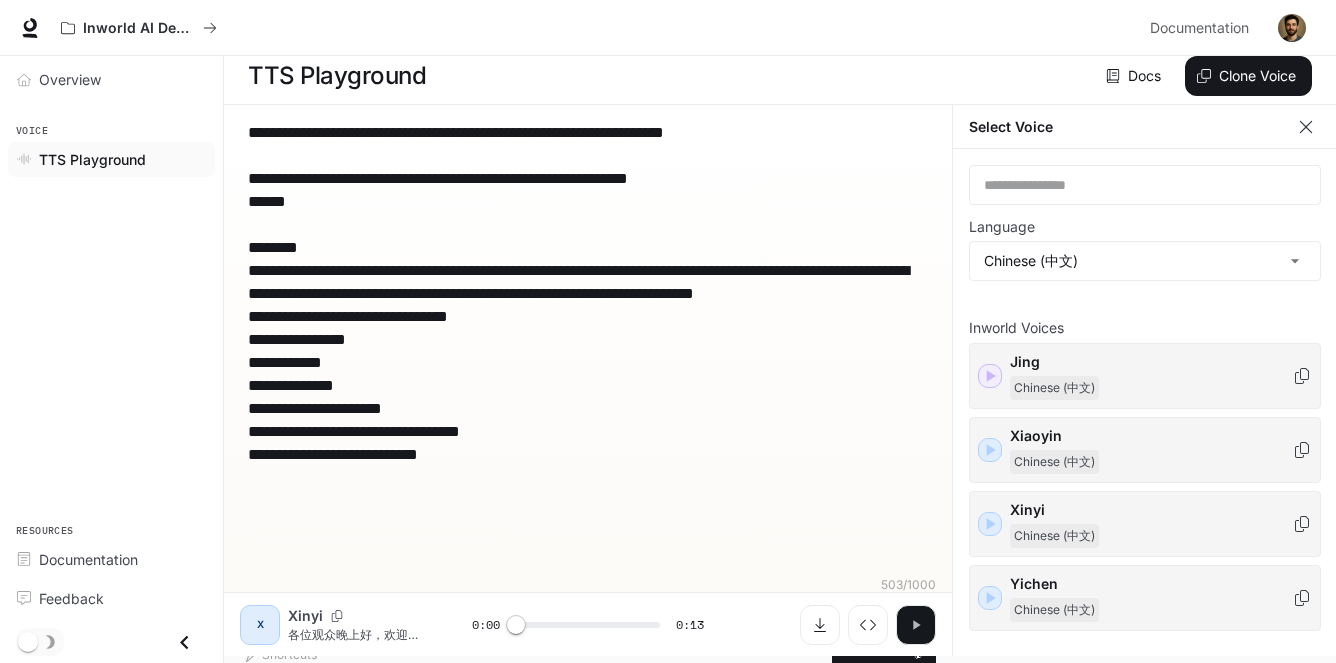 click at bounding box center [916, 625] 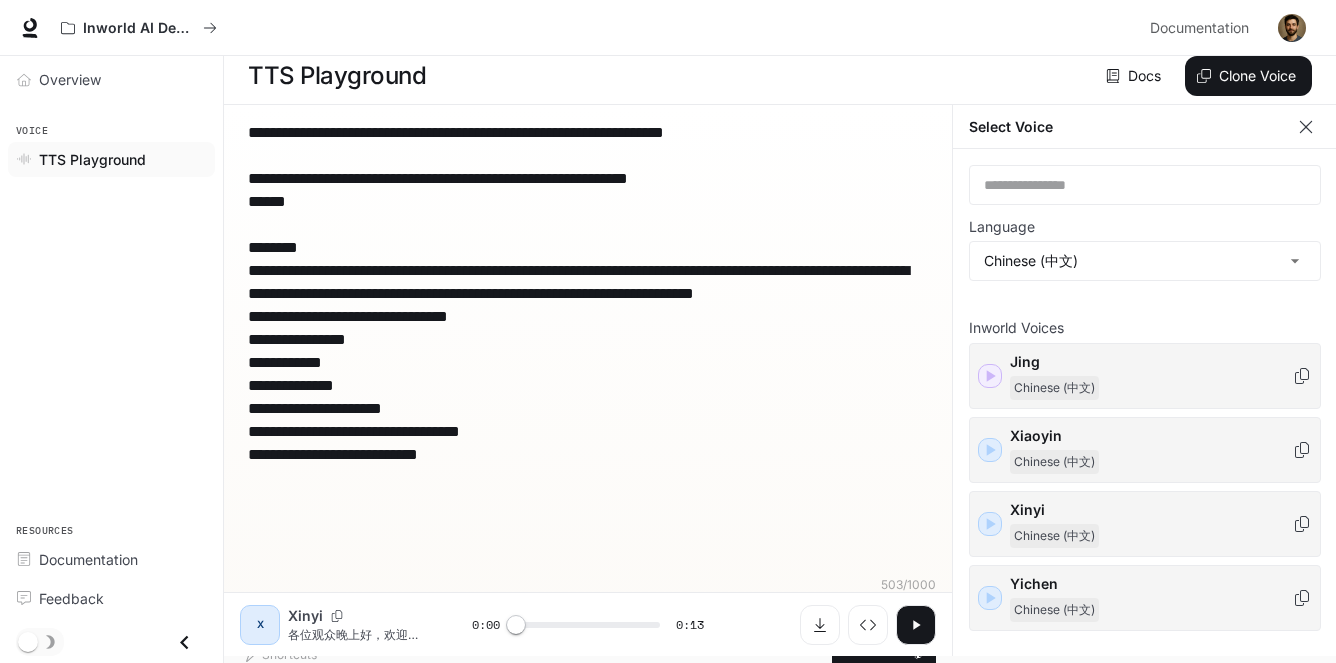 click on "**********" at bounding box center (588, 351) 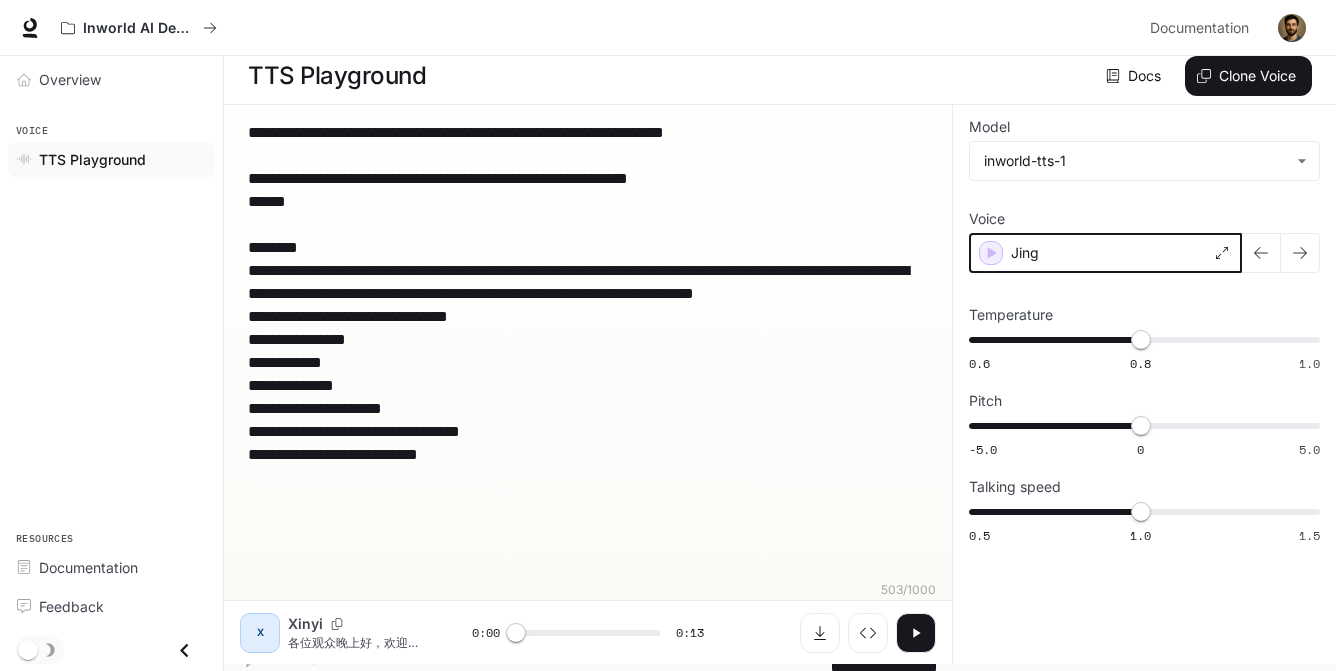 click 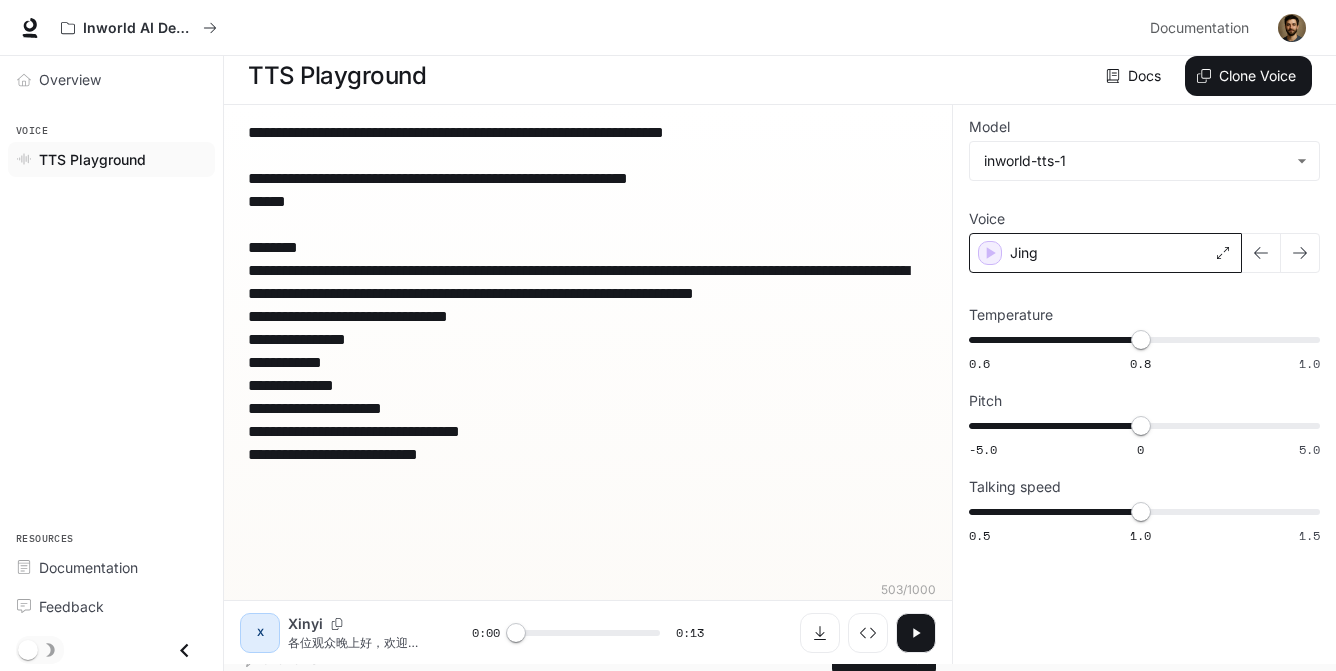 click at bounding box center [916, 633] 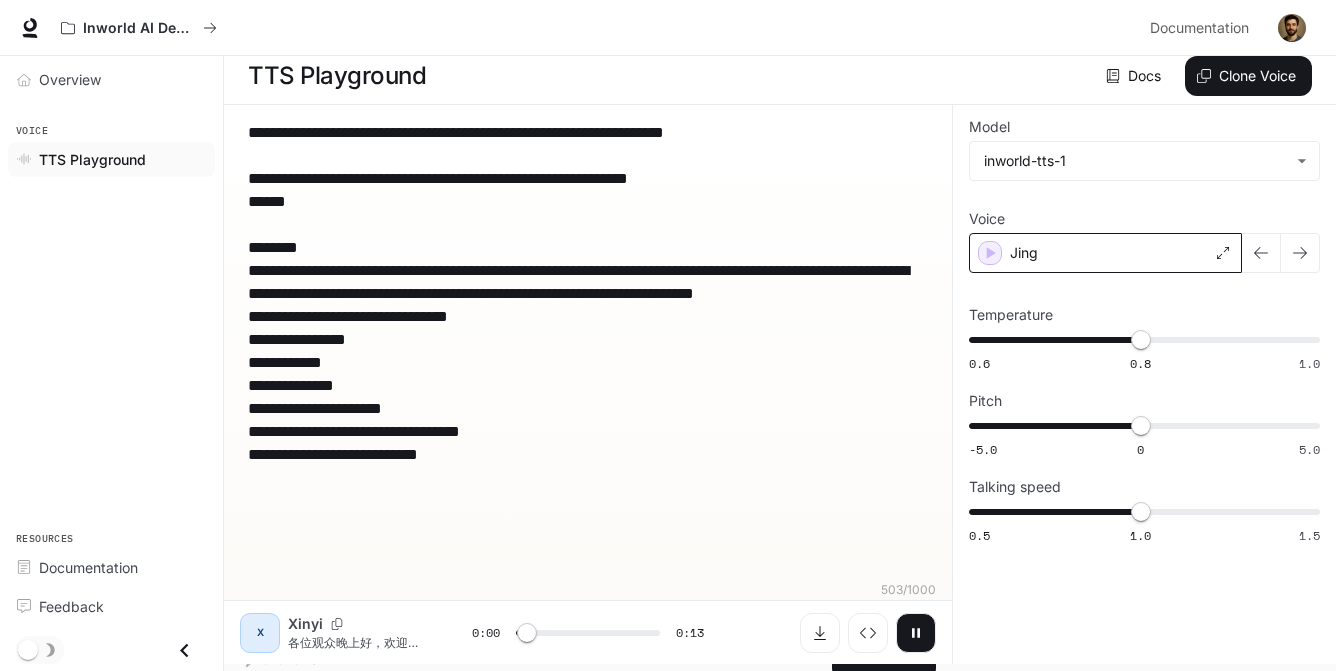 click on "X" at bounding box center (260, 633) 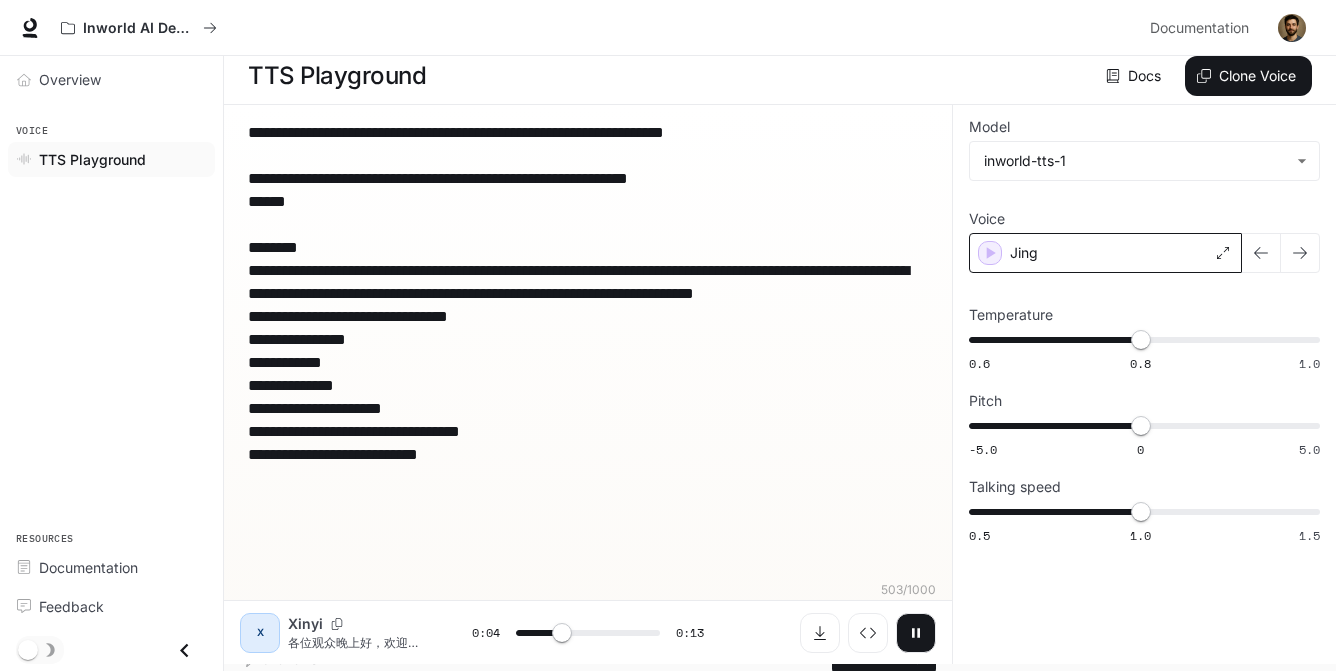 click on "**********" at bounding box center (588, 351) 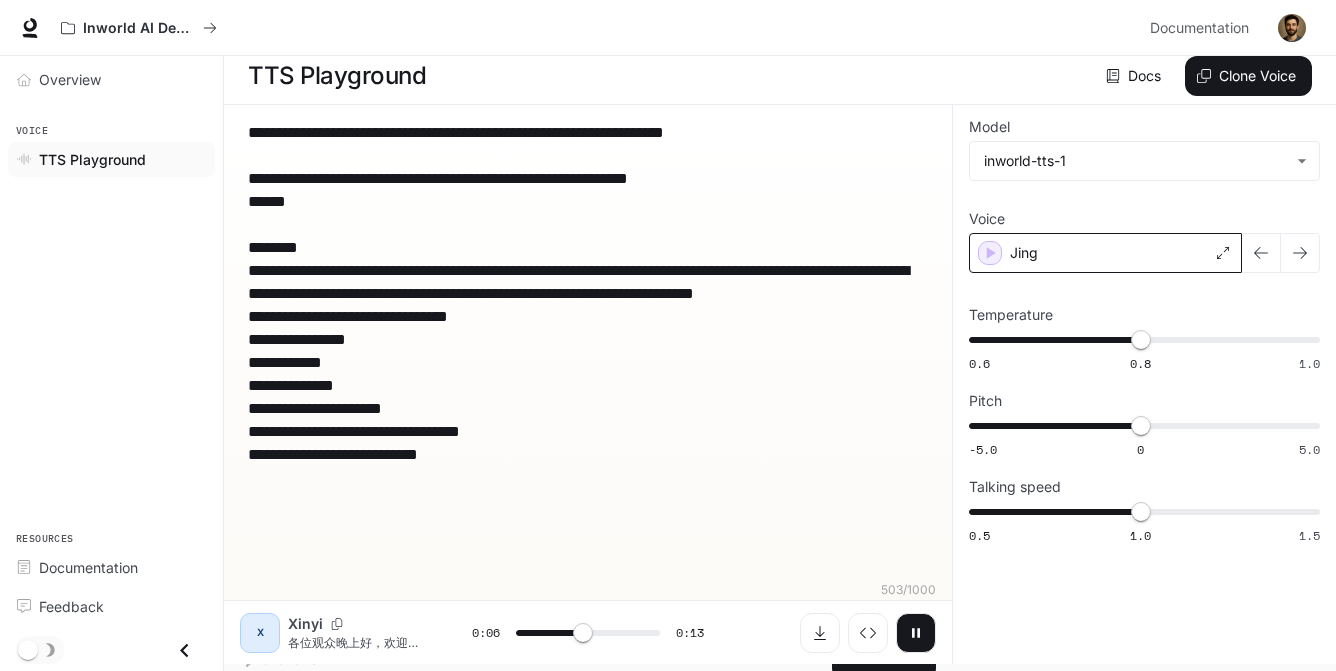 drag, startPoint x: 590, startPoint y: 547, endPoint x: 333, endPoint y: 223, distance: 413.5517 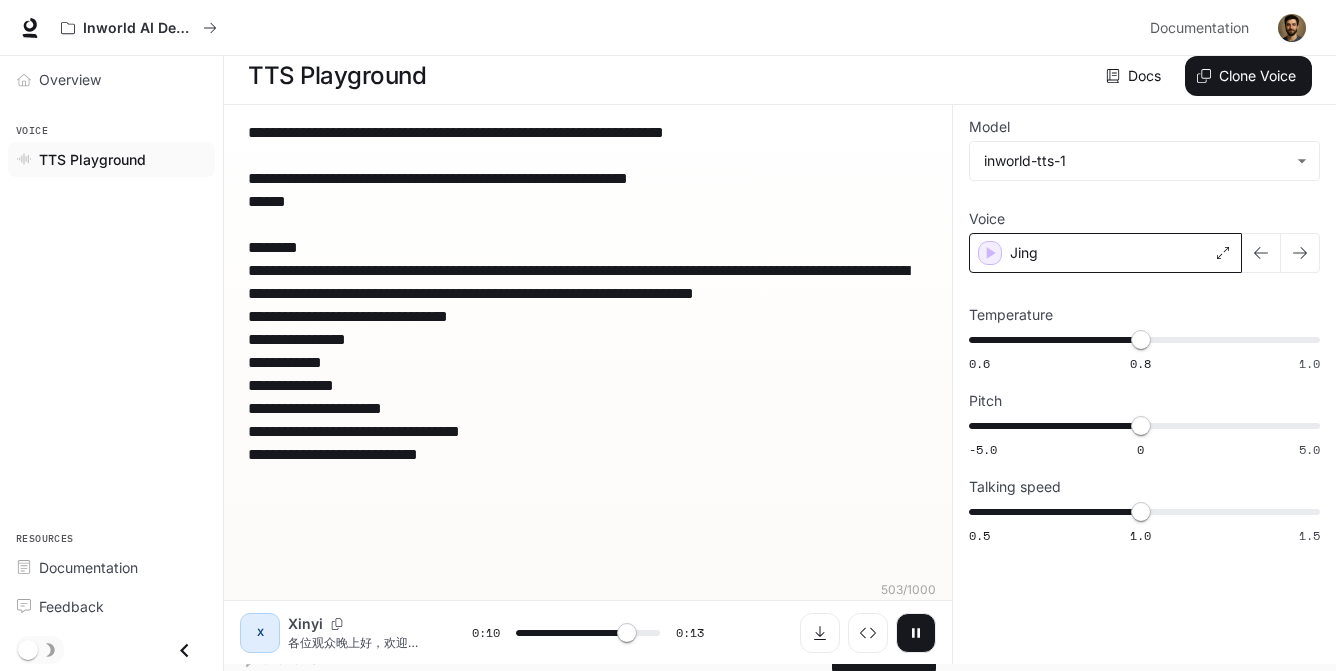 click 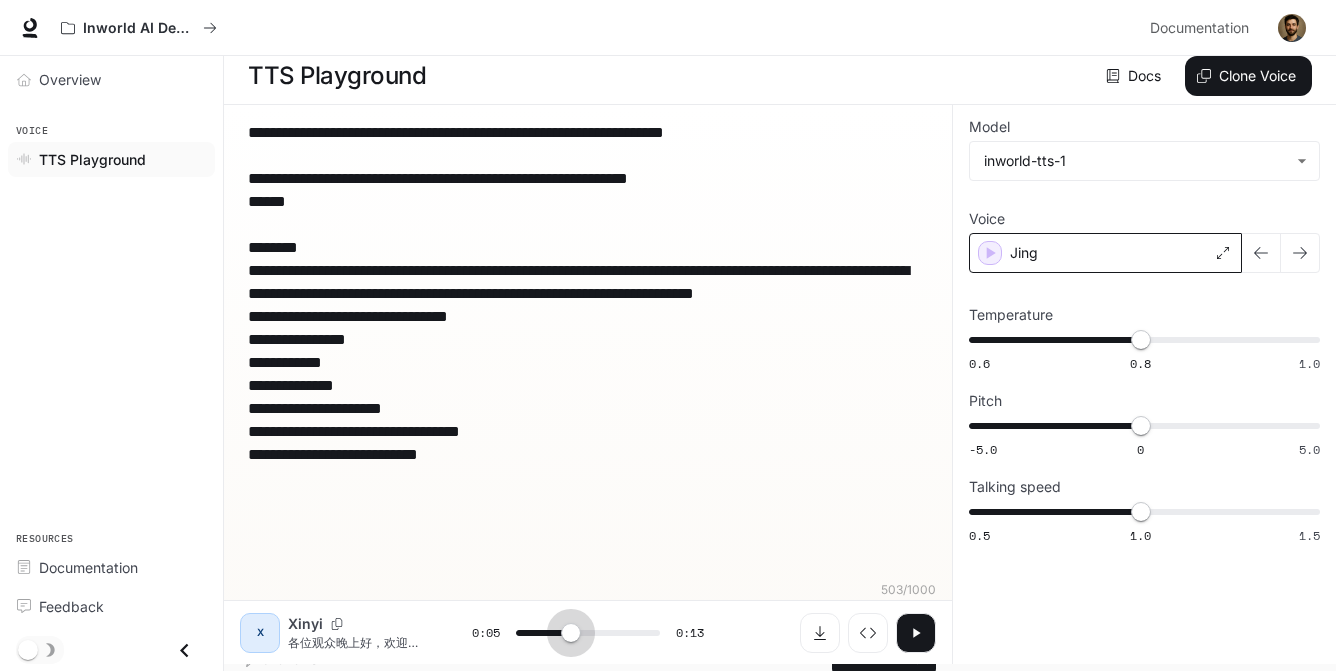 type on "*" 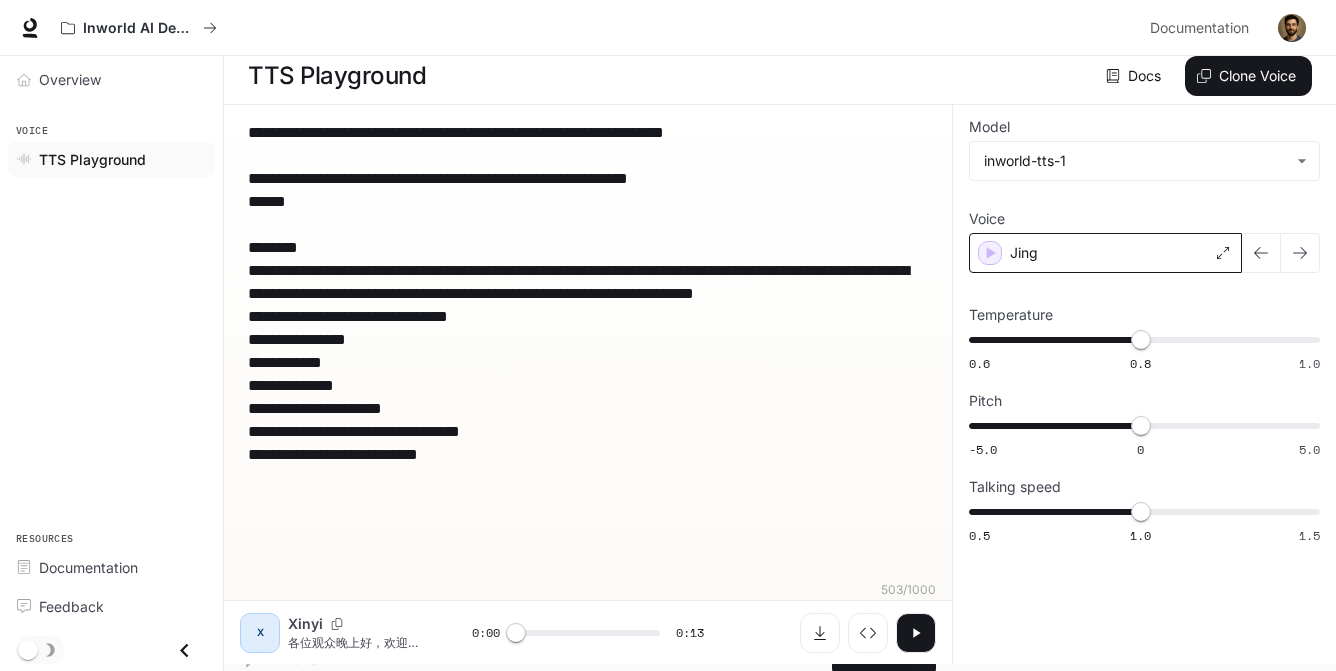 drag, startPoint x: 584, startPoint y: 218, endPoint x: 373, endPoint y: 193, distance: 212.47588 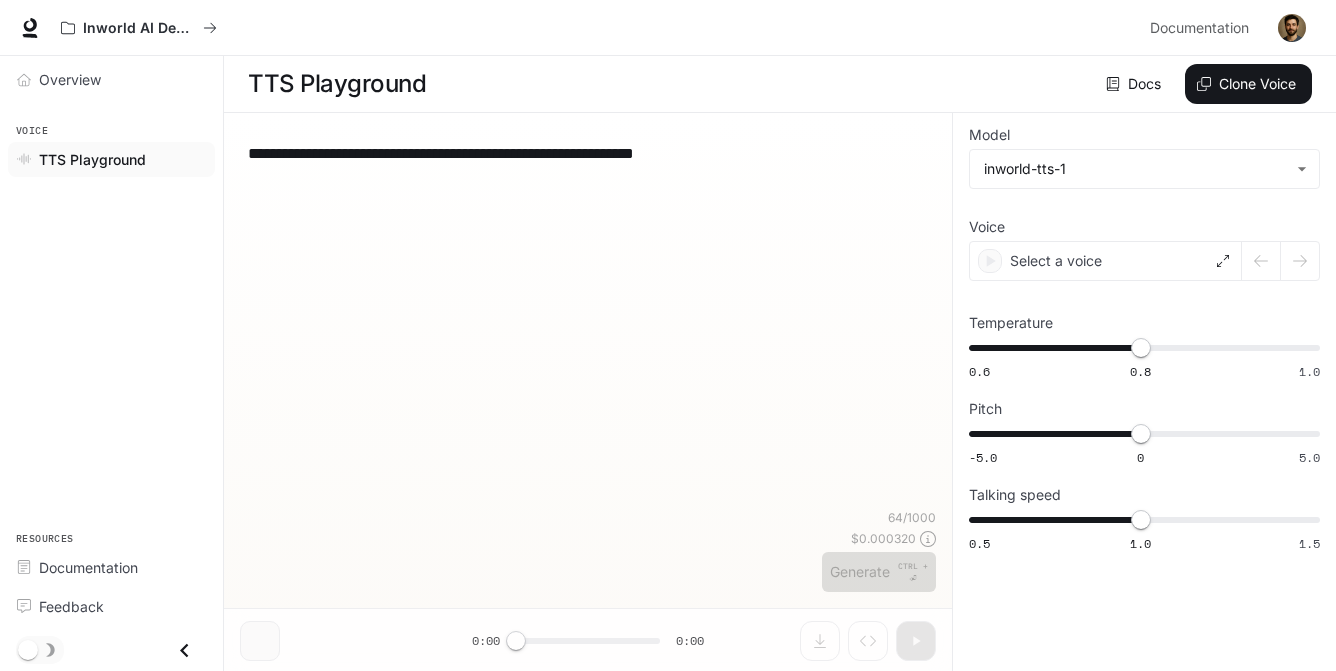 scroll, scrollTop: 0, scrollLeft: 0, axis: both 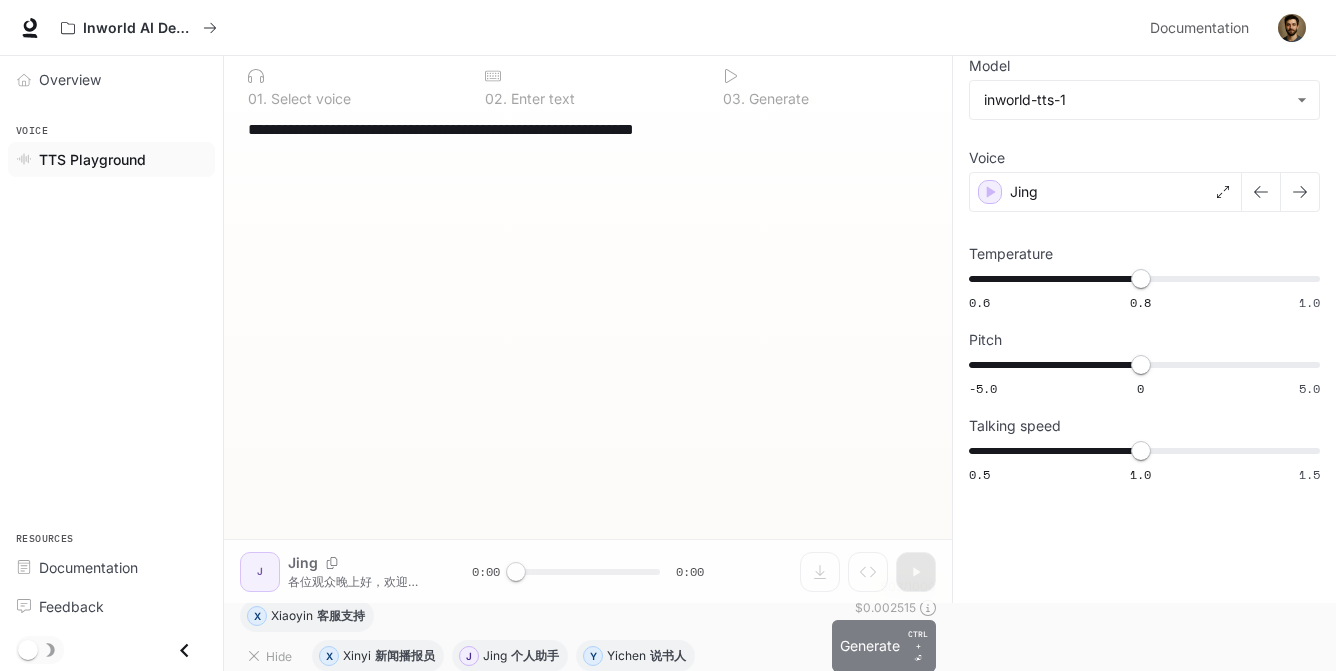click on "Generate CTRL +  ⏎" at bounding box center (884, 646) 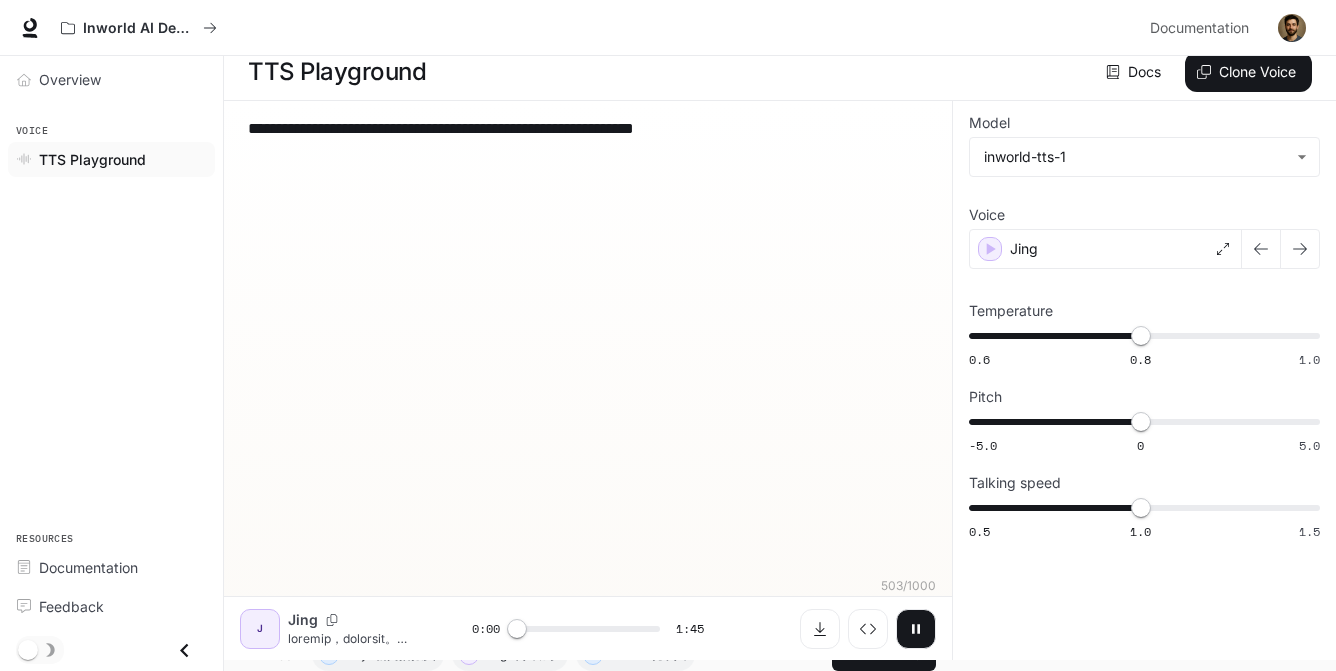 scroll, scrollTop: 12, scrollLeft: 0, axis: vertical 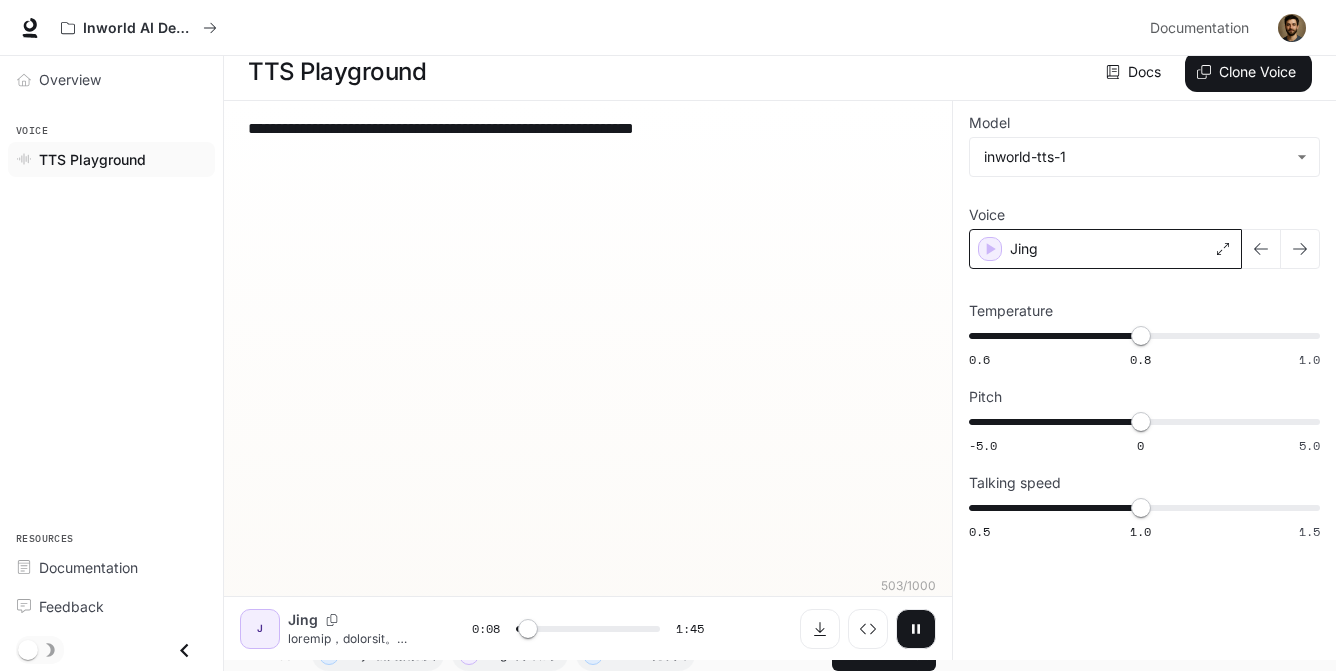 click on "Jing" at bounding box center [1105, 249] 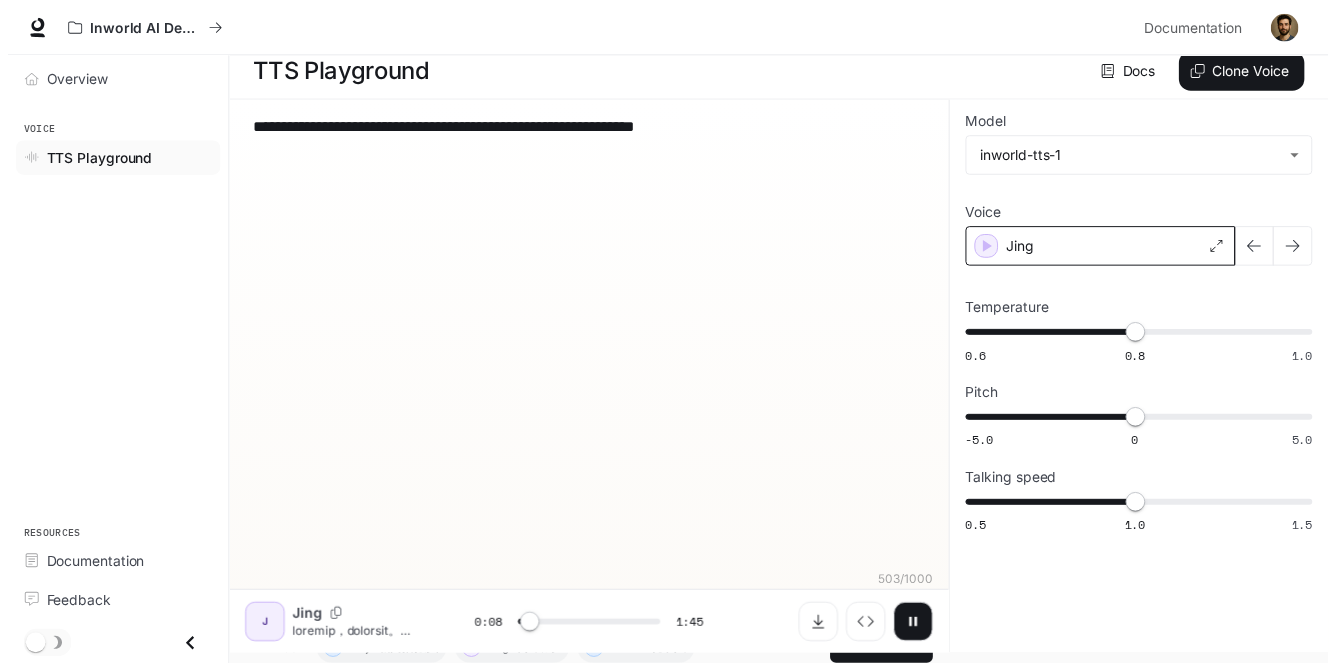 scroll, scrollTop: 20, scrollLeft: 0, axis: vertical 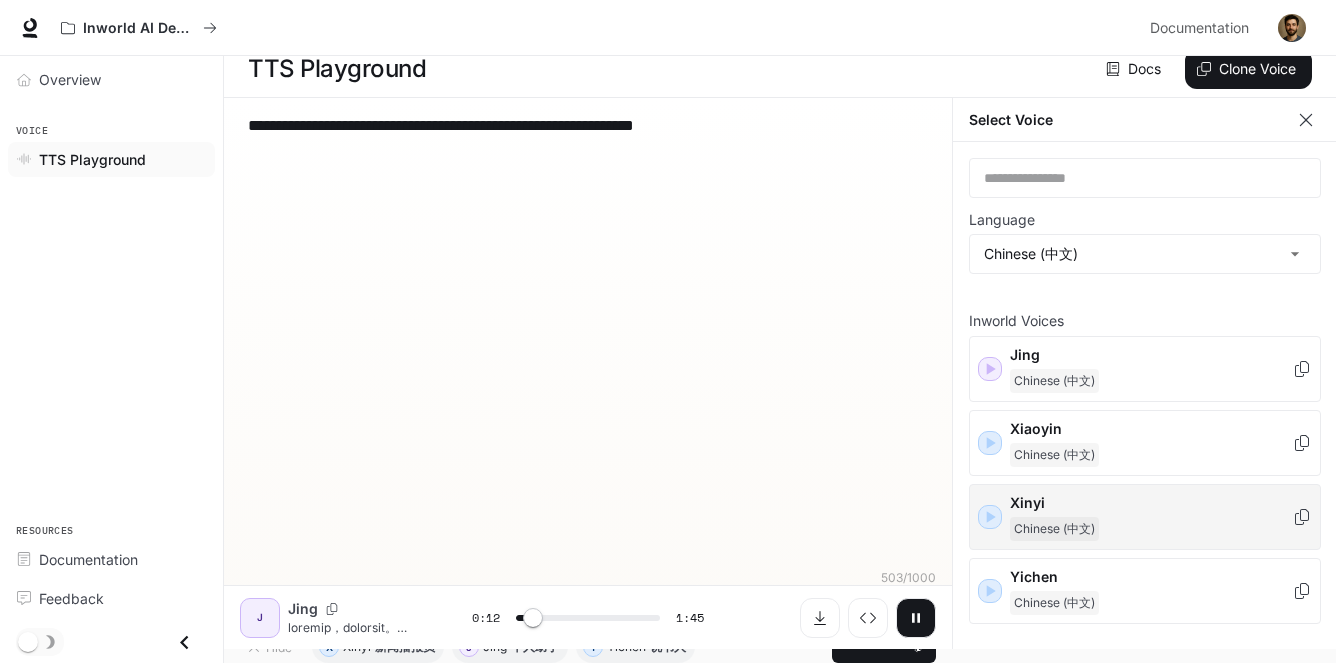 click on "Xinyi" at bounding box center (1151, 503) 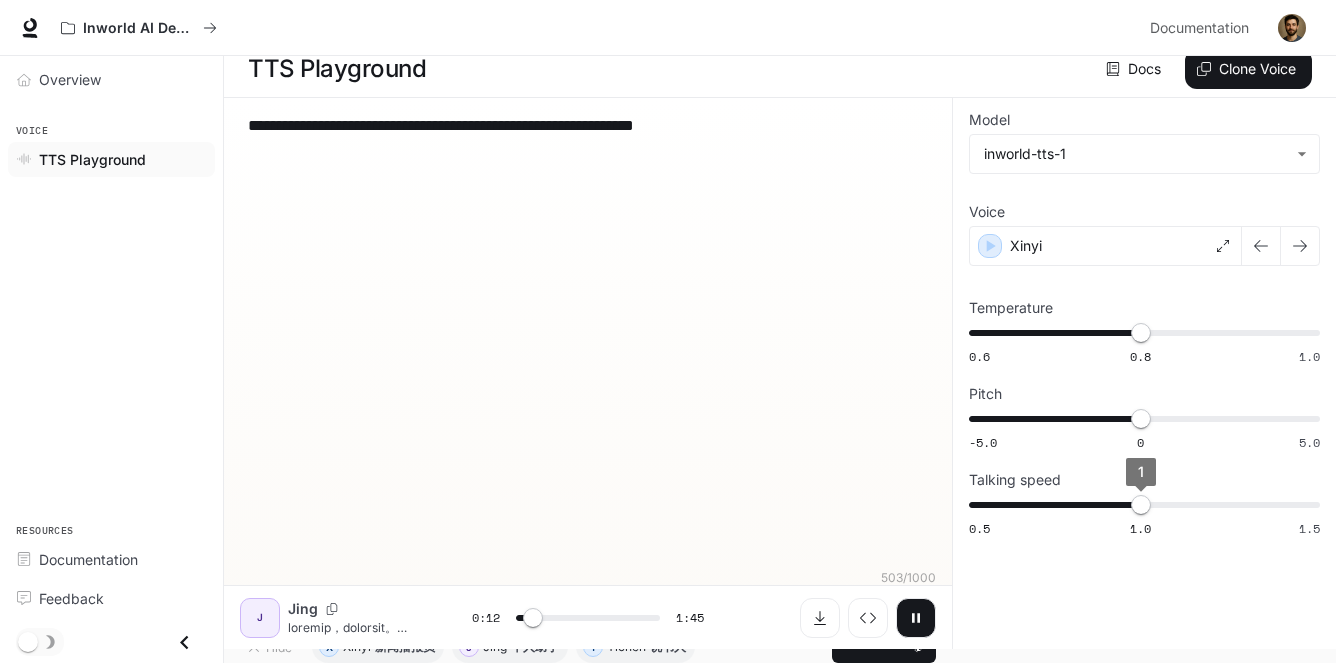 scroll, scrollTop: 12, scrollLeft: 0, axis: vertical 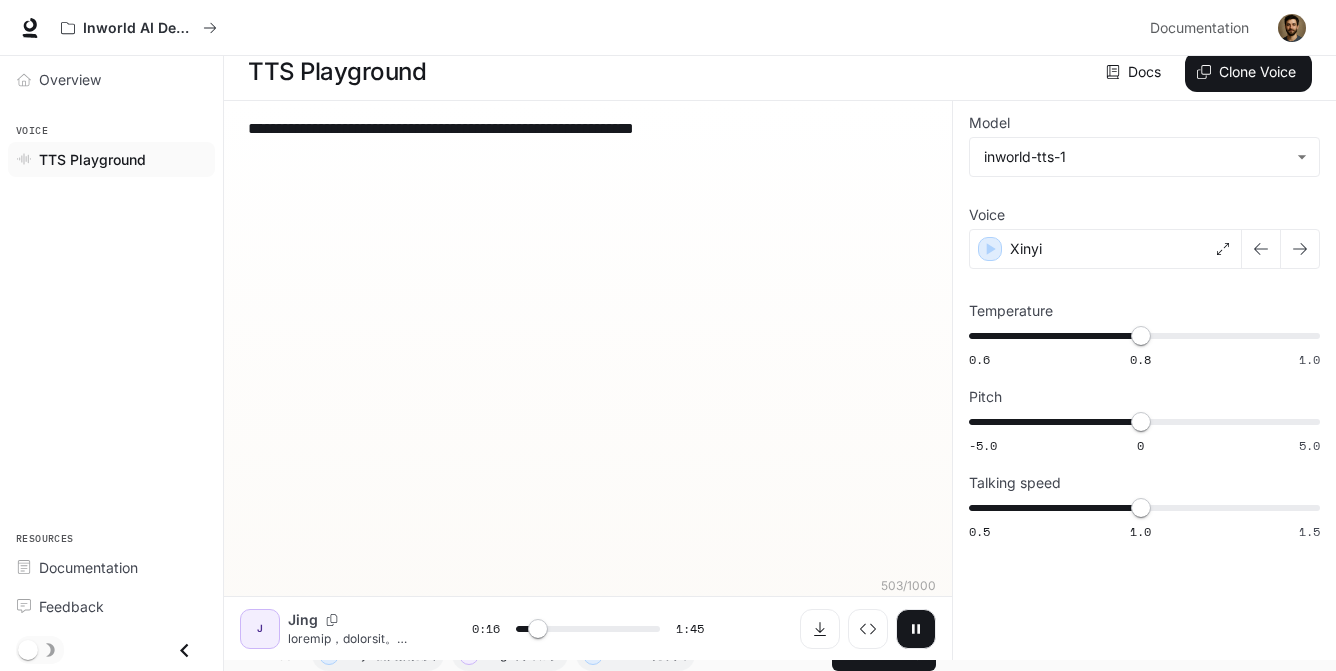 click on "J" at bounding box center (260, 629) 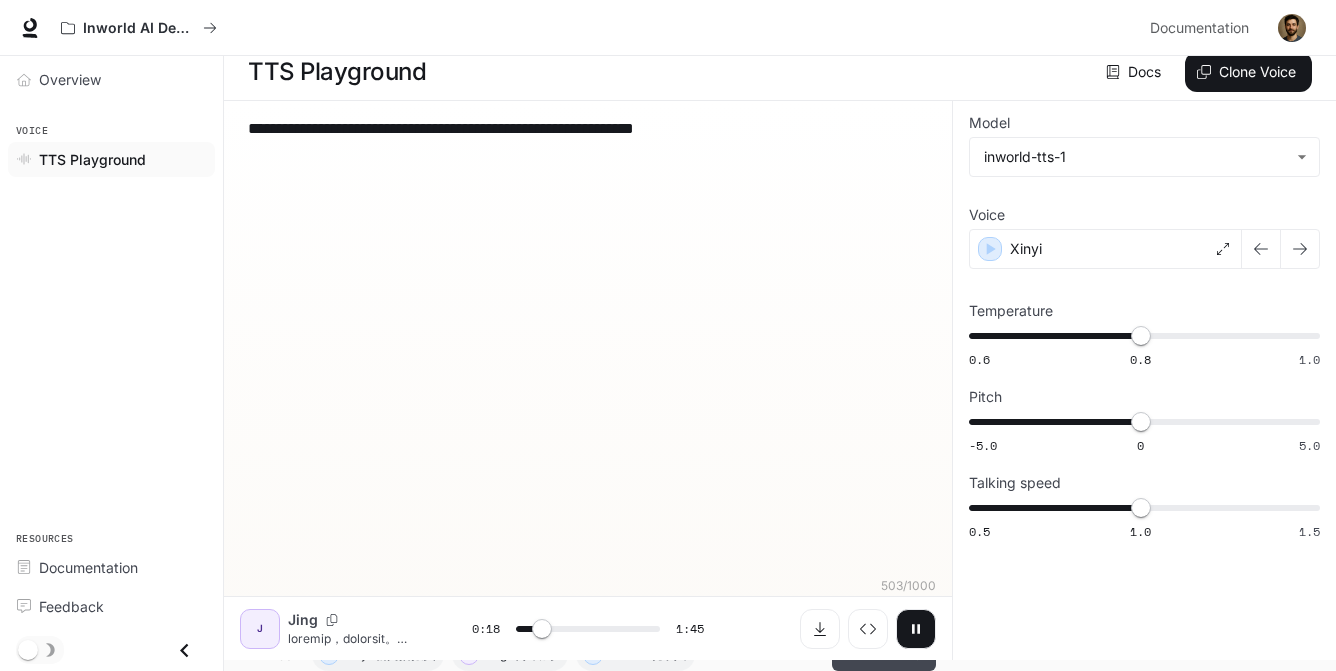 click on "Generate CTRL +  ⏎" at bounding box center [884, 645] 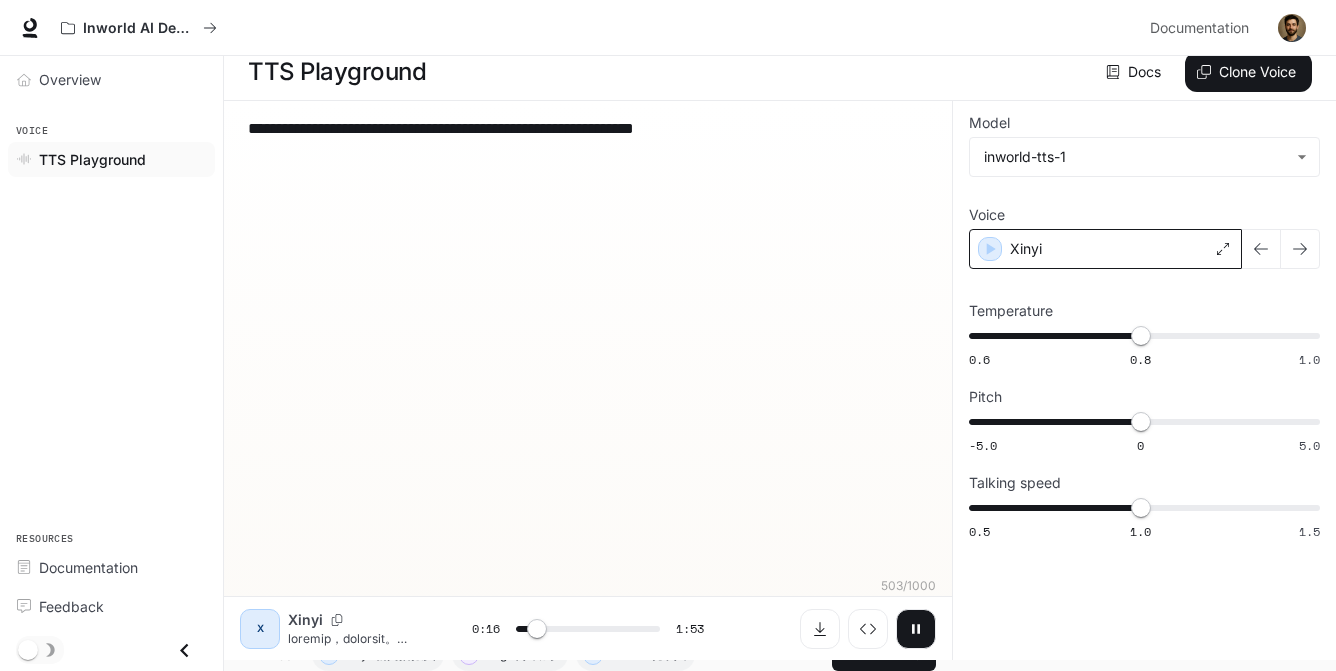 click on "Xinyi" at bounding box center [1105, 249] 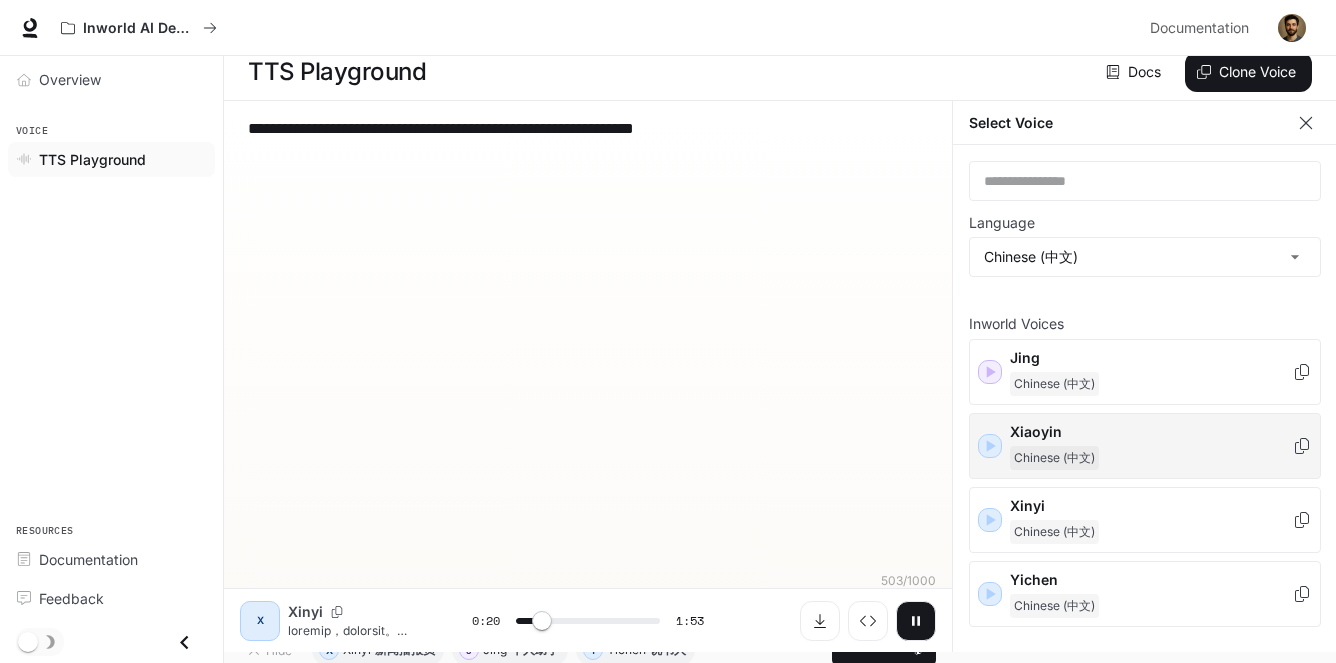 click on "Xiaoyin" at bounding box center [1151, 432] 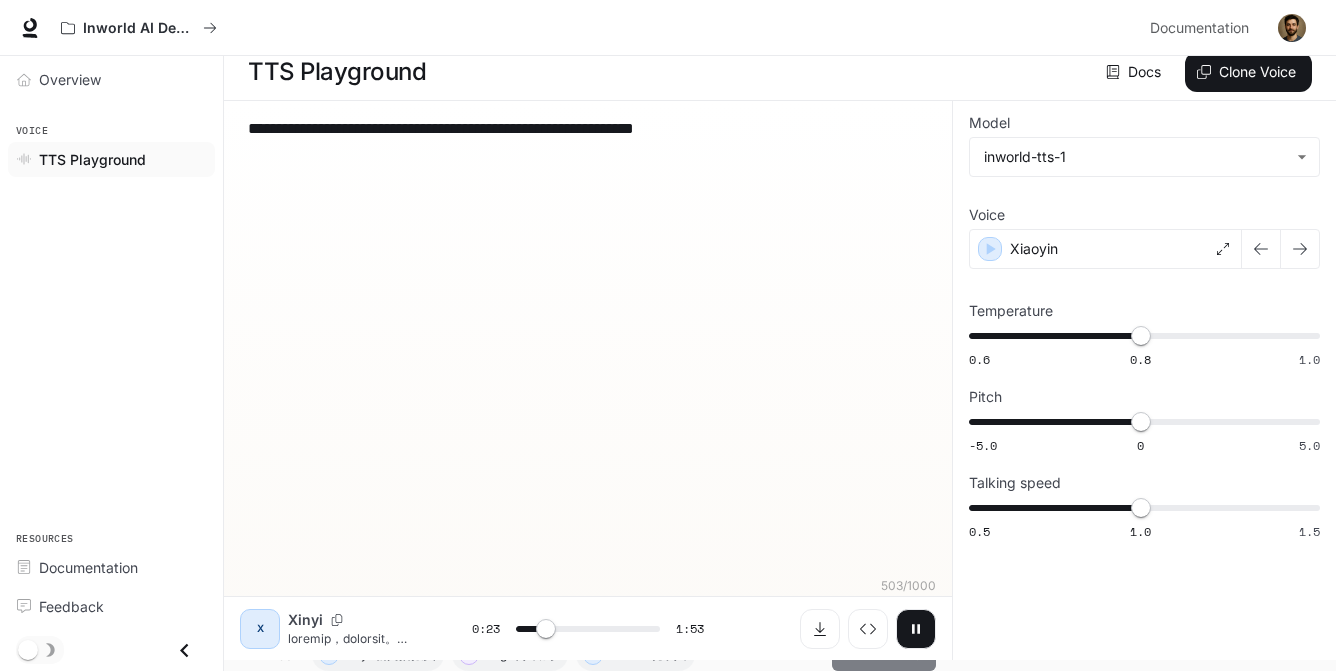 click on "Generate CTRL +  ⏎" at bounding box center (884, 645) 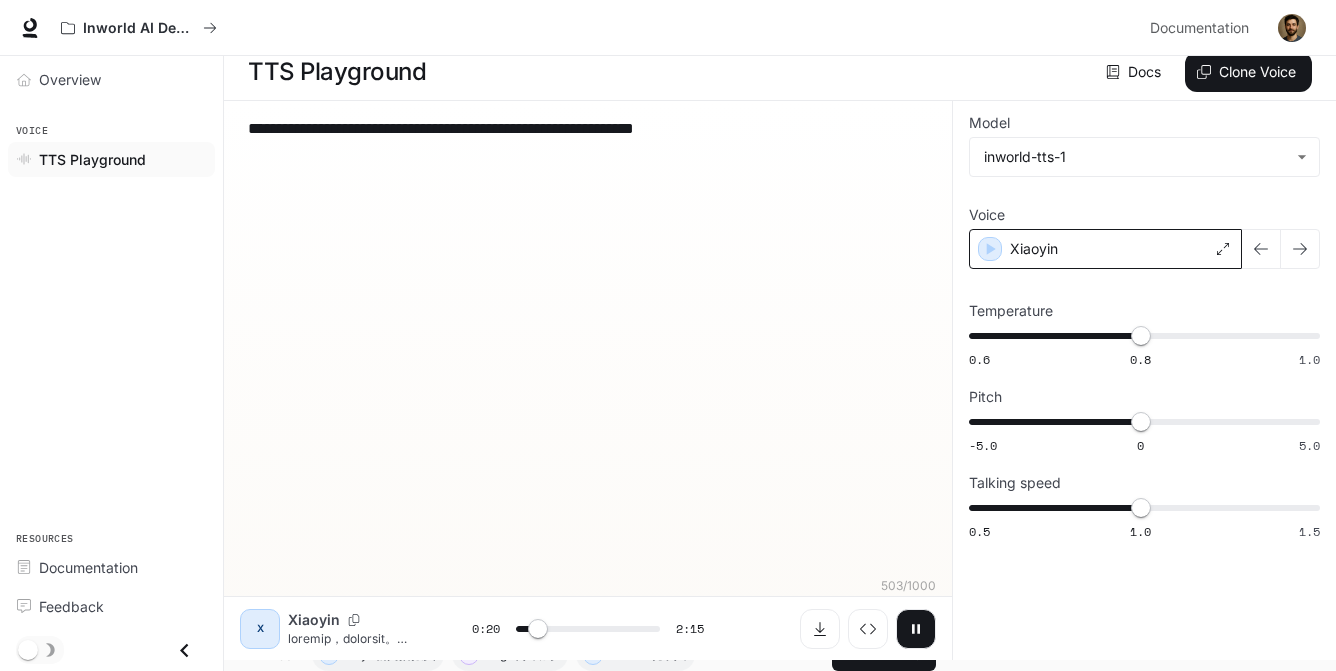 click on "Xiaoyin" at bounding box center [1034, 249] 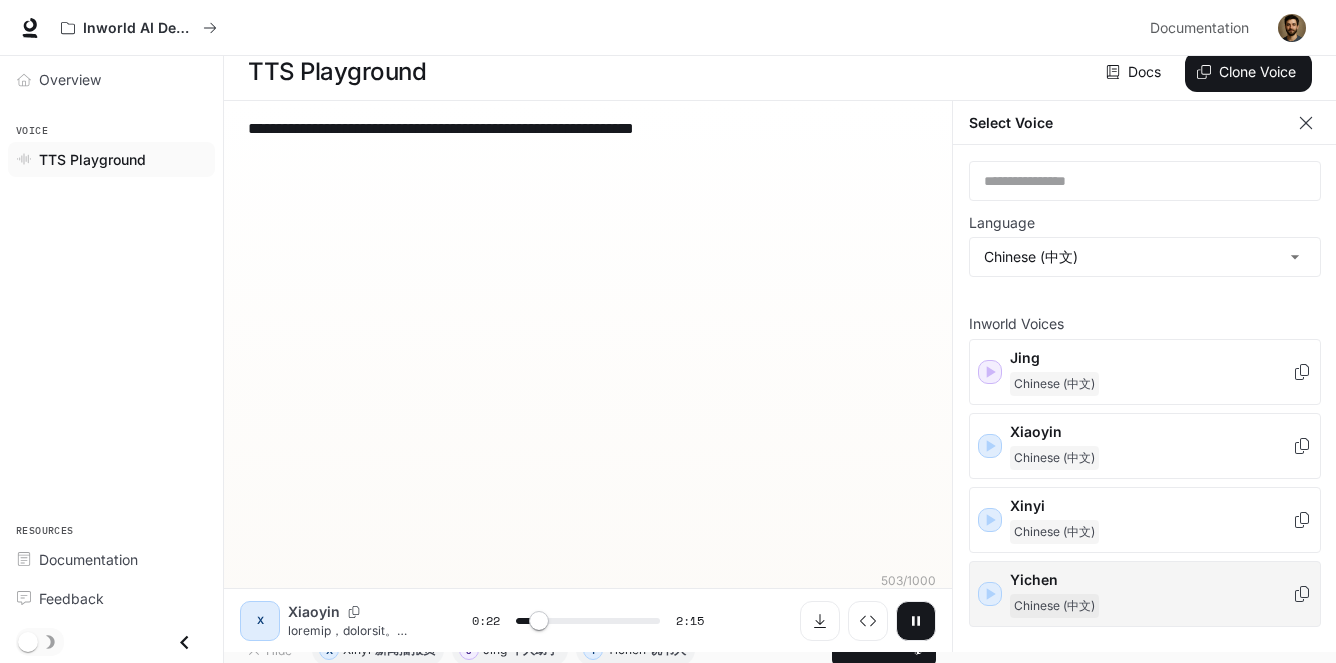 click on "Yichen" at bounding box center (1151, 580) 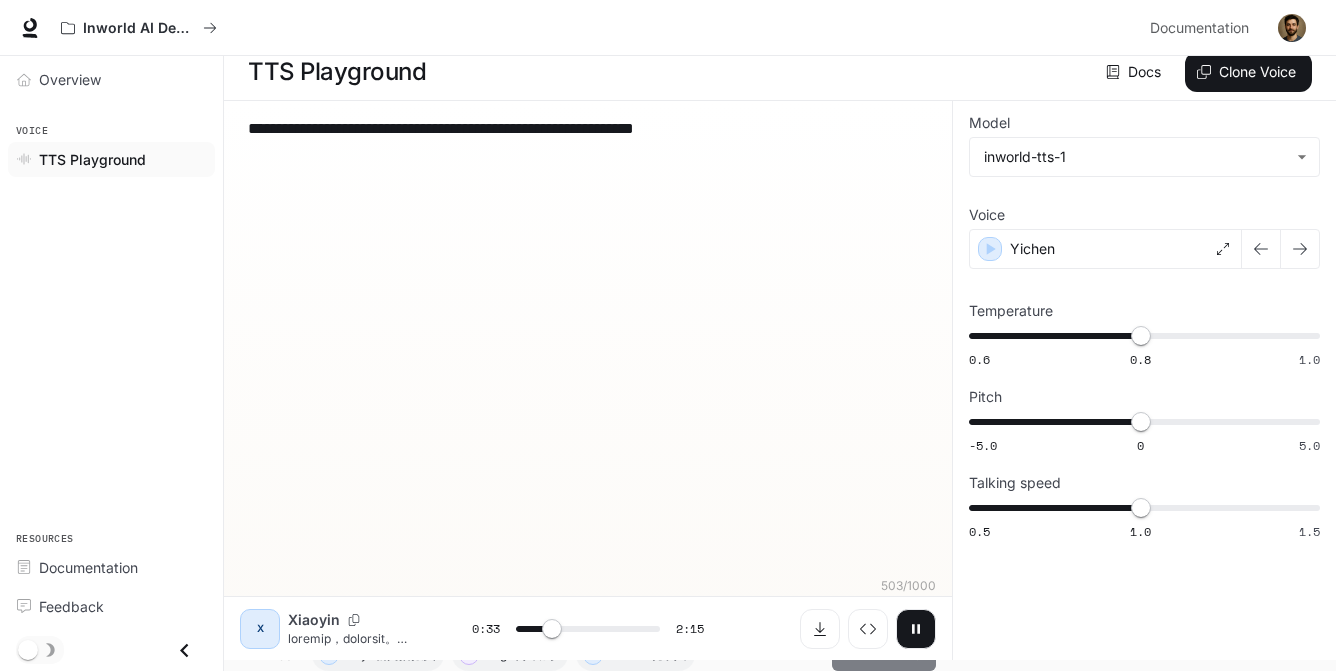 click on "Generate CTRL +  ⏎" at bounding box center [884, 645] 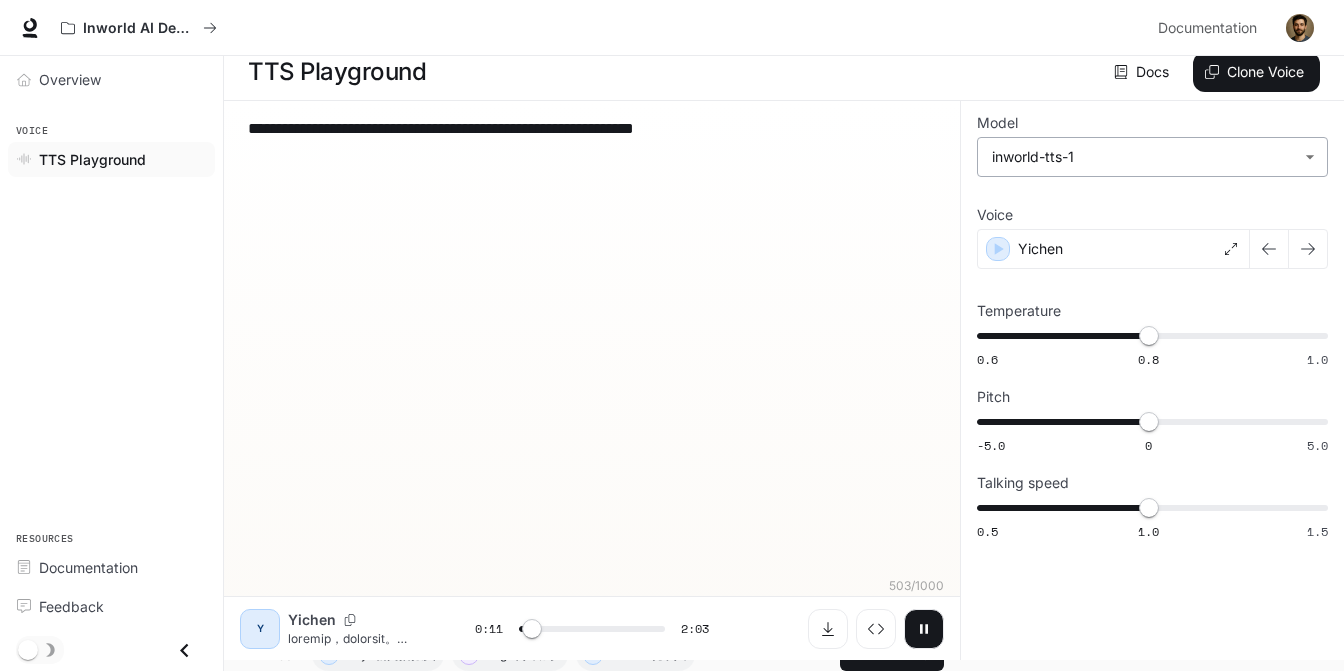 click on "**********" at bounding box center [672, 324] 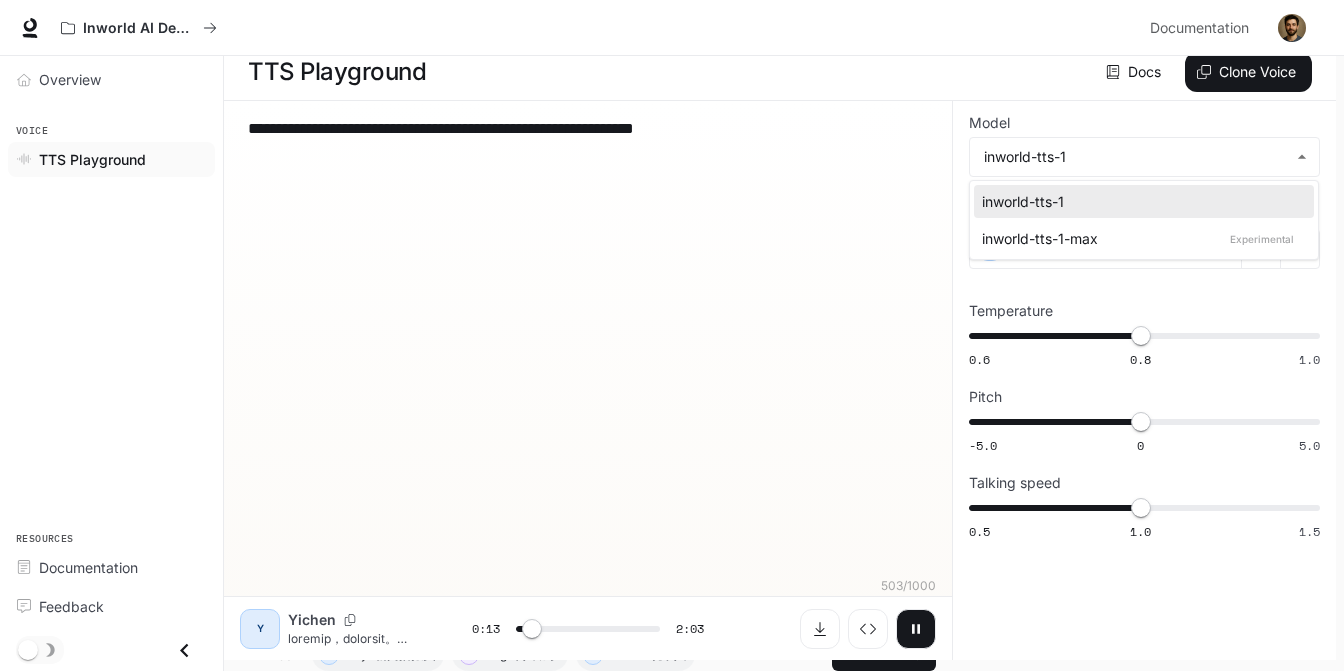 click at bounding box center [672, 335] 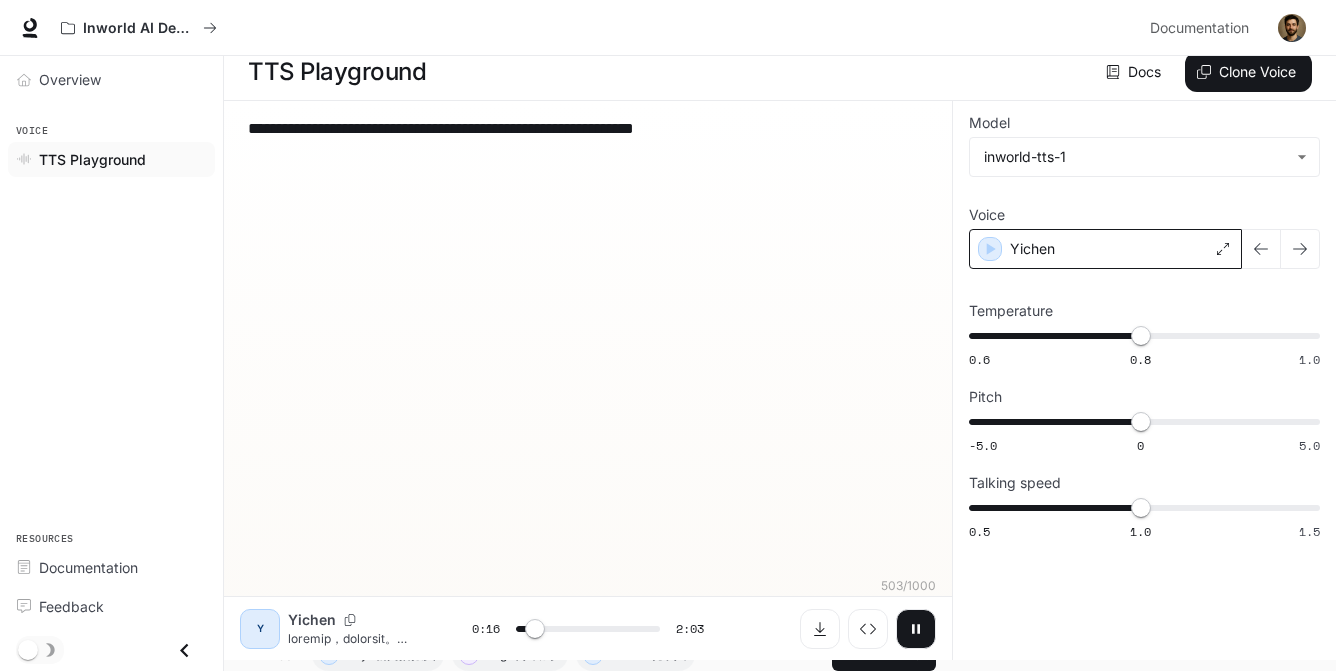 click 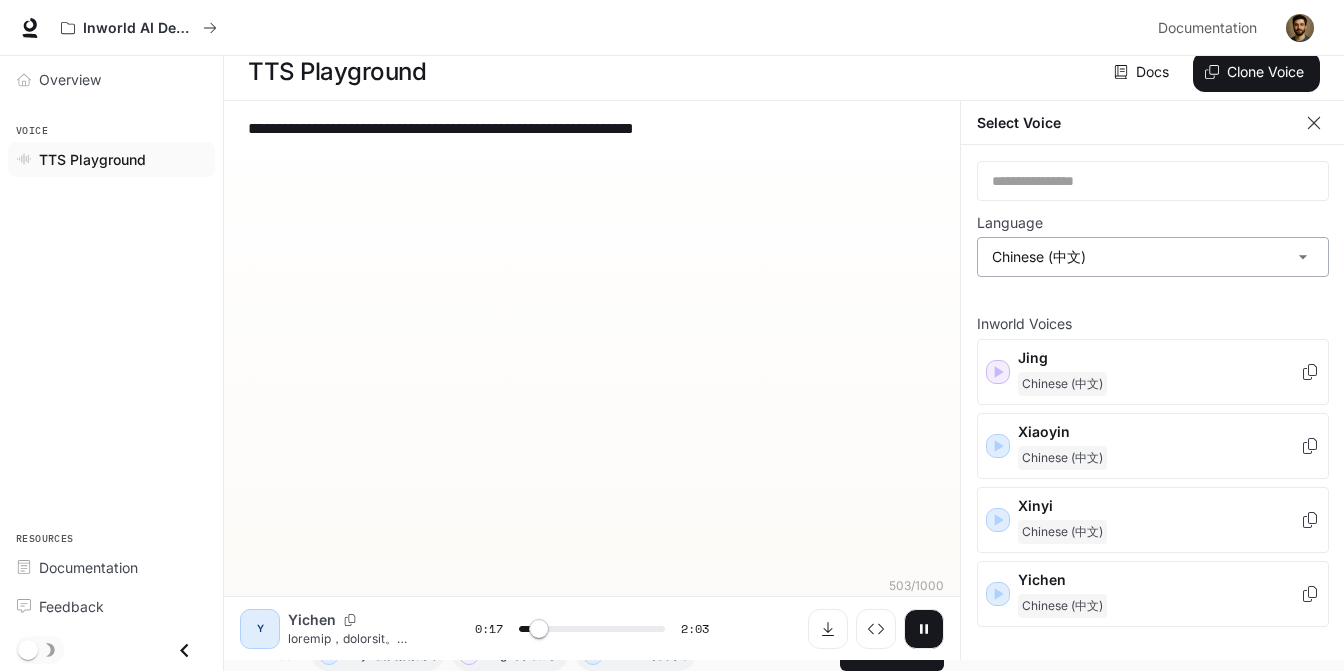 click on "**********" at bounding box center [672, 324] 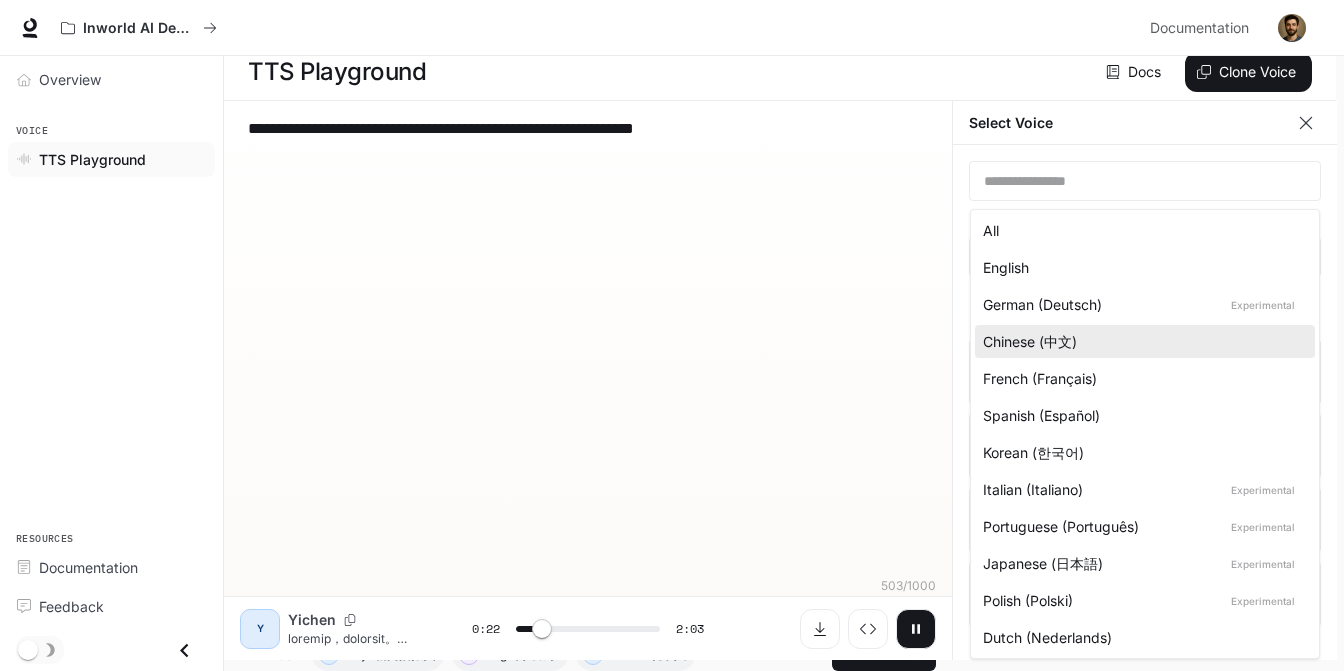 click at bounding box center (672, 335) 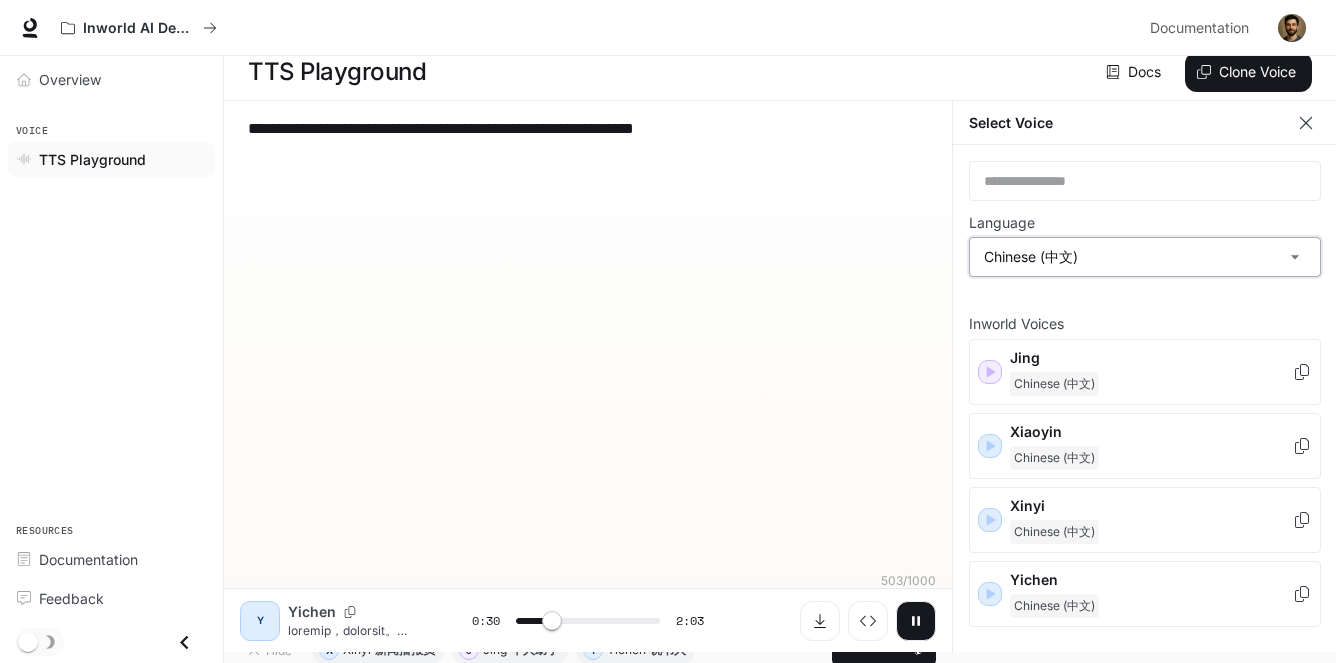 scroll, scrollTop: 20, scrollLeft: 0, axis: vertical 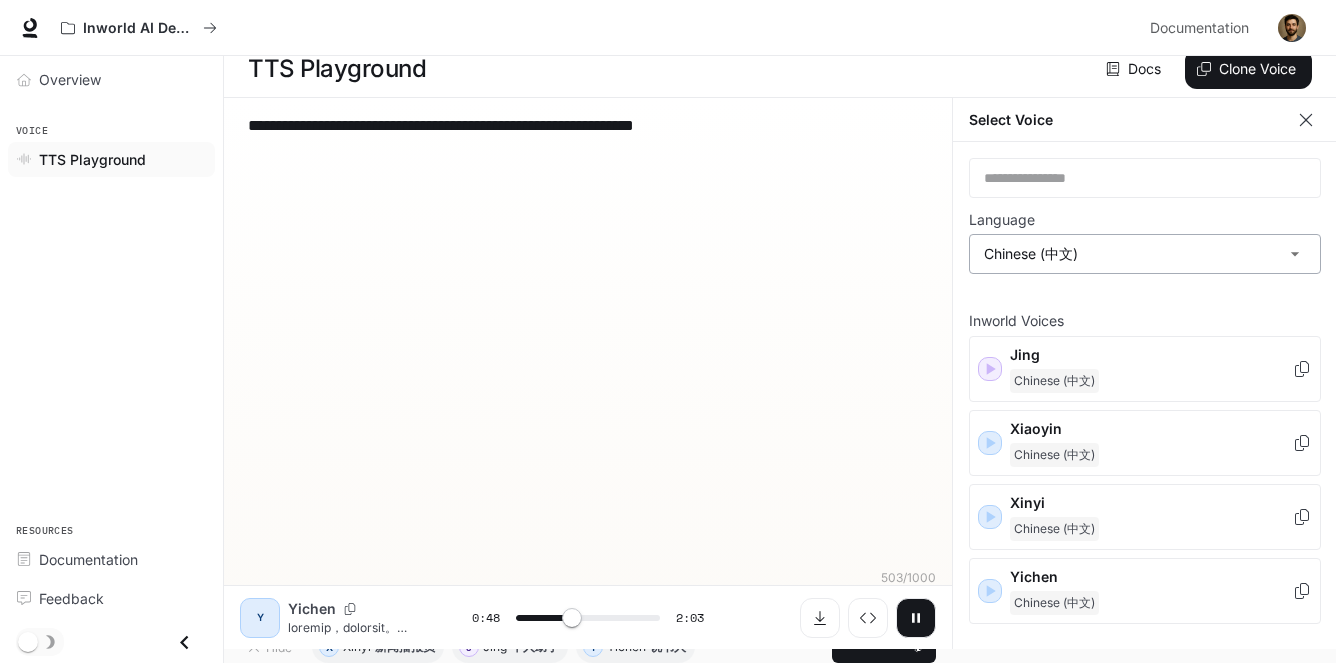 click on "**********" at bounding box center [668, 317] 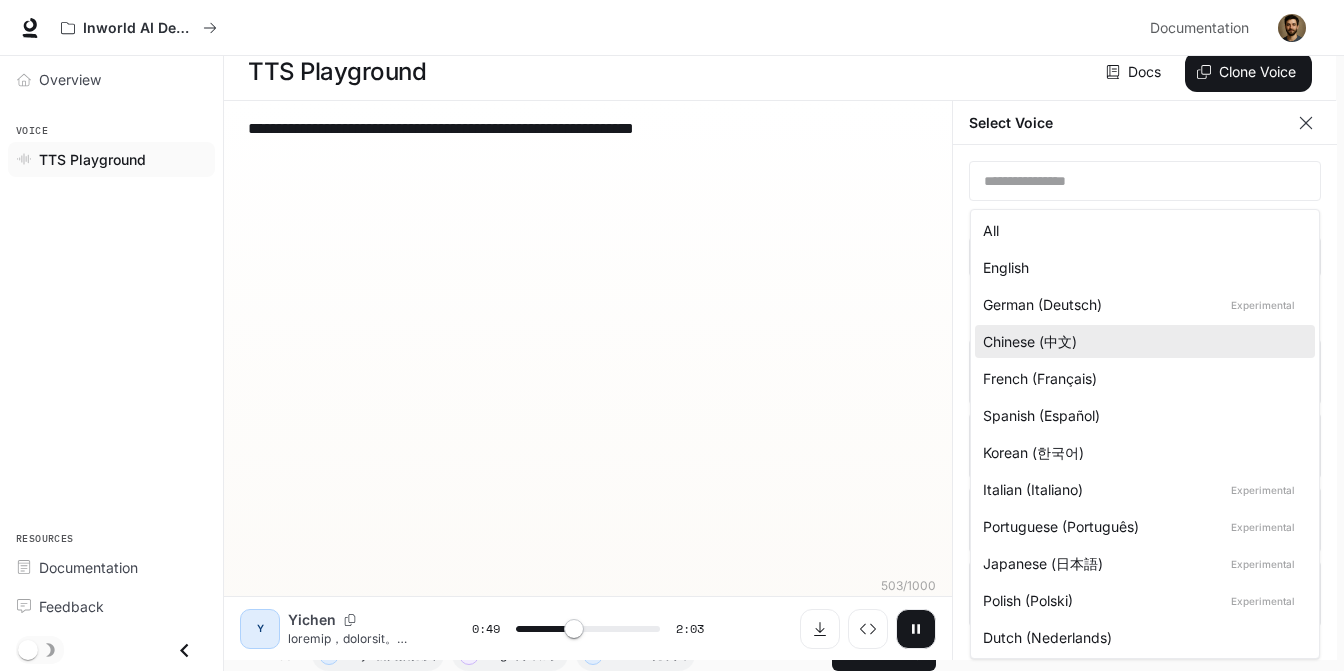 click on "English" at bounding box center [1145, 267] 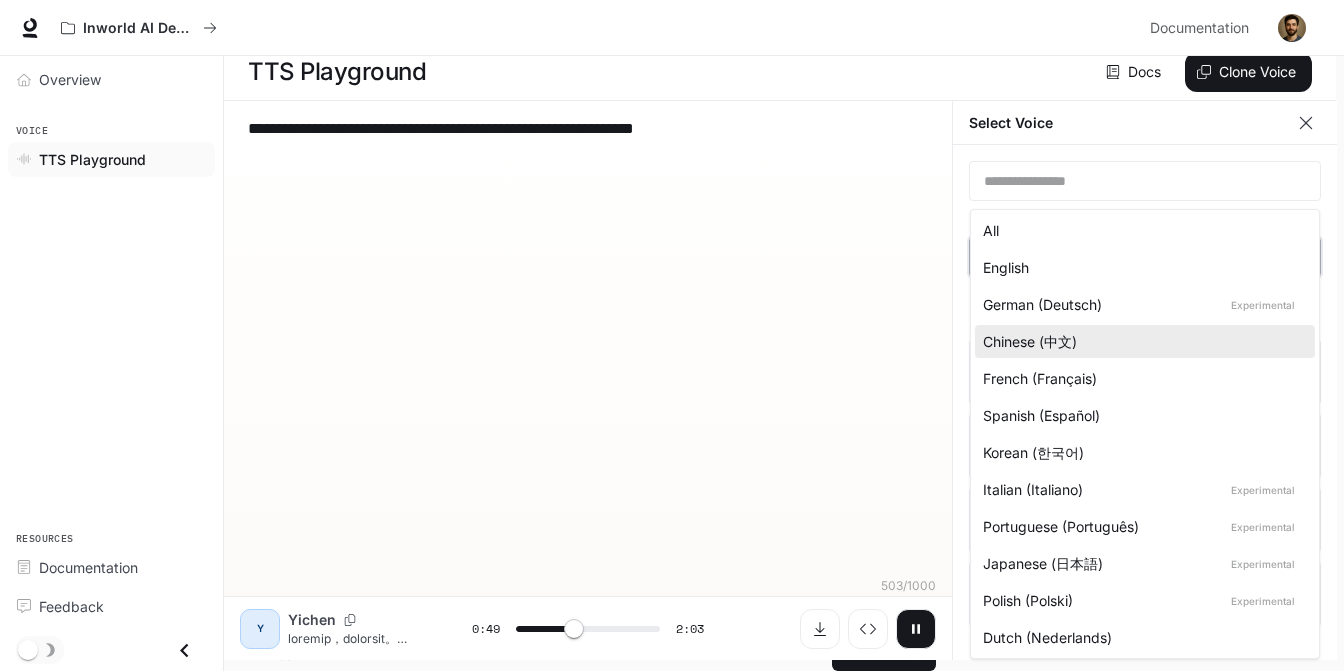 type on "****" 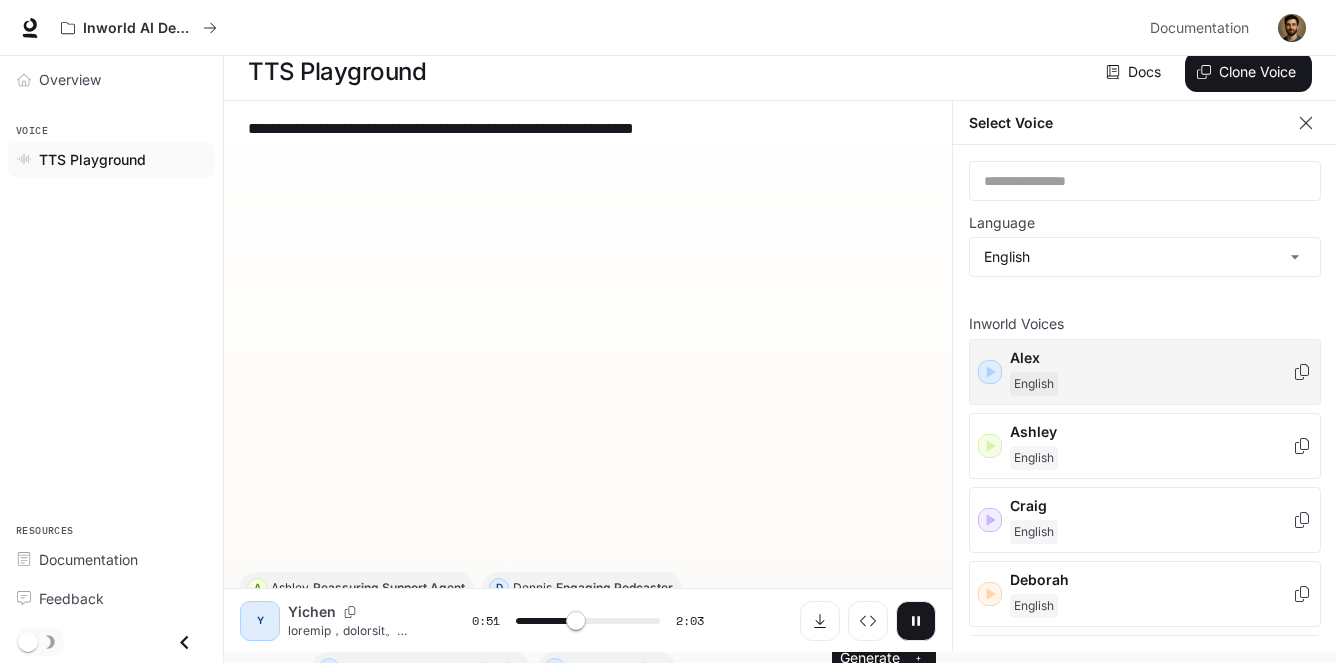 click 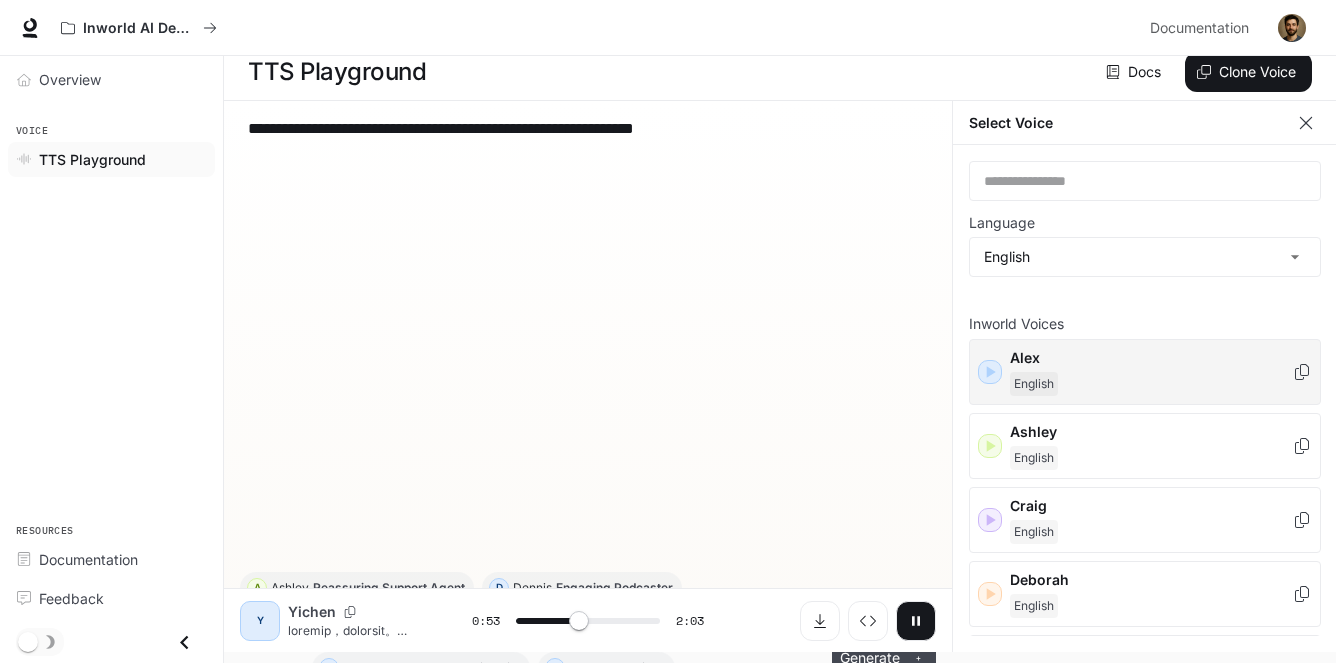 click on "Generate CTRL +  ⏎" at bounding box center (884, 658) 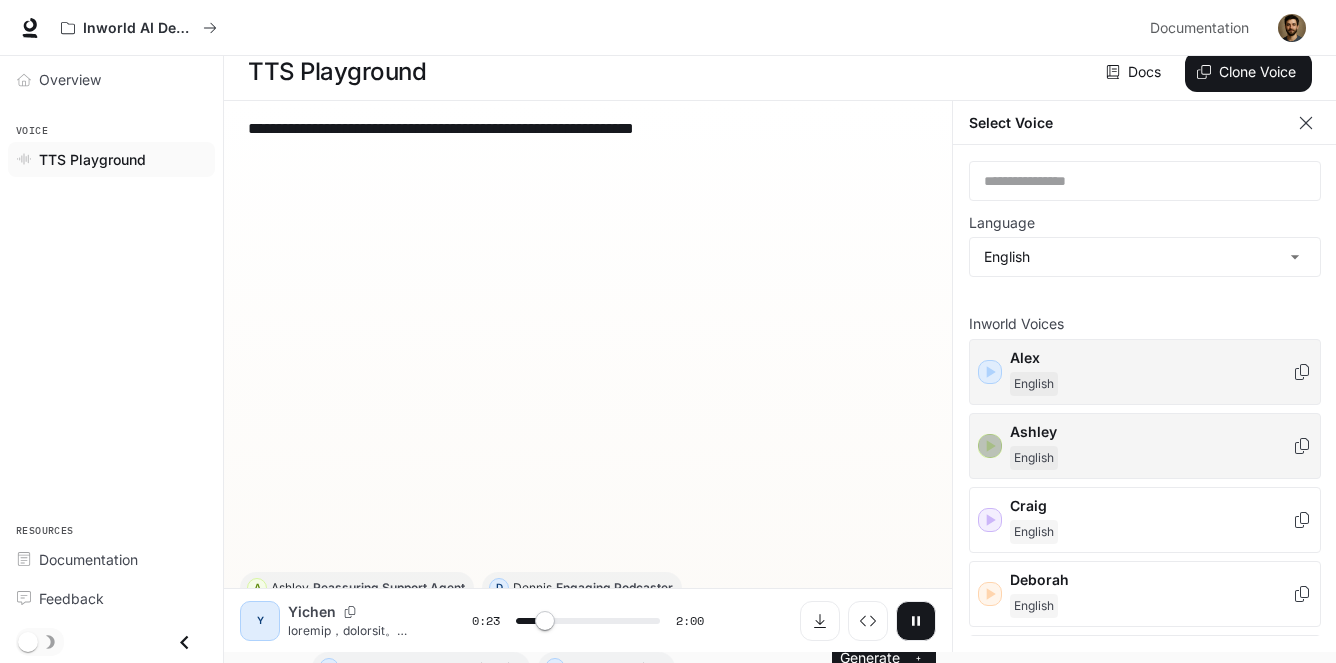 click 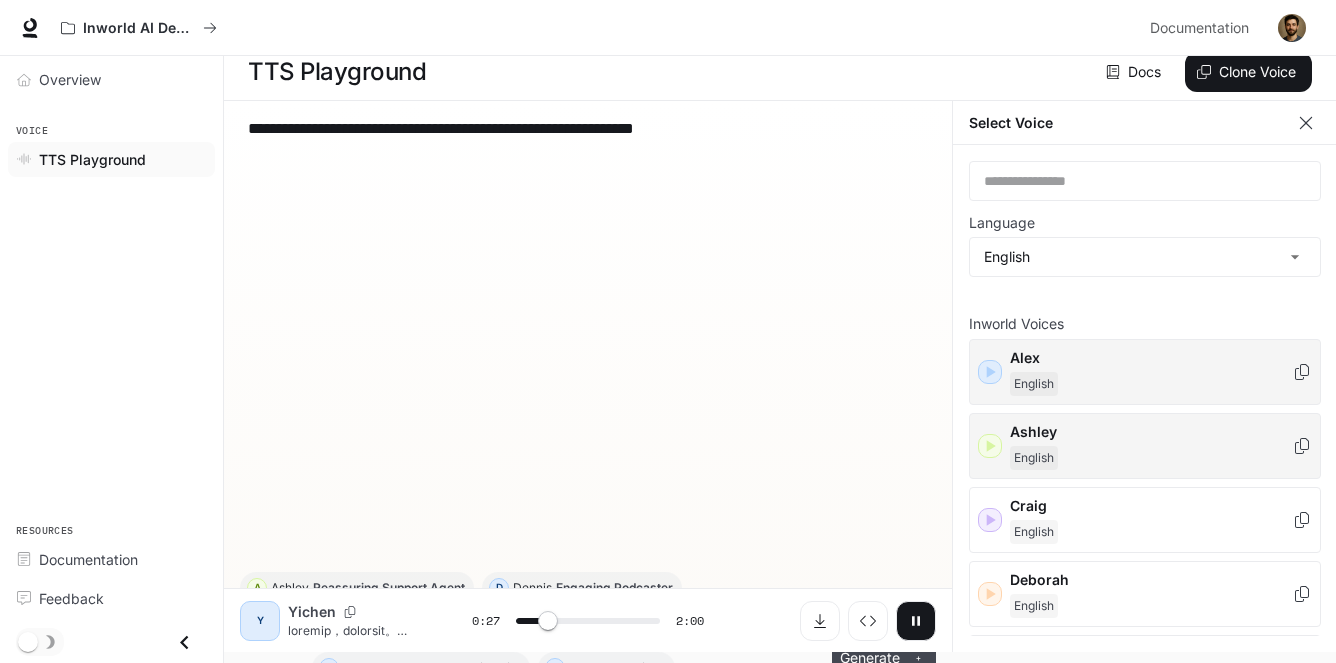 click on "Generate CTRL +  ⏎" at bounding box center [884, 658] 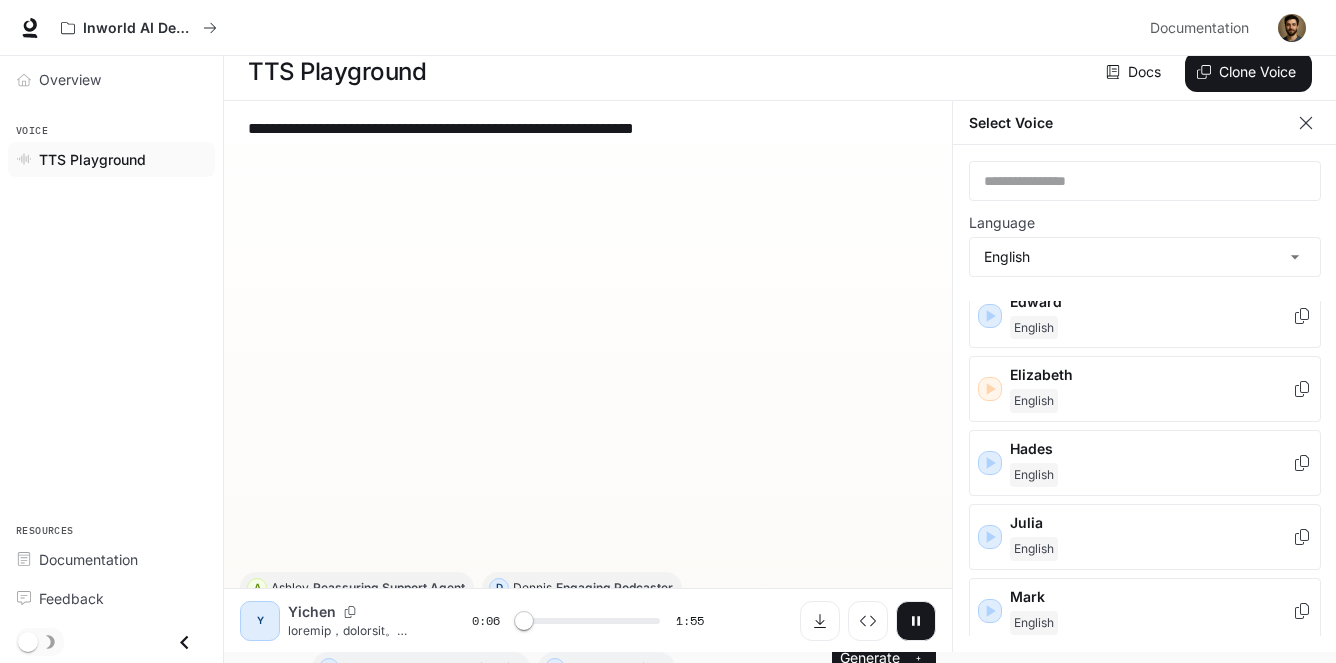 scroll, scrollTop: 600, scrollLeft: 0, axis: vertical 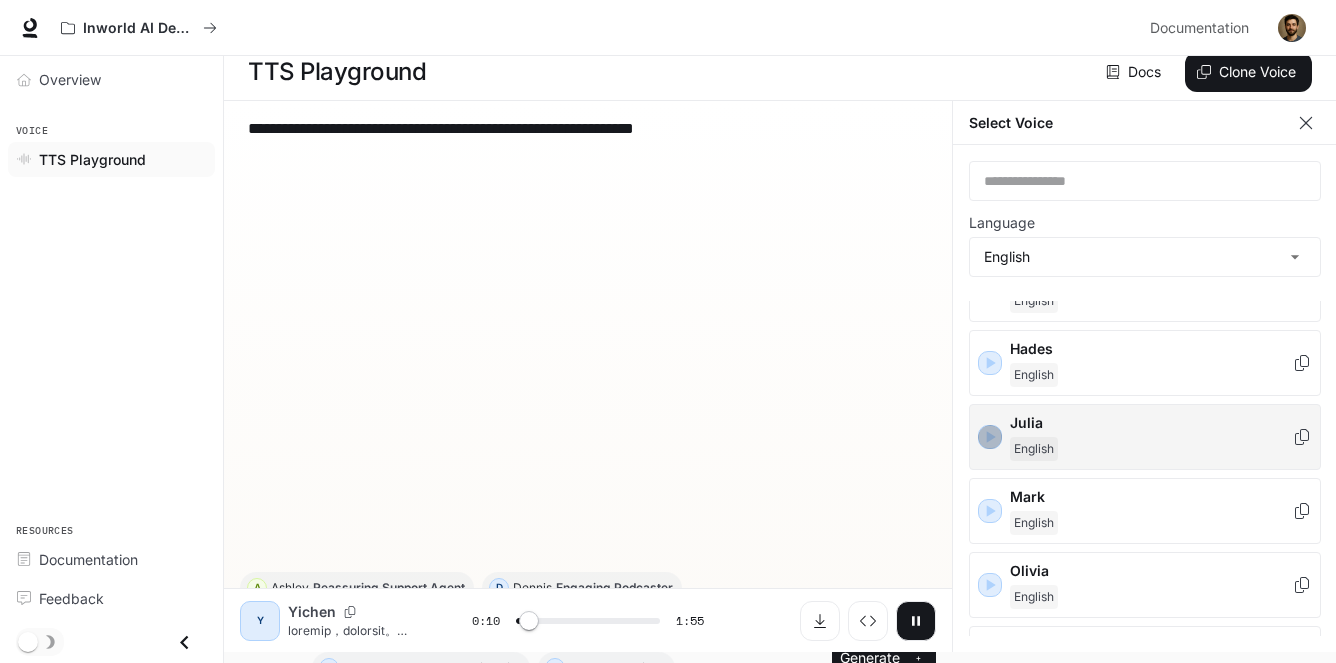 click at bounding box center (990, 437) 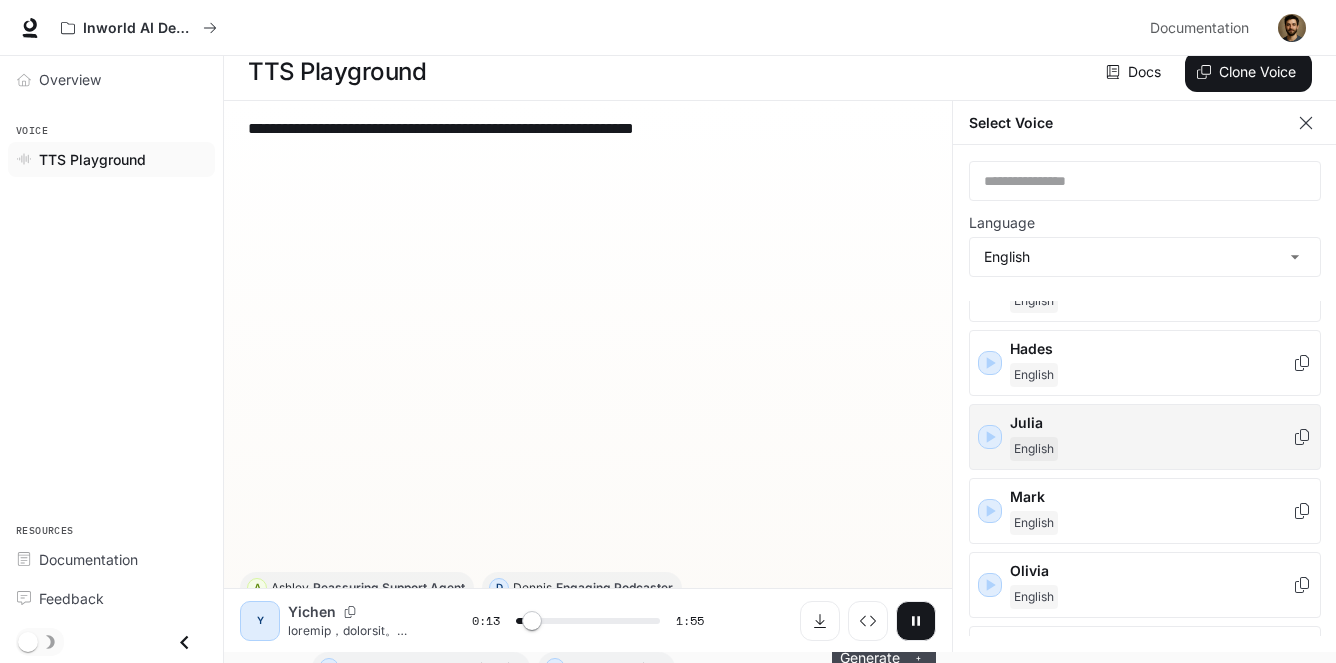 click on "Generate CTRL +  ⏎" at bounding box center [884, 658] 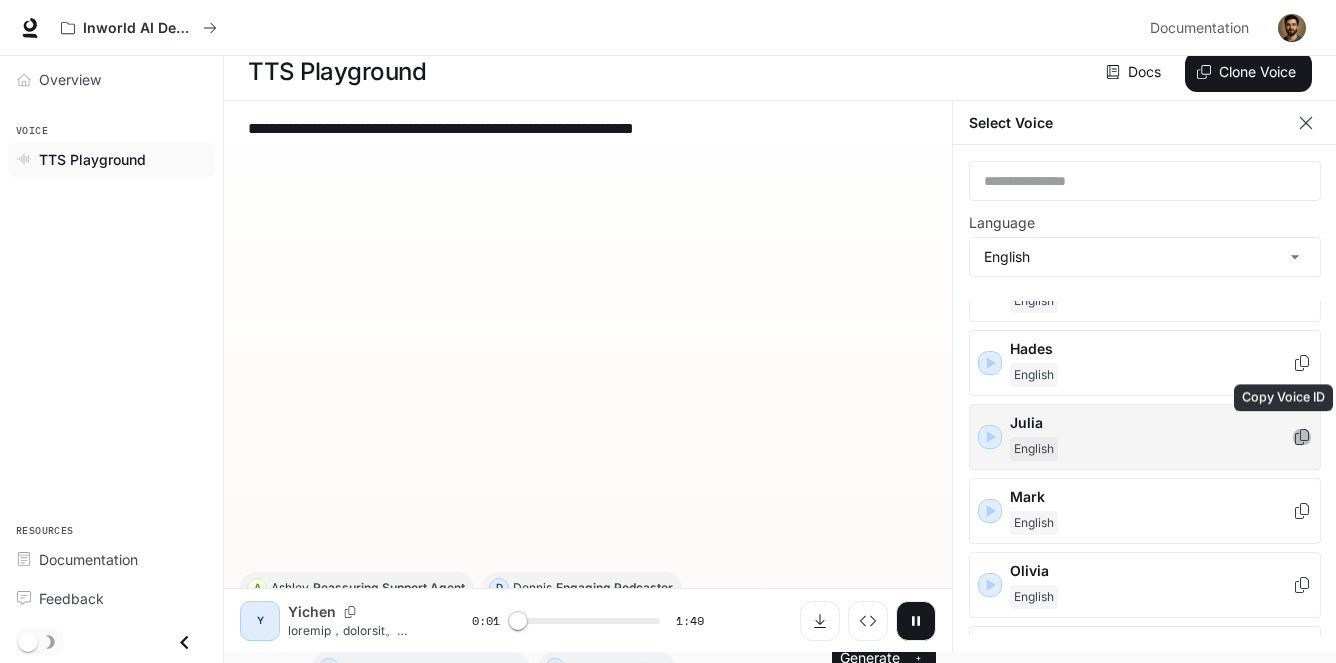 click 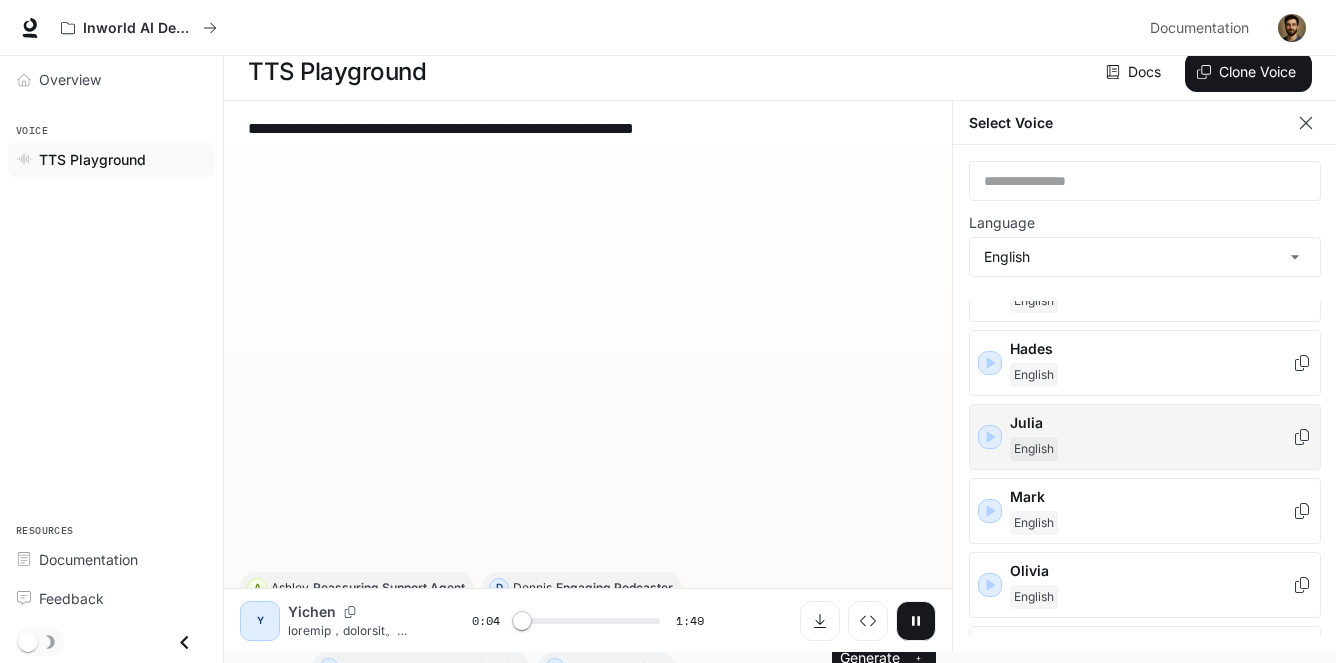 drag, startPoint x: 716, startPoint y: 247, endPoint x: 571, endPoint y: 241, distance: 145.12408 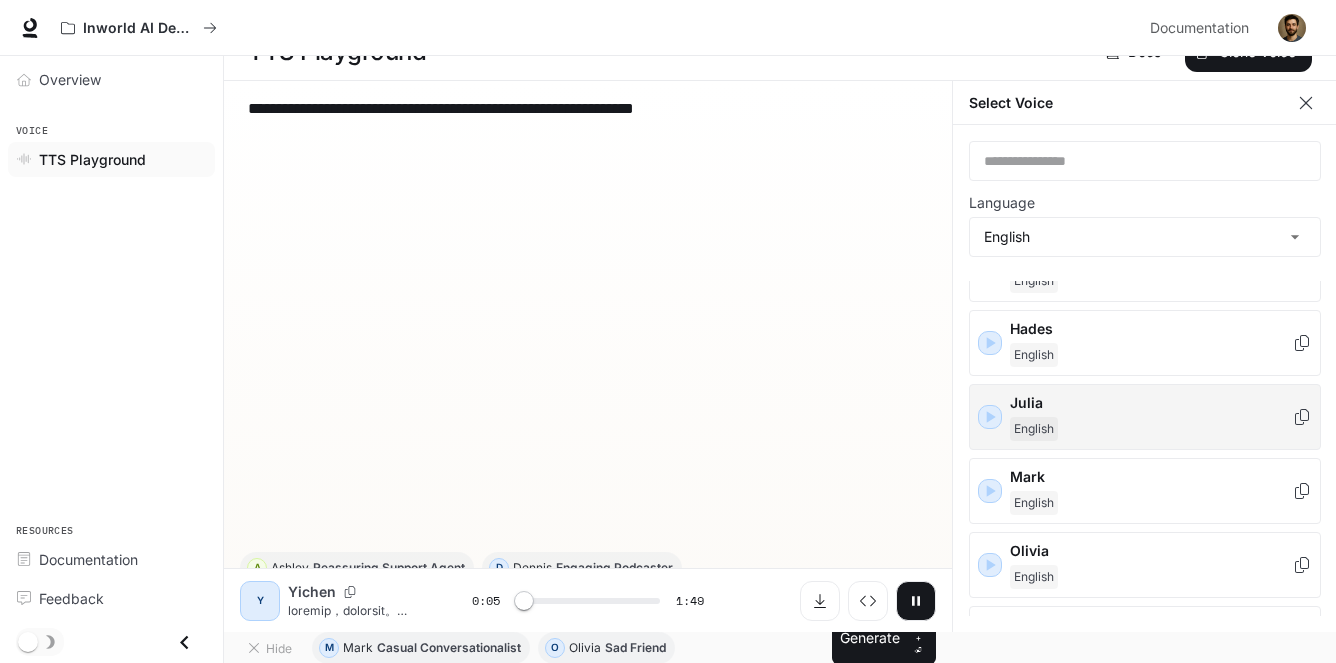 scroll, scrollTop: 37, scrollLeft: 0, axis: vertical 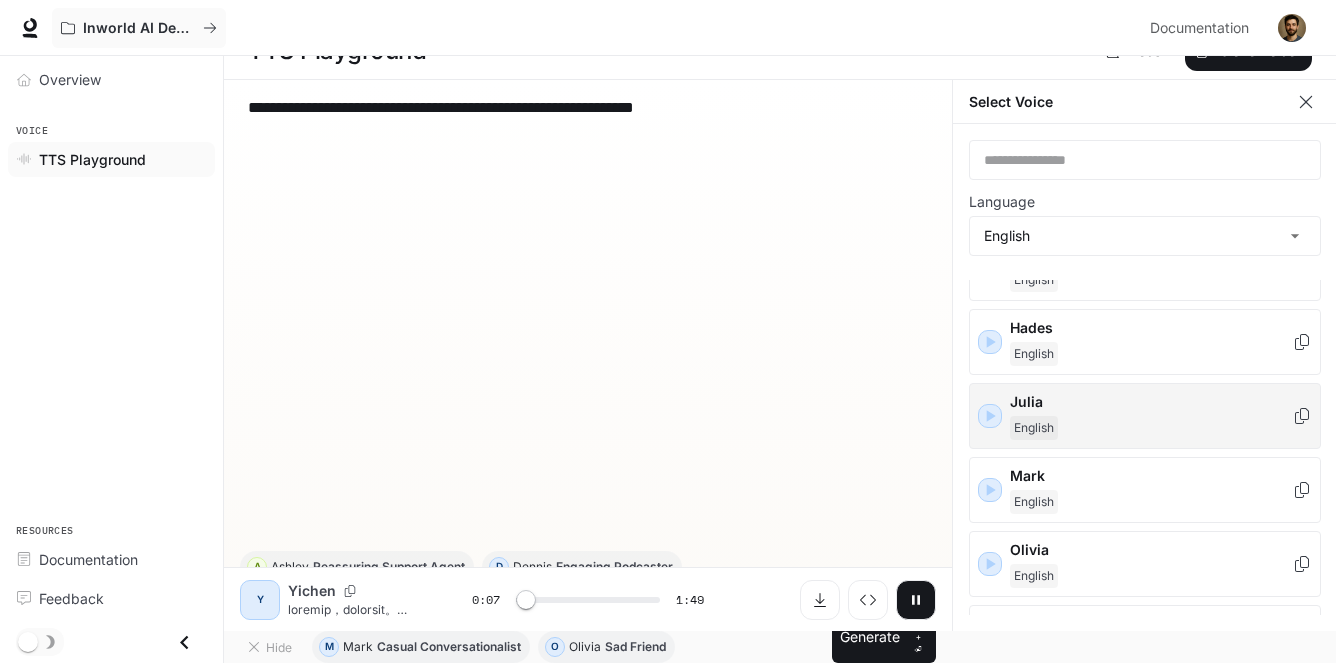 drag, startPoint x: 605, startPoint y: 525, endPoint x: 224, endPoint y: 123, distance: 553.8637 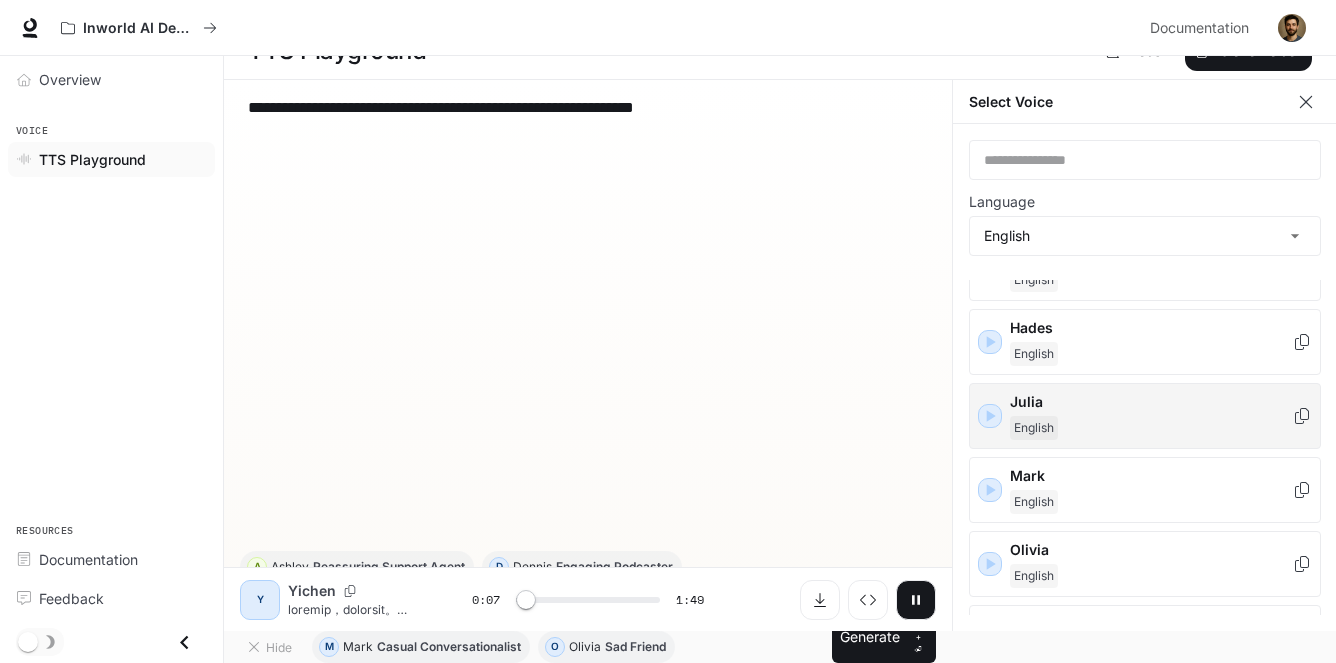 click on "**********" at bounding box center (668, 299) 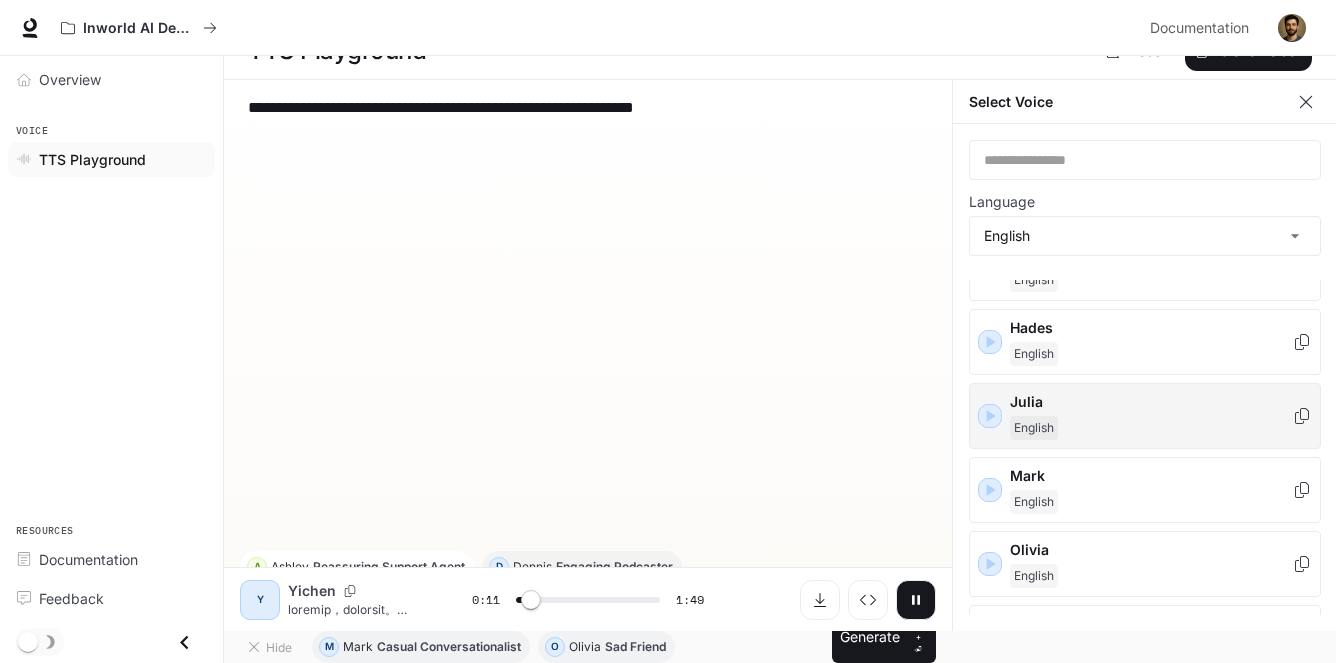 click on "Reassuring Support Agent" at bounding box center [389, 567] 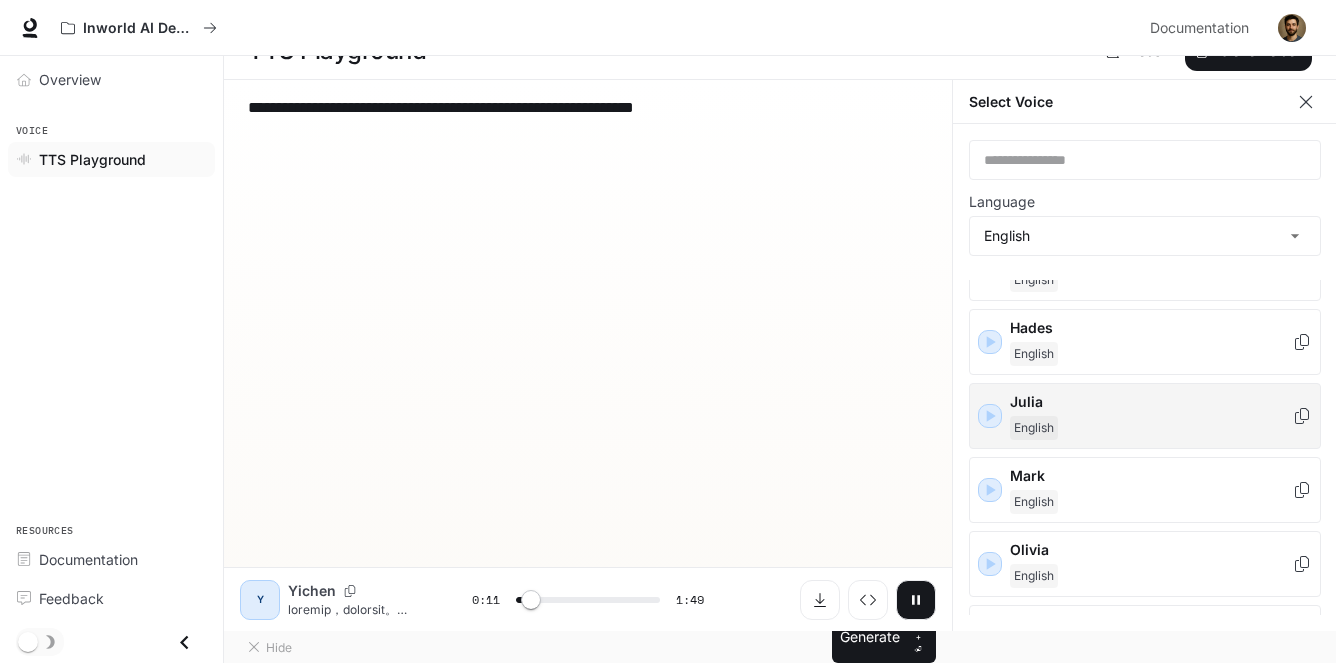 scroll, scrollTop: 8, scrollLeft: 0, axis: vertical 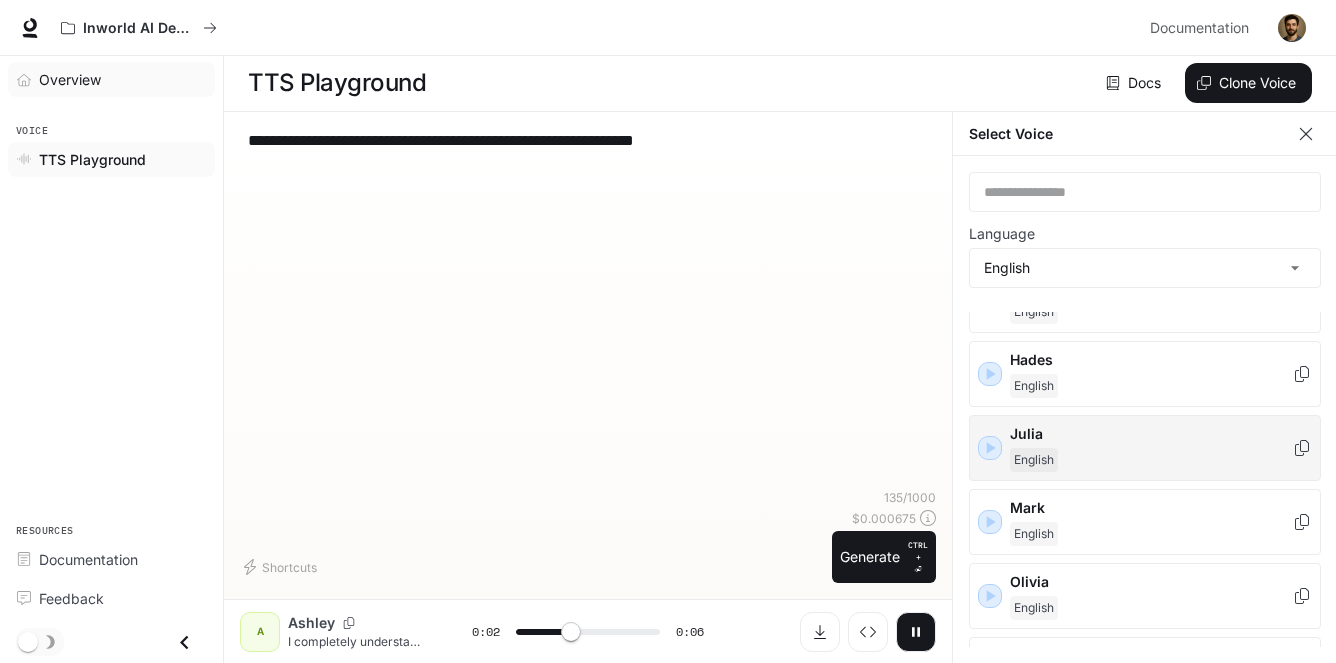 drag, startPoint x: 572, startPoint y: 166, endPoint x: 116, endPoint y: 83, distance: 463.4922 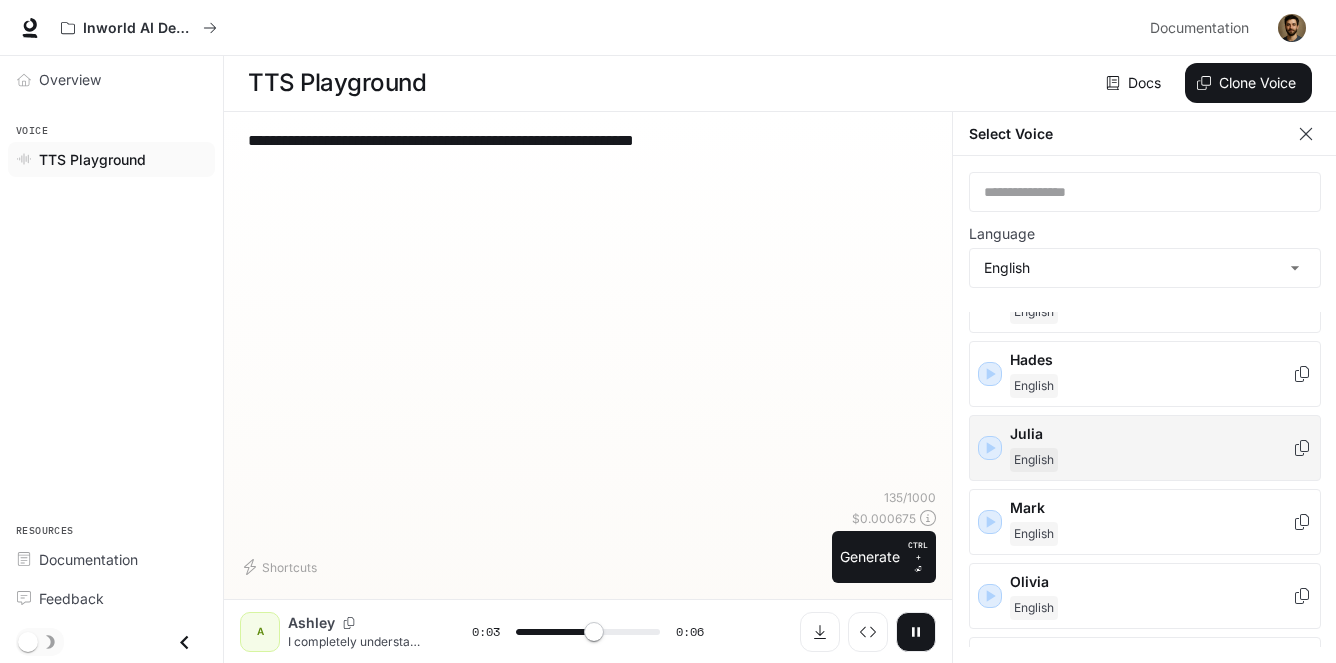 type on "***" 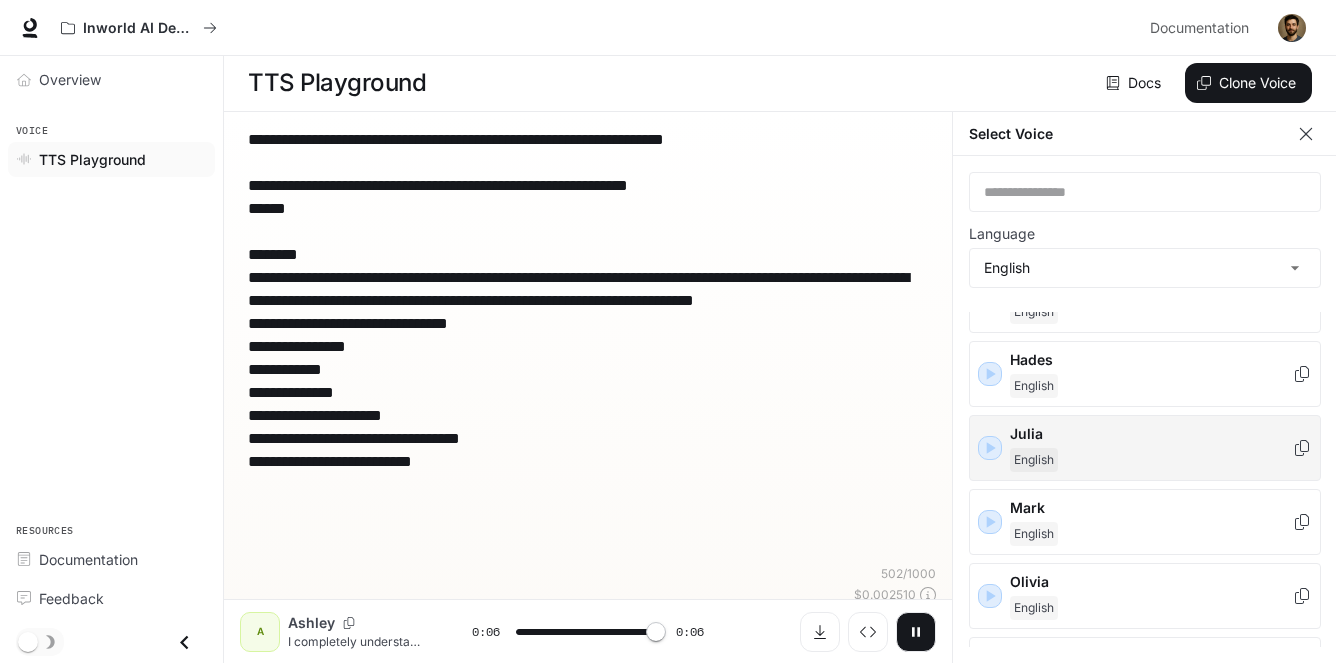 type on "*" 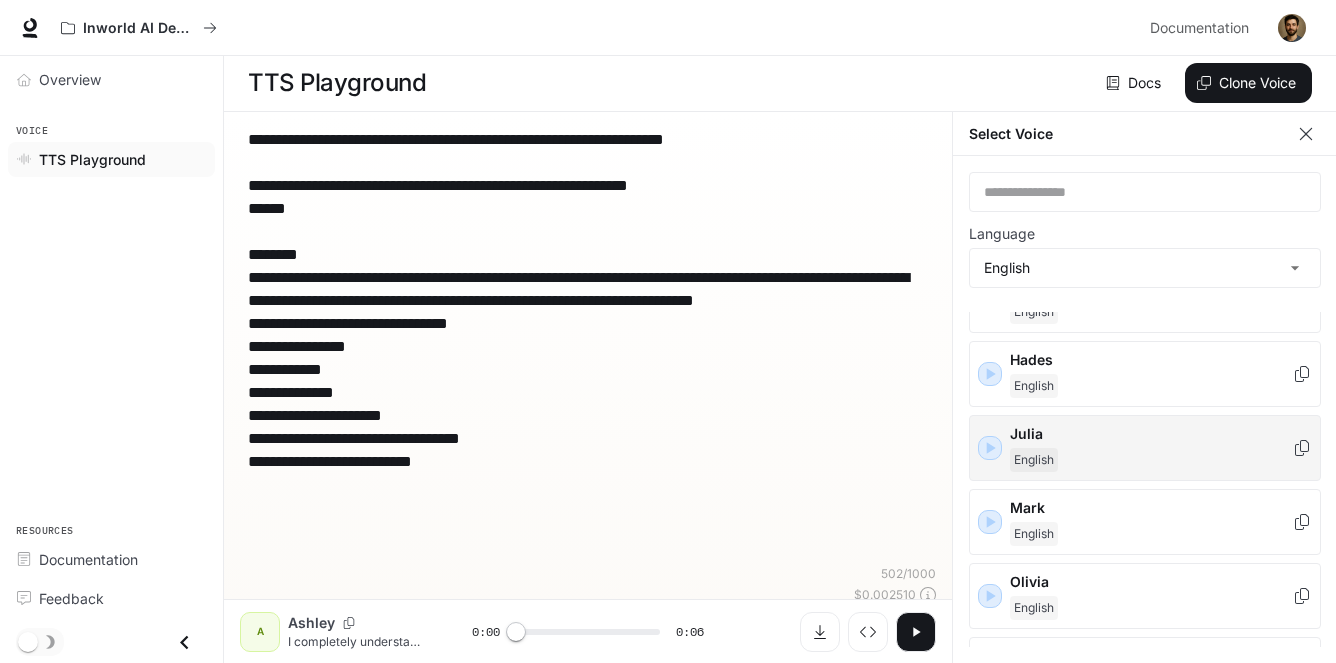 scroll, scrollTop: 8, scrollLeft: 0, axis: vertical 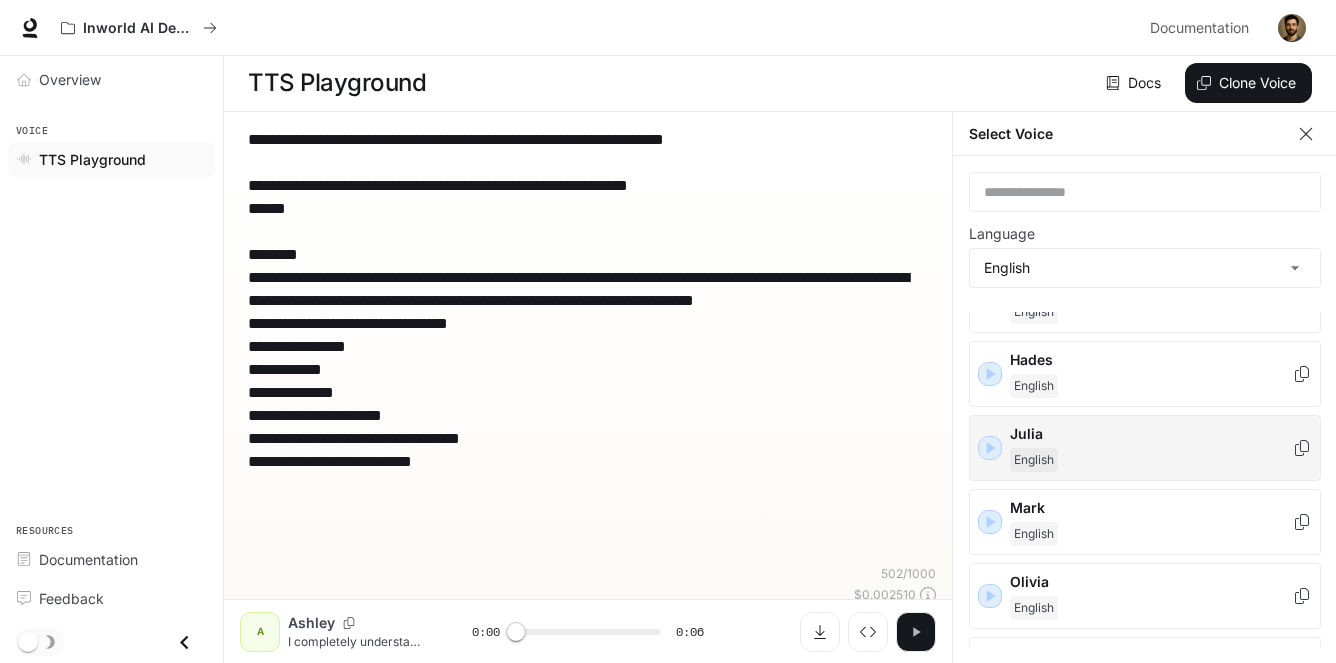 click 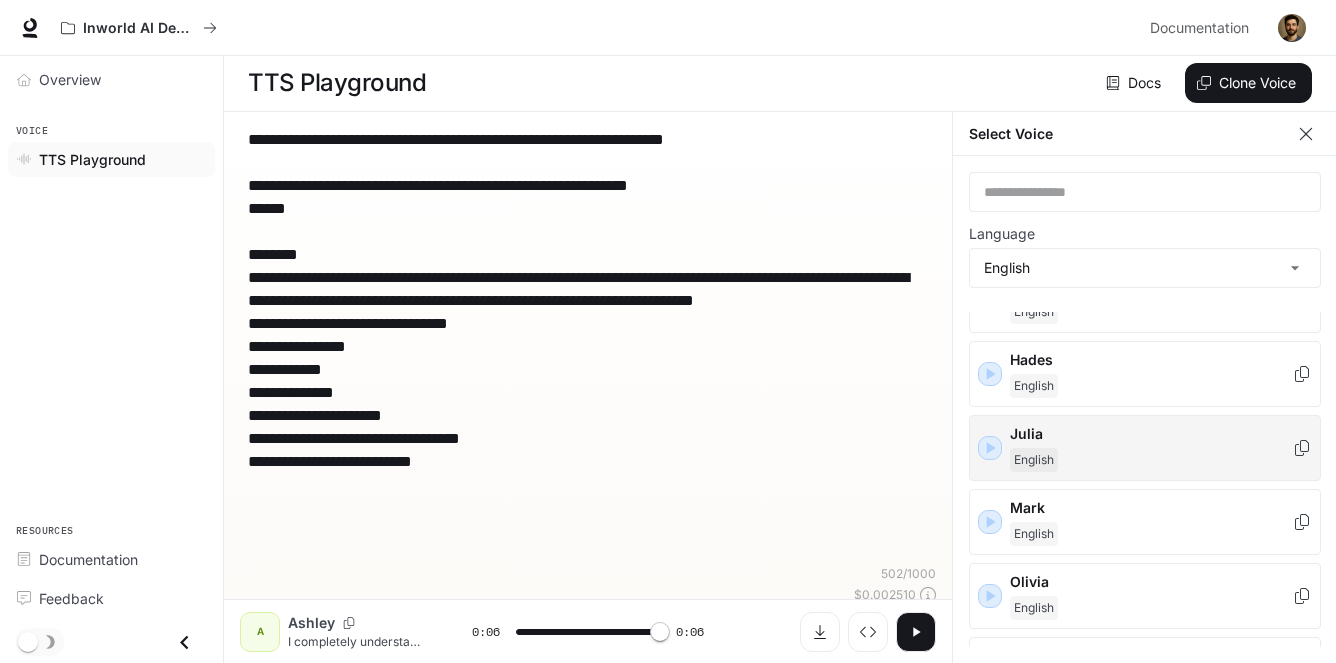 type on "*" 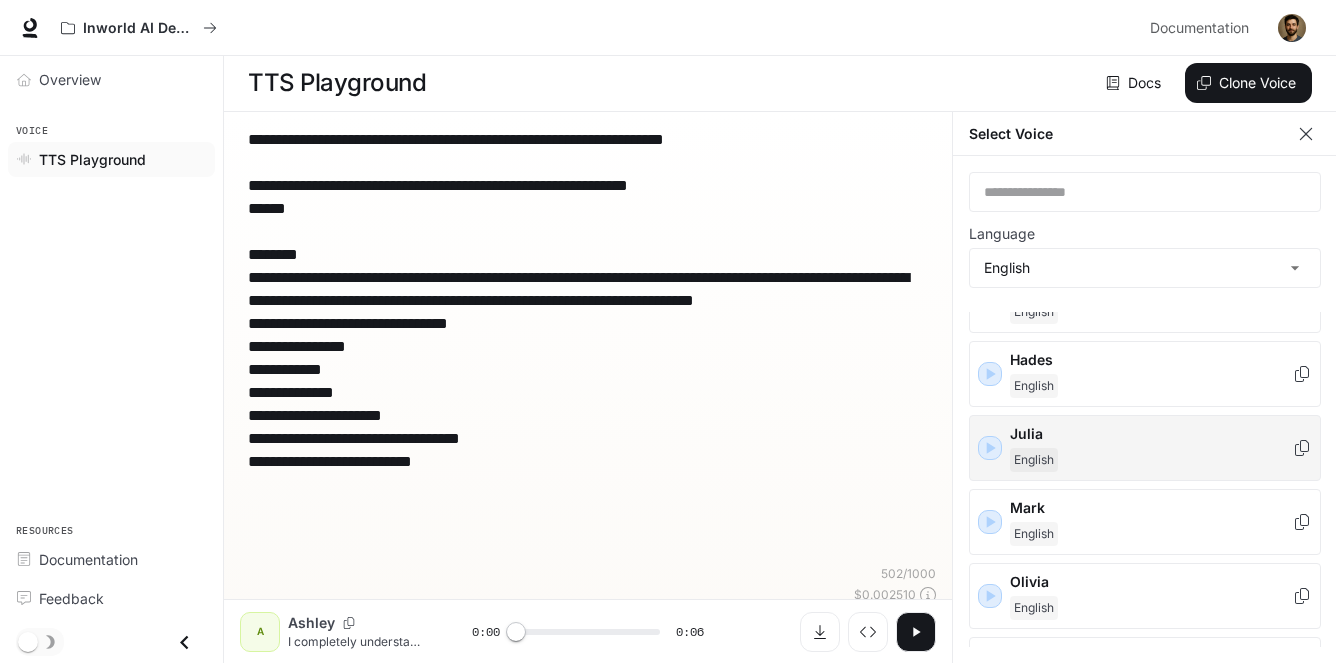 click on "**********" at bounding box center (588, 346) 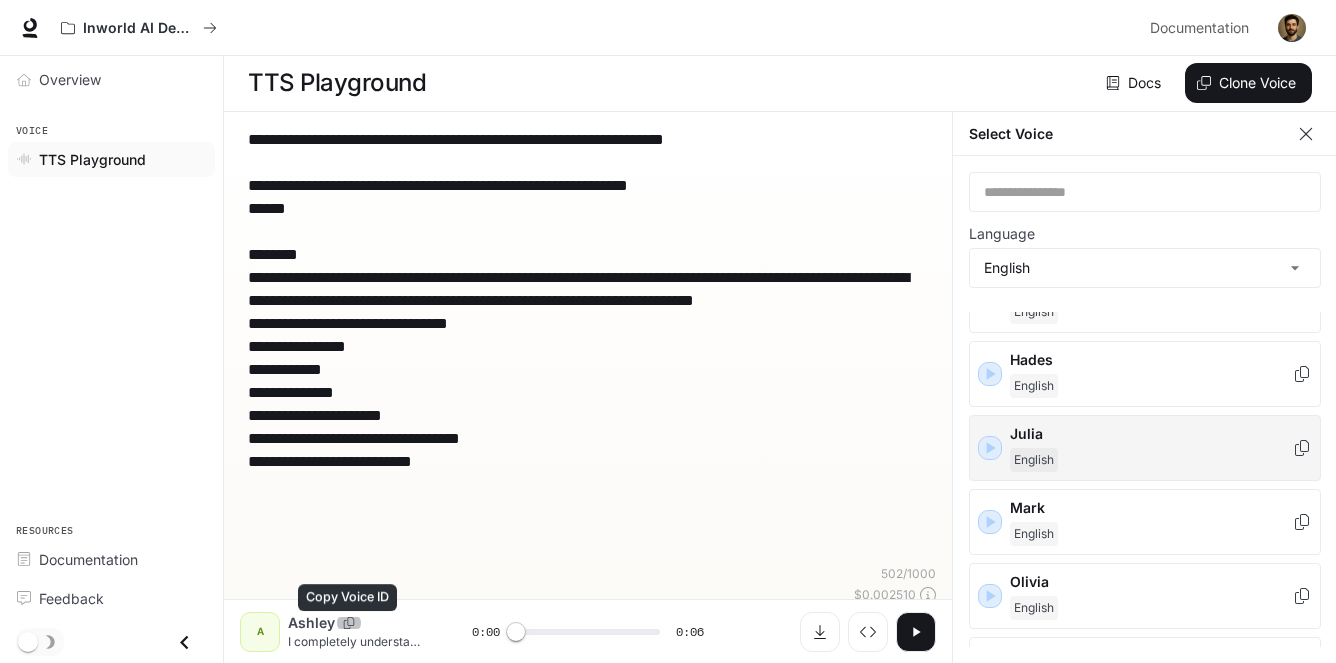 click 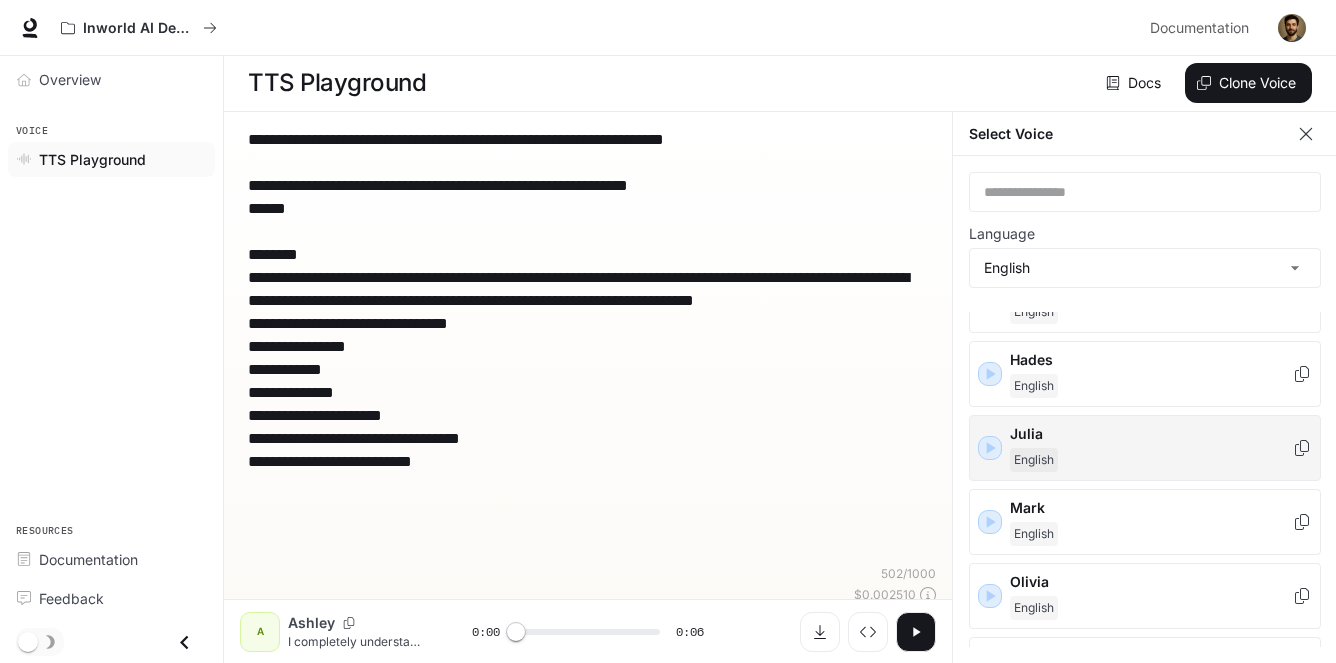 drag, startPoint x: 522, startPoint y: 318, endPoint x: 382, endPoint y: 137, distance: 228.82526 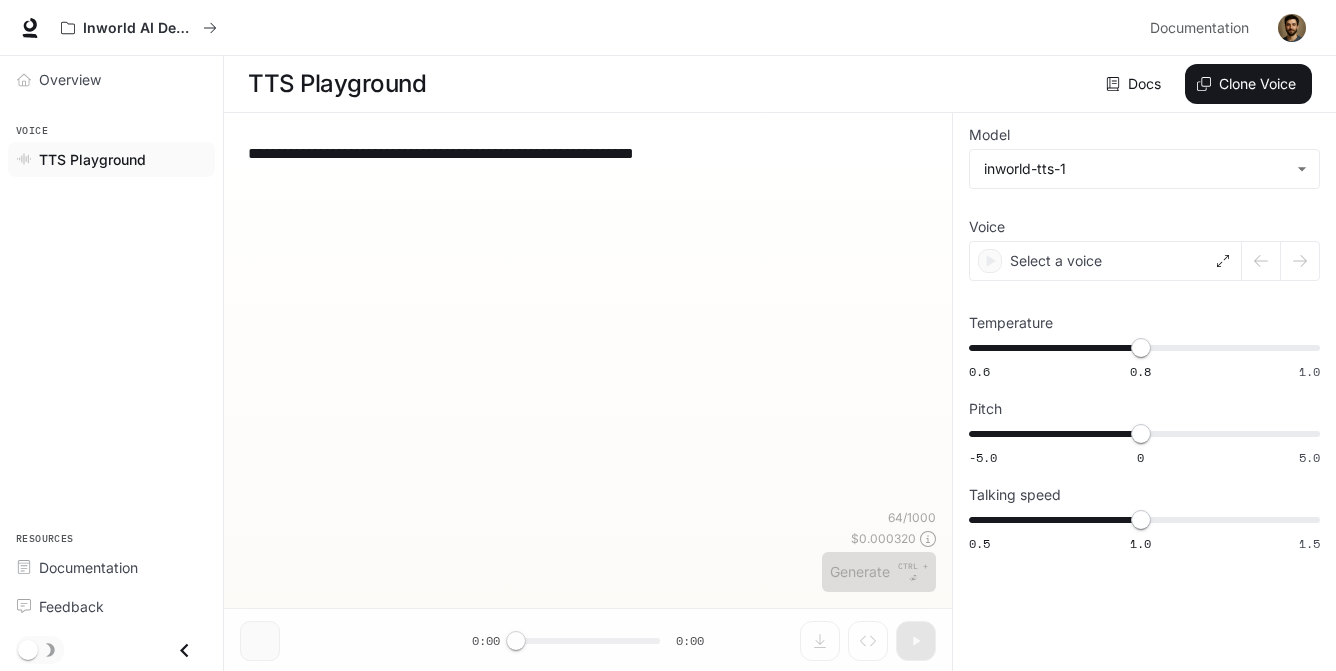 scroll, scrollTop: 0, scrollLeft: 0, axis: both 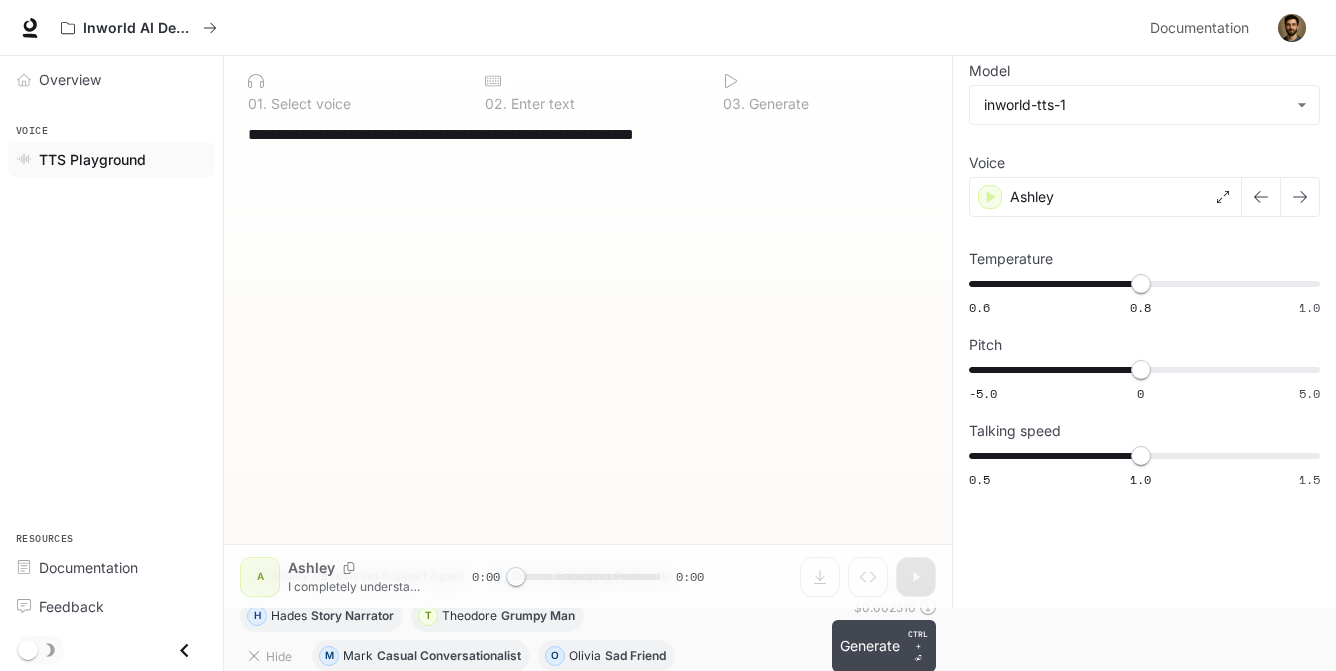 click on "Generate CTRL +  ⏎" at bounding box center [884, 646] 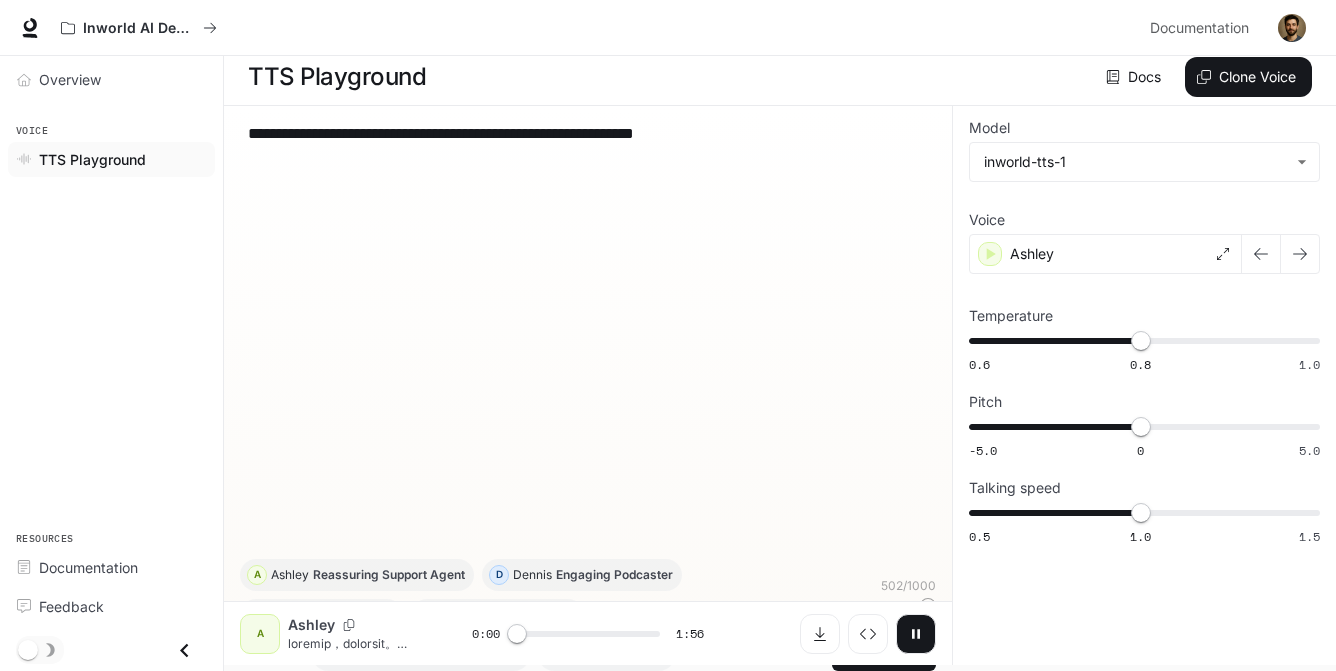 scroll, scrollTop: 6, scrollLeft: 0, axis: vertical 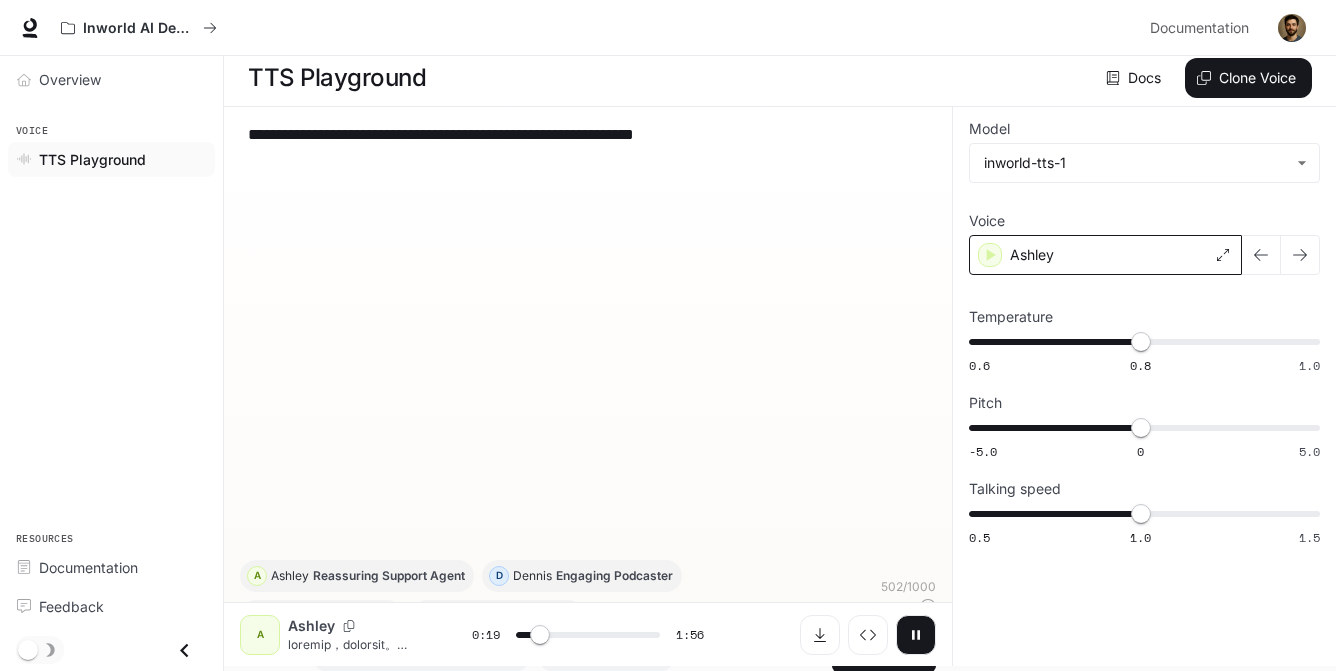 click on "Ashley" at bounding box center (1105, 255) 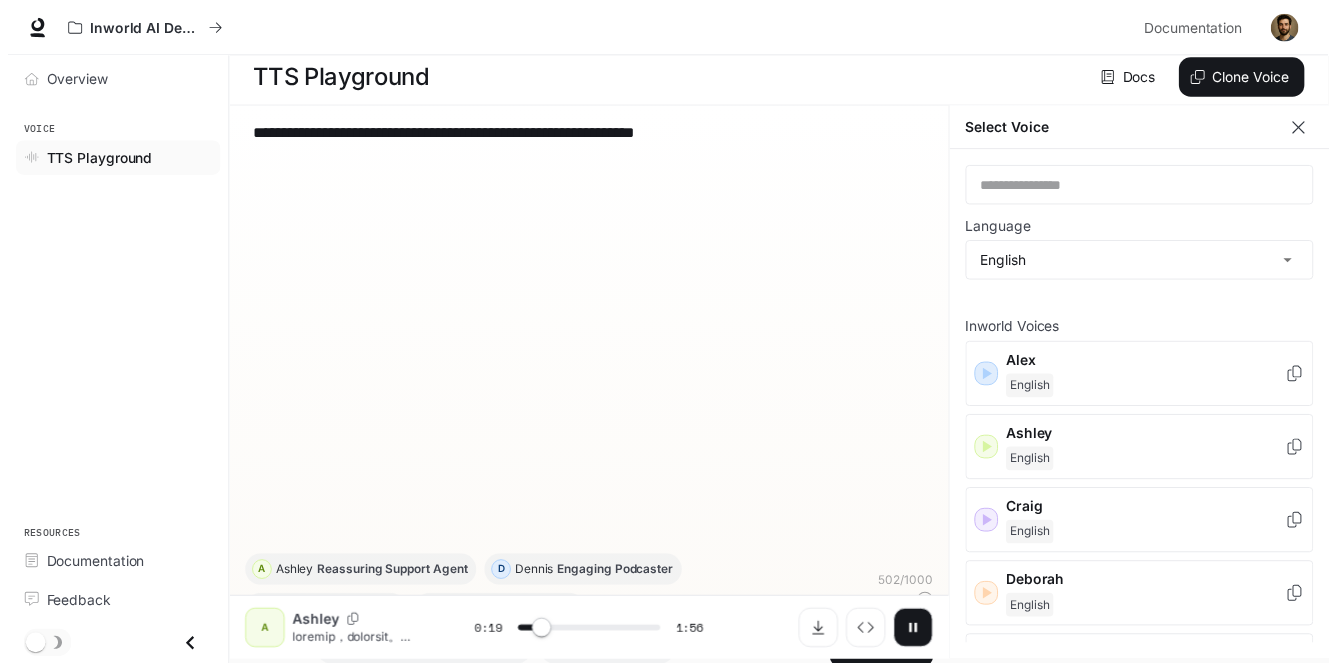 scroll, scrollTop: 14, scrollLeft: 0, axis: vertical 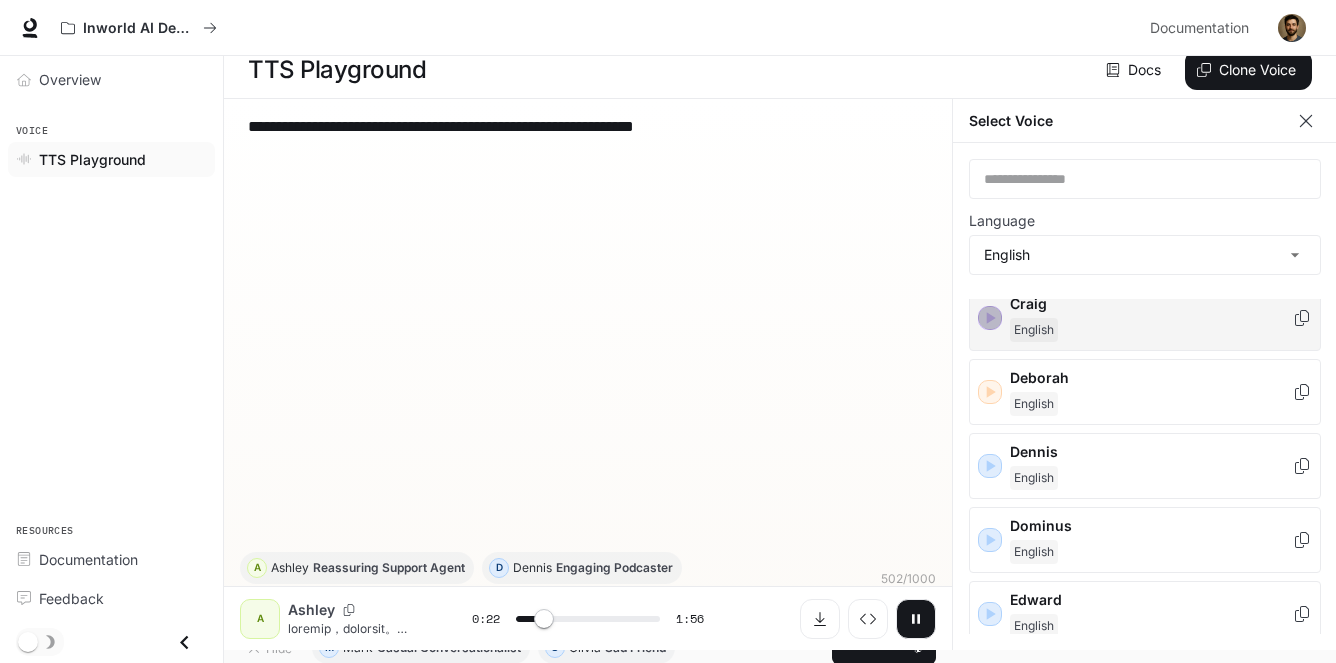 click 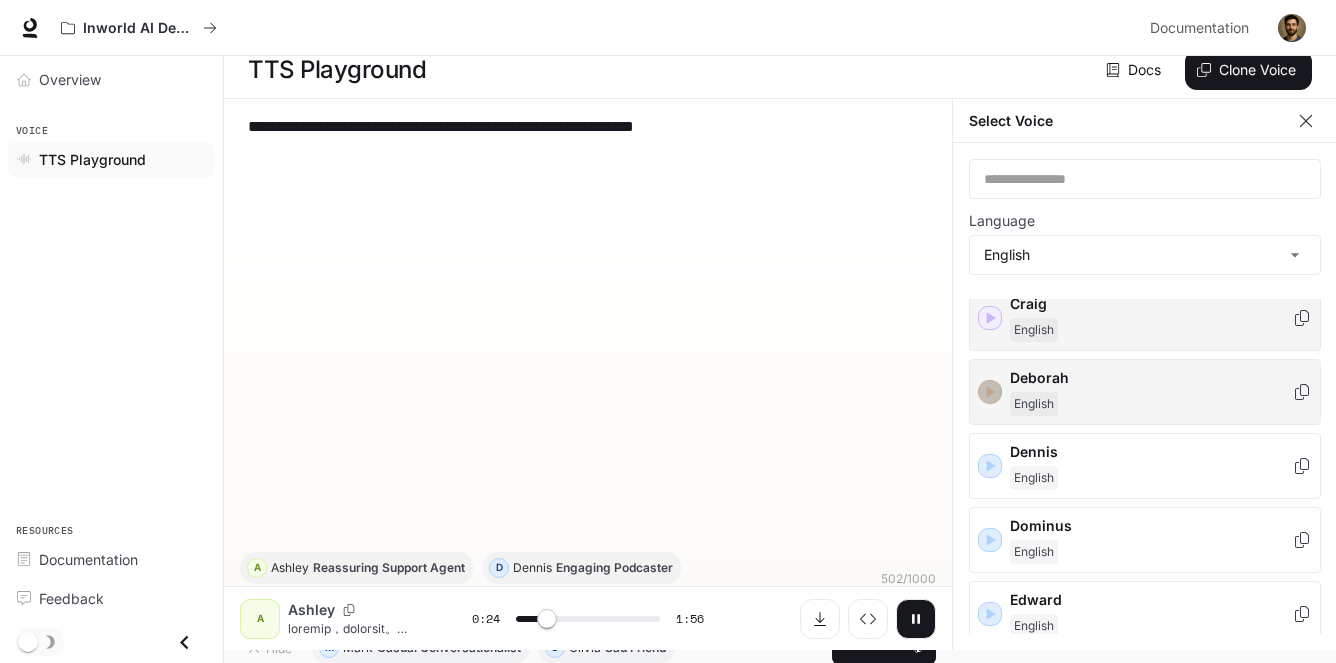 click 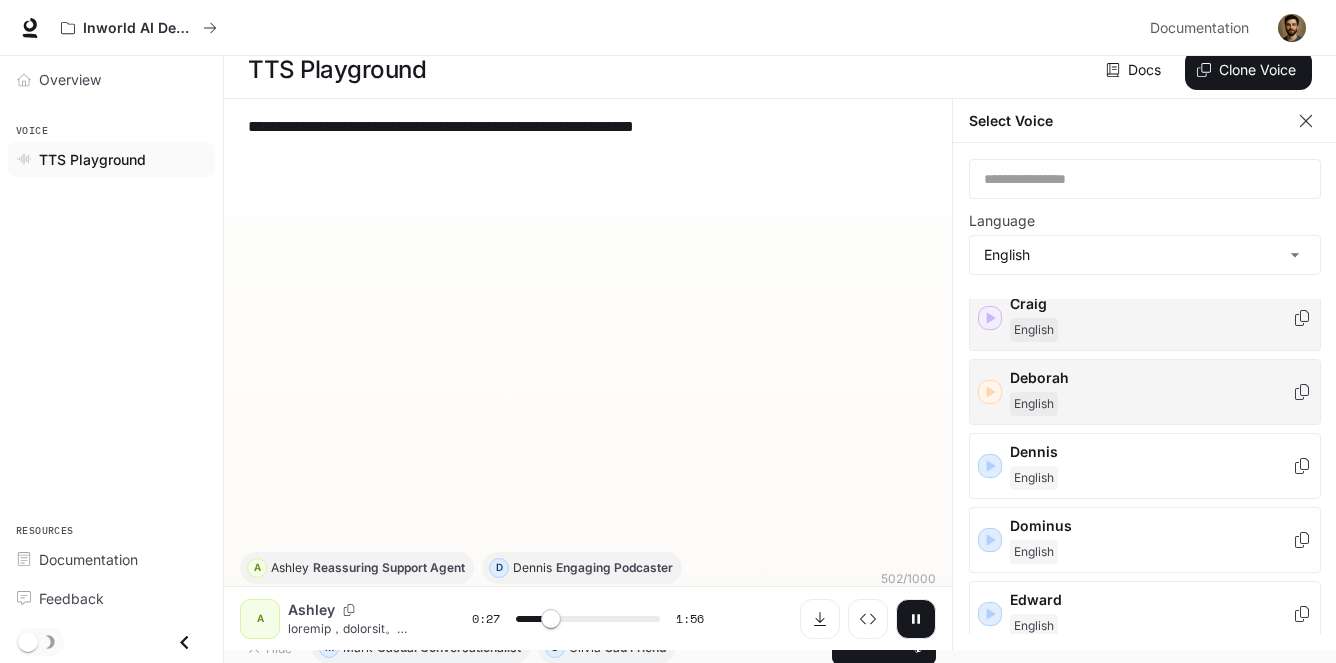 click 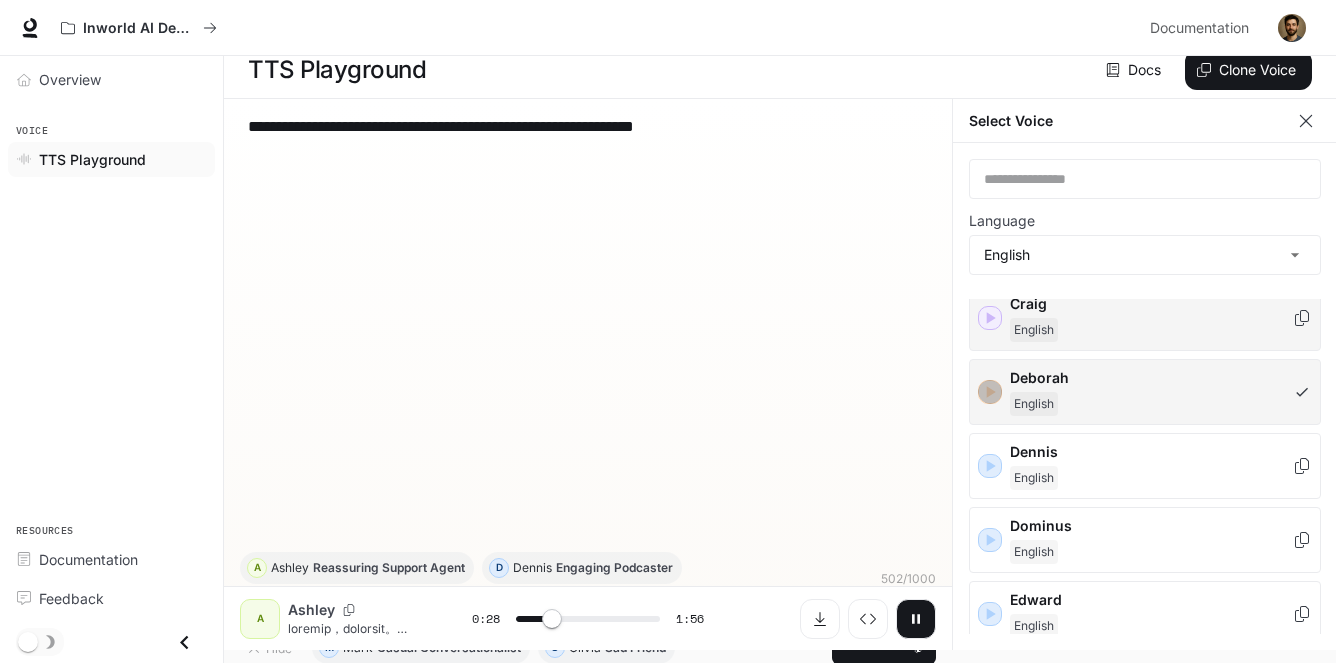 click 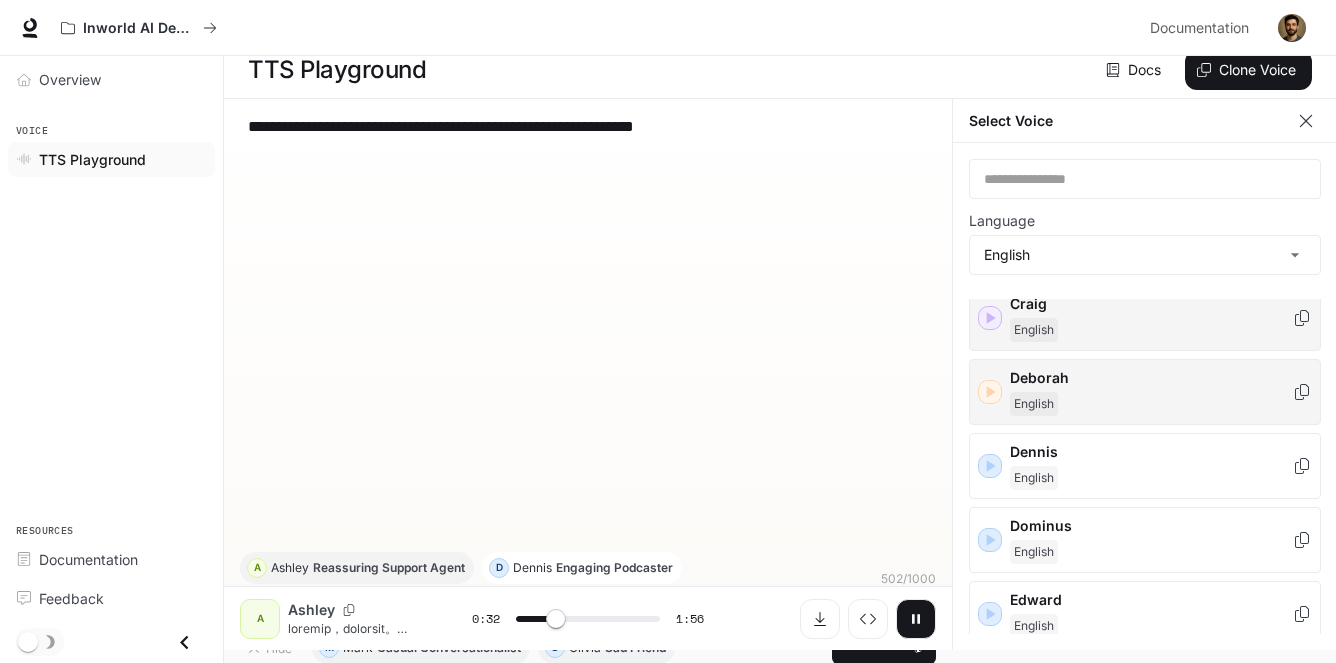 click on "Engaging Podcaster" at bounding box center (614, 568) 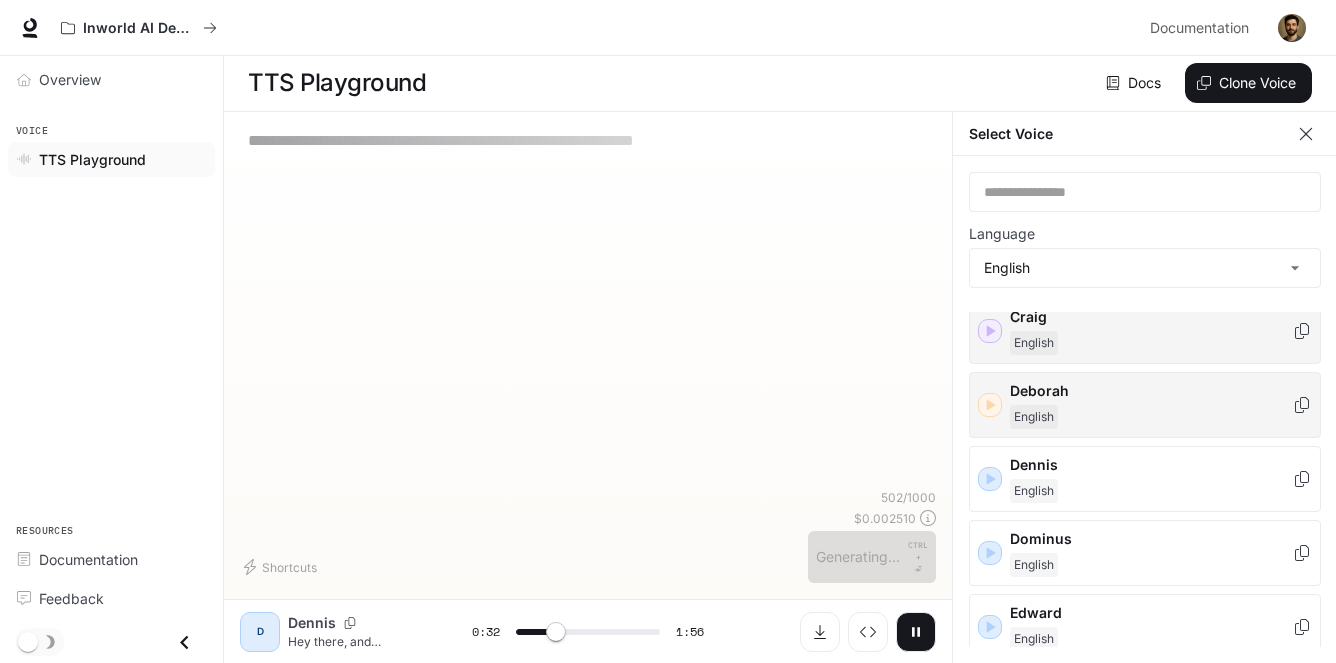 scroll, scrollTop: 8, scrollLeft: 0, axis: vertical 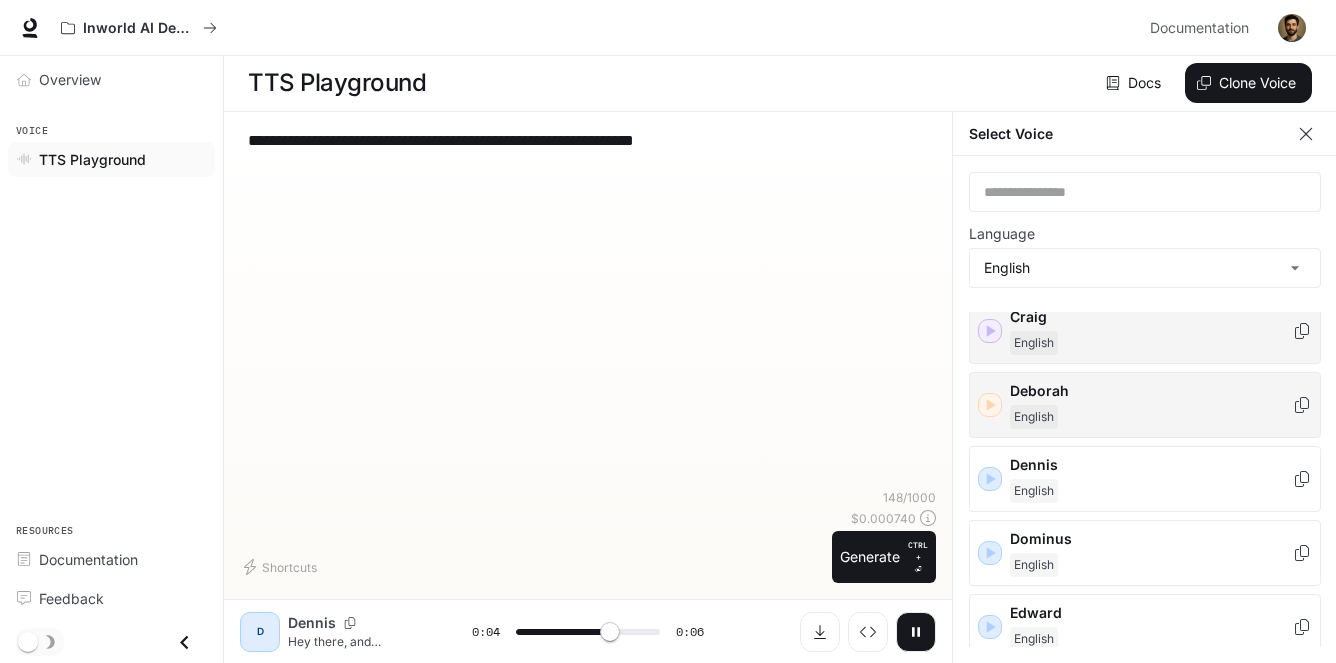 drag, startPoint x: 772, startPoint y: 148, endPoint x: 223, endPoint y: 114, distance: 550.0518 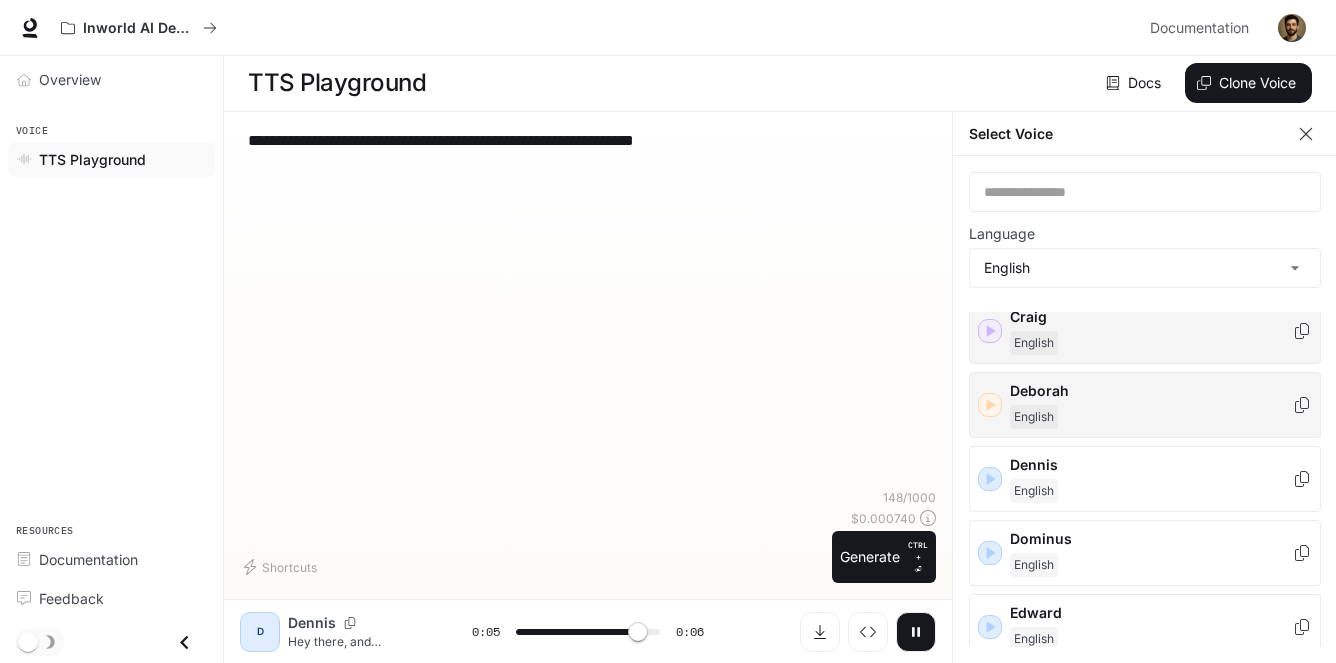 type on "*" 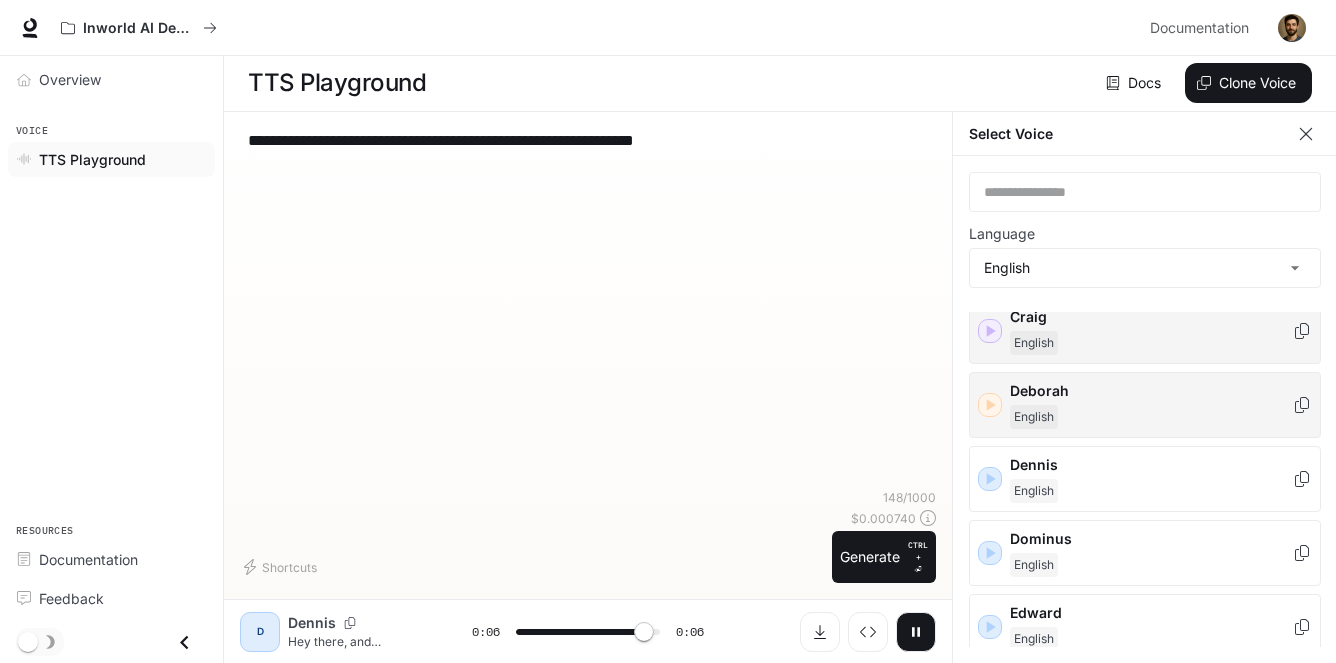 type on "*******" 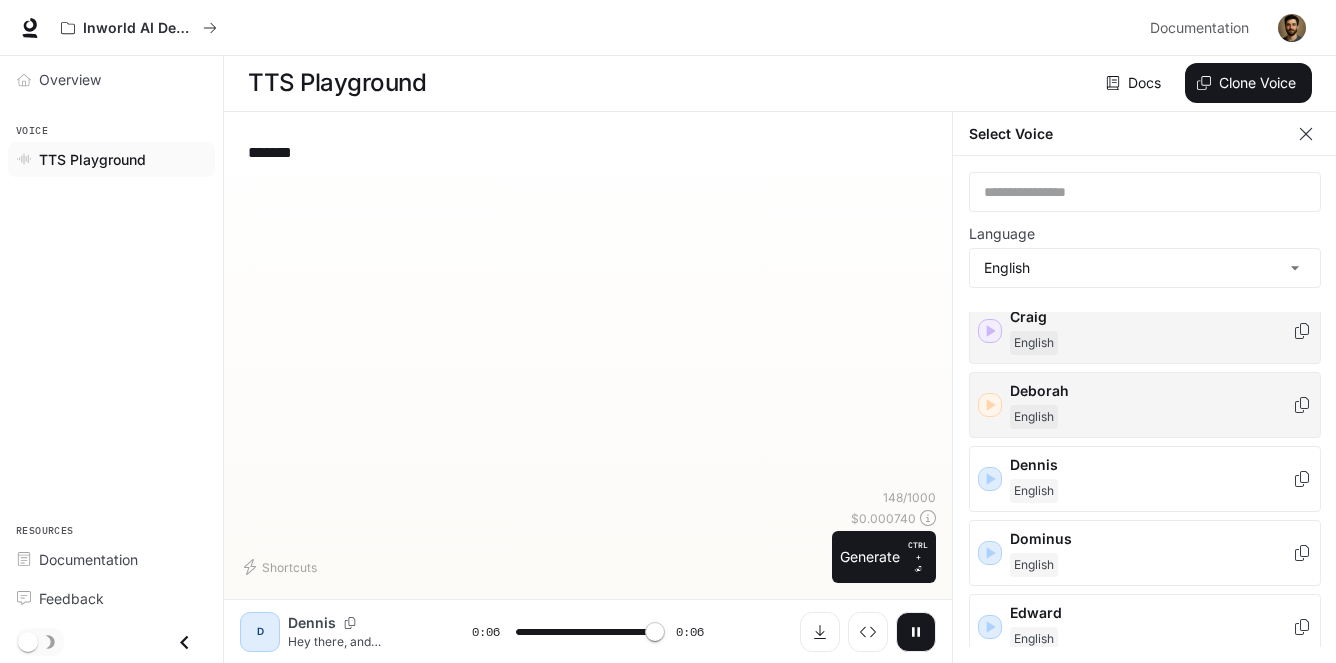 type on "*" 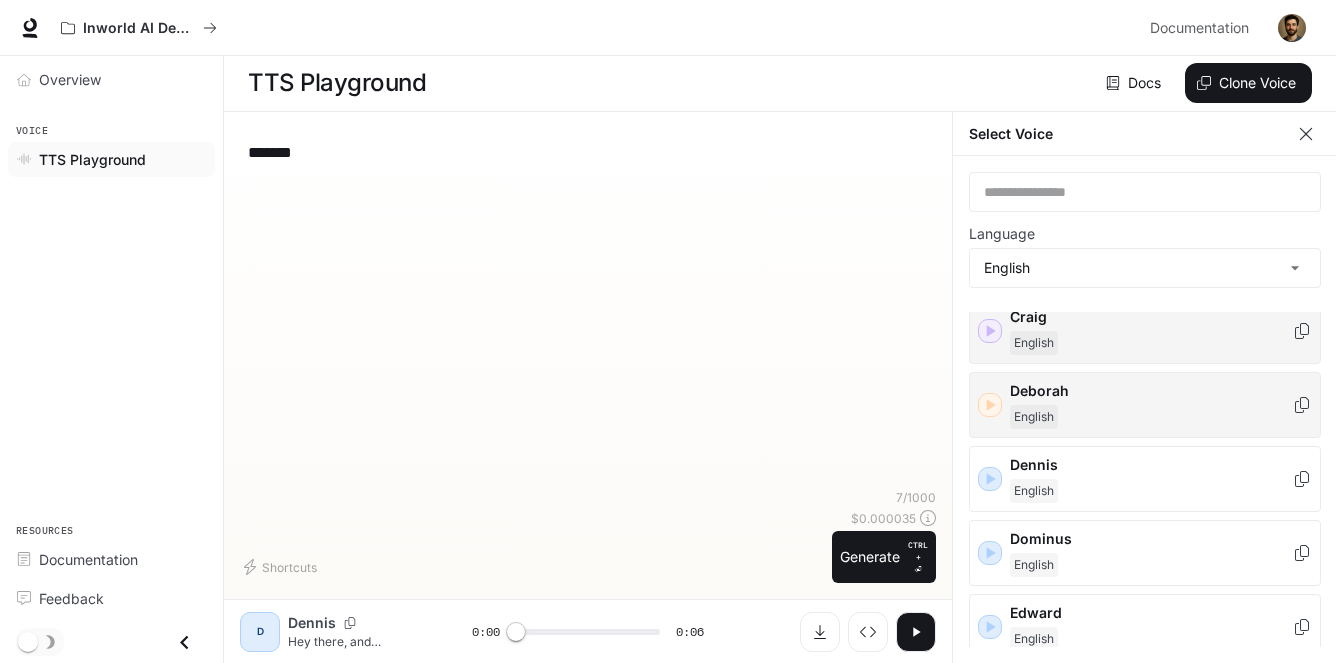 type on "*******" 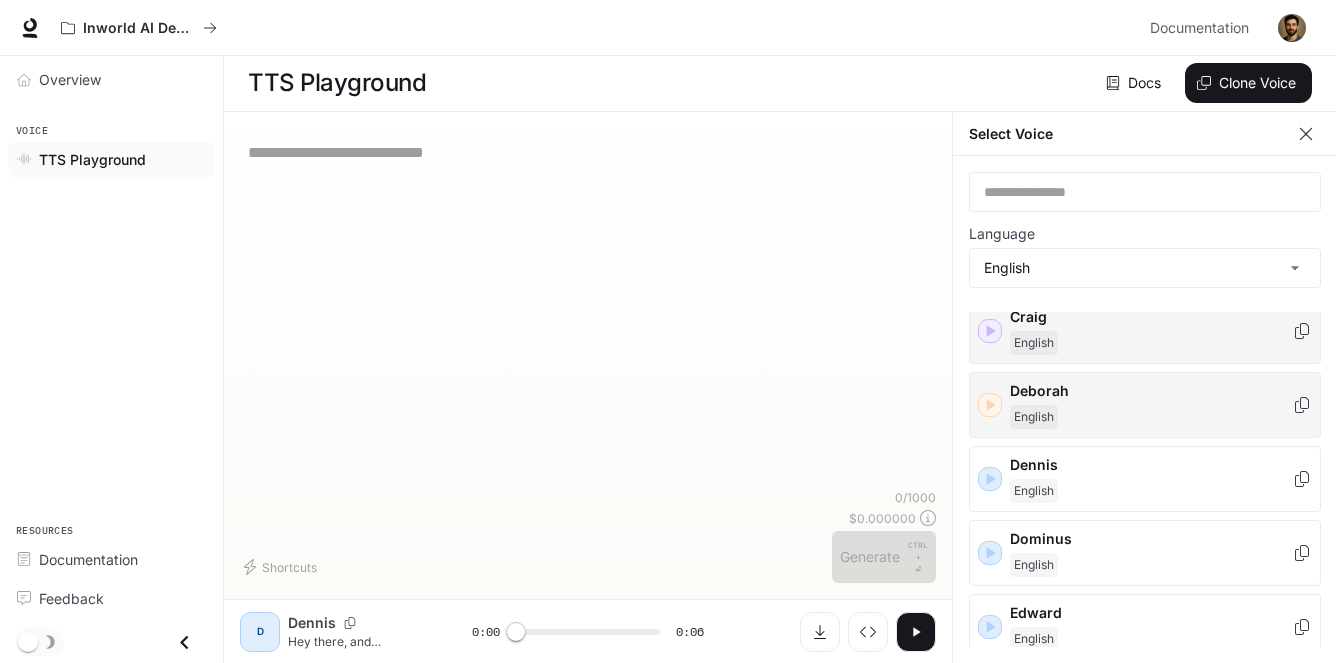 click at bounding box center (588, 152) 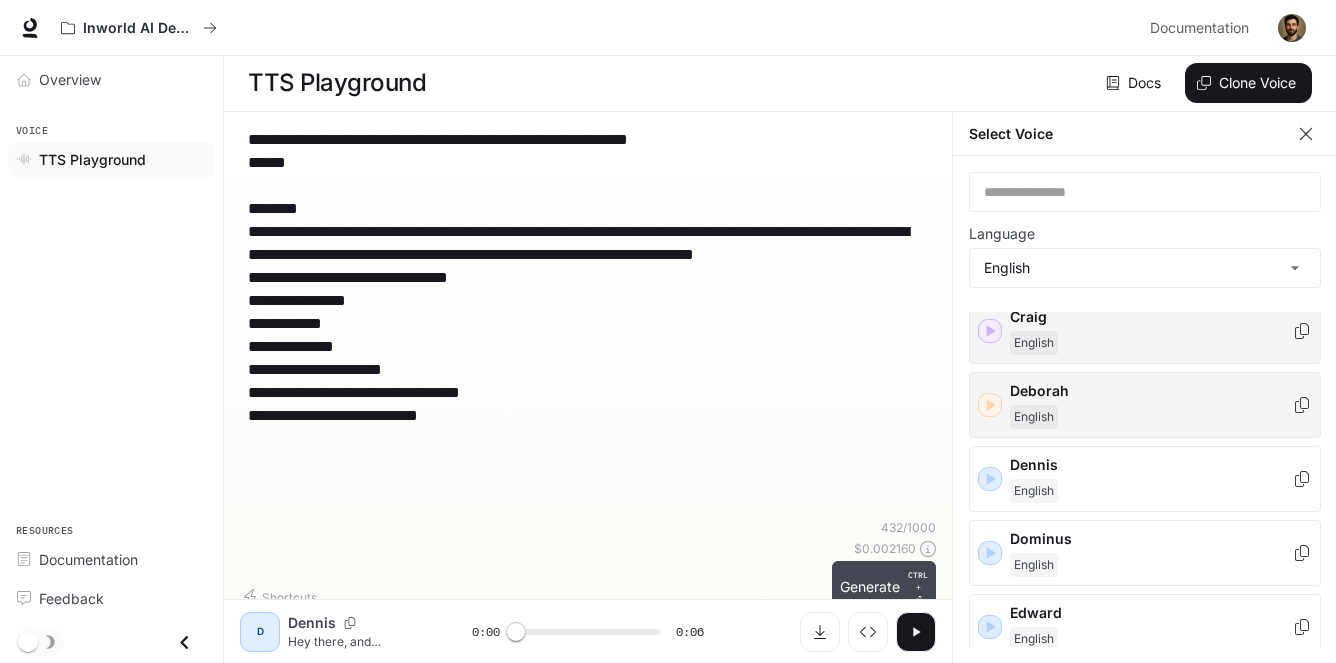 type on "**********" 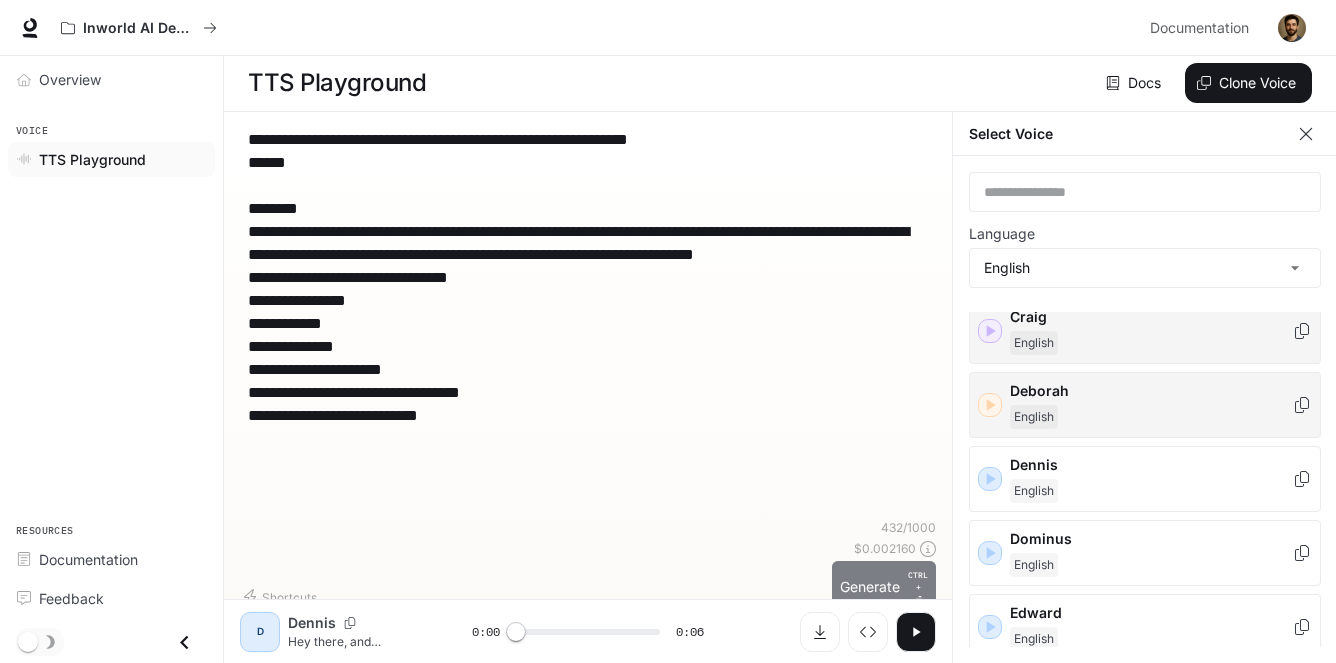 click on "Generate CTRL +  ⏎" at bounding box center (884, 587) 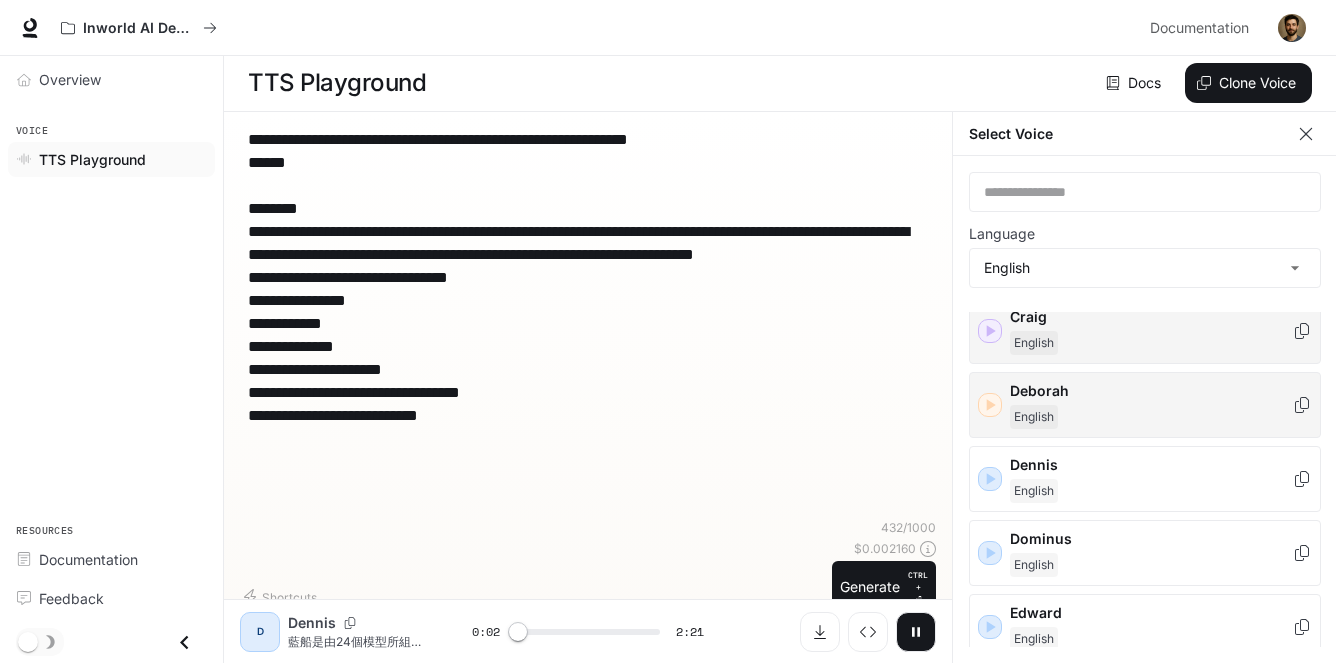 click on "**********" at bounding box center (588, 323) 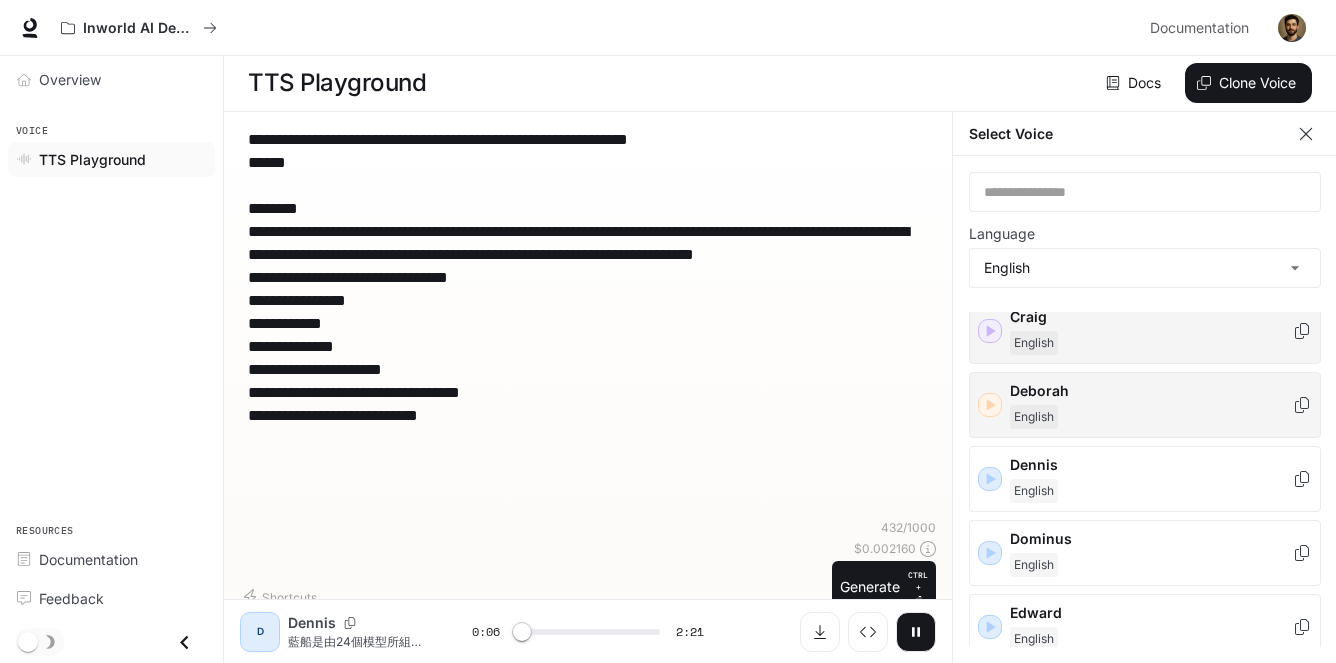 scroll, scrollTop: 0, scrollLeft: 0, axis: both 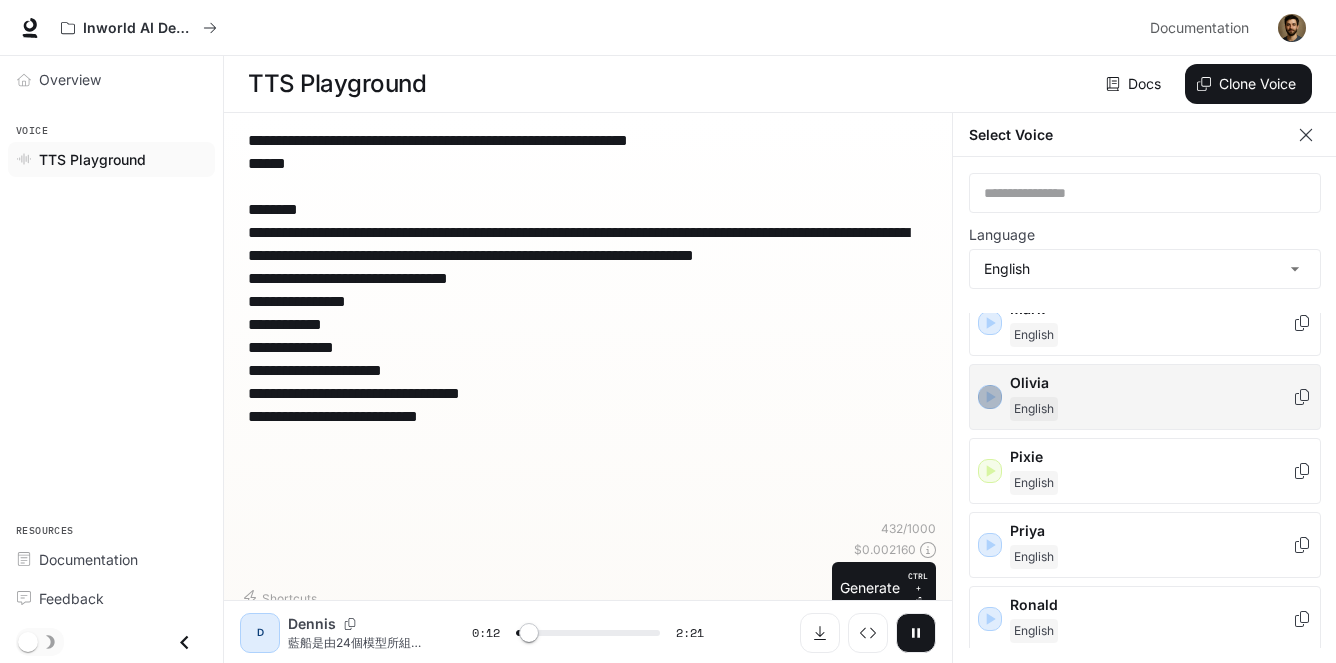 click 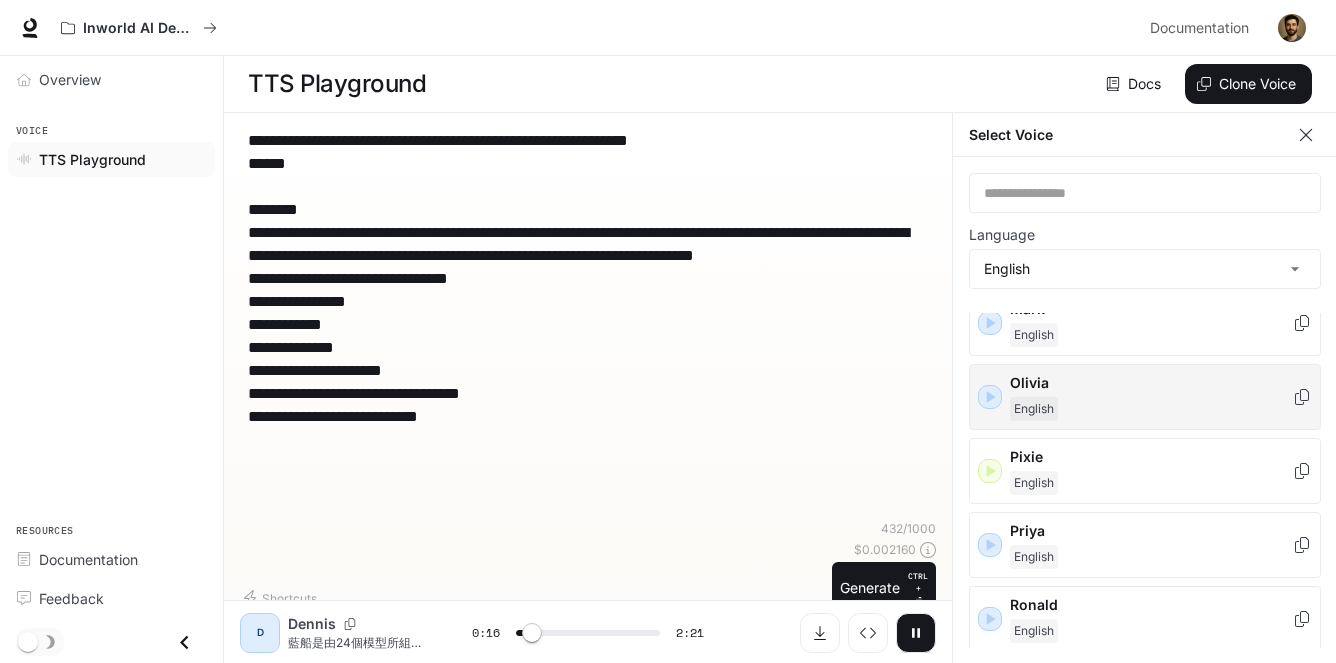 click on "Olivia English" at bounding box center [1151, 397] 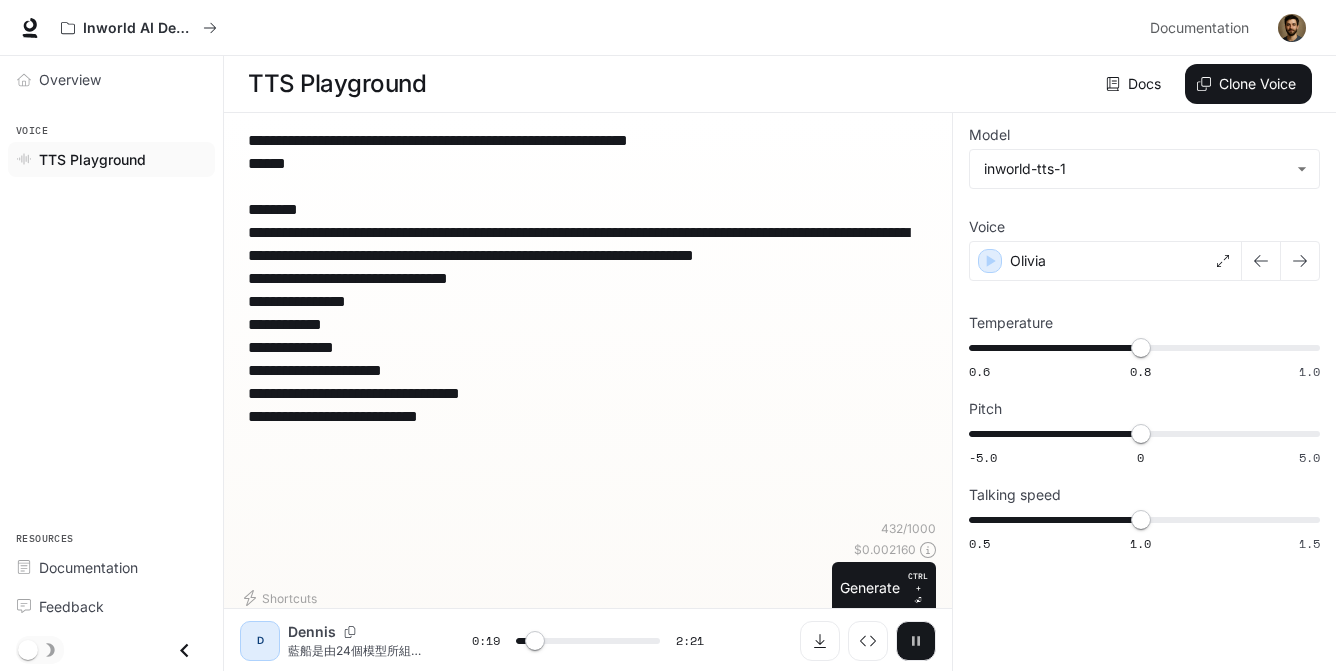 click 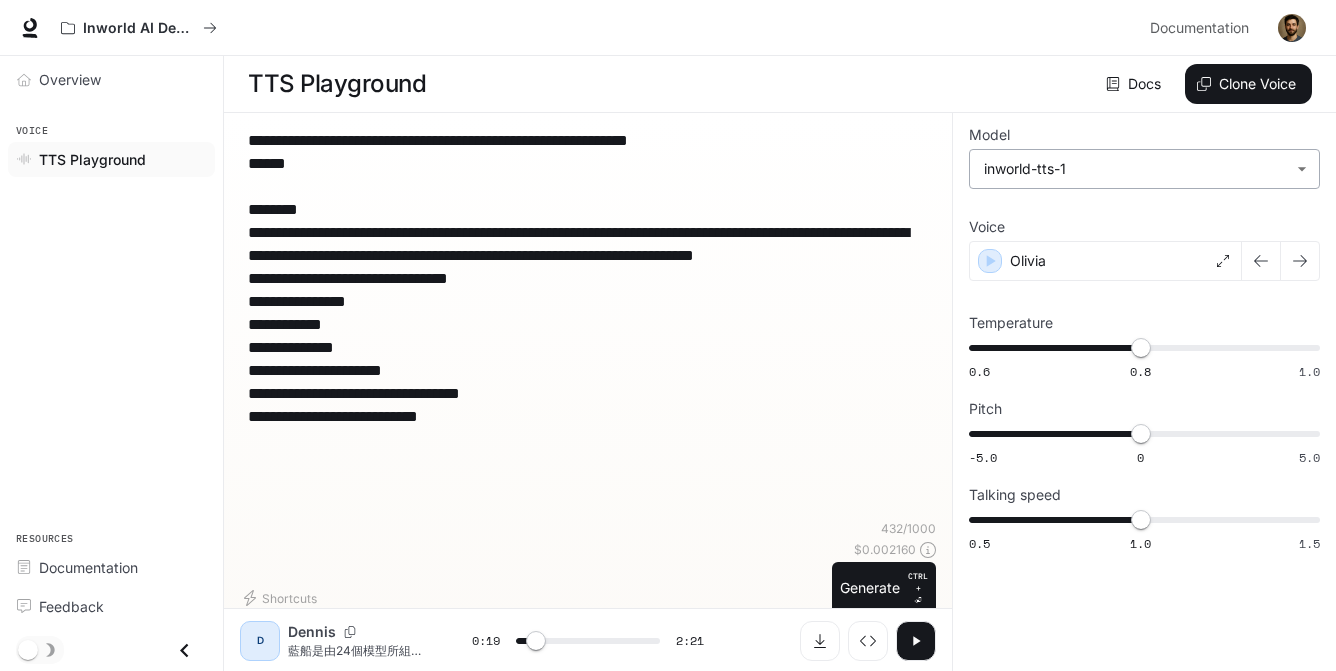 click on "**********" at bounding box center (668, 336) 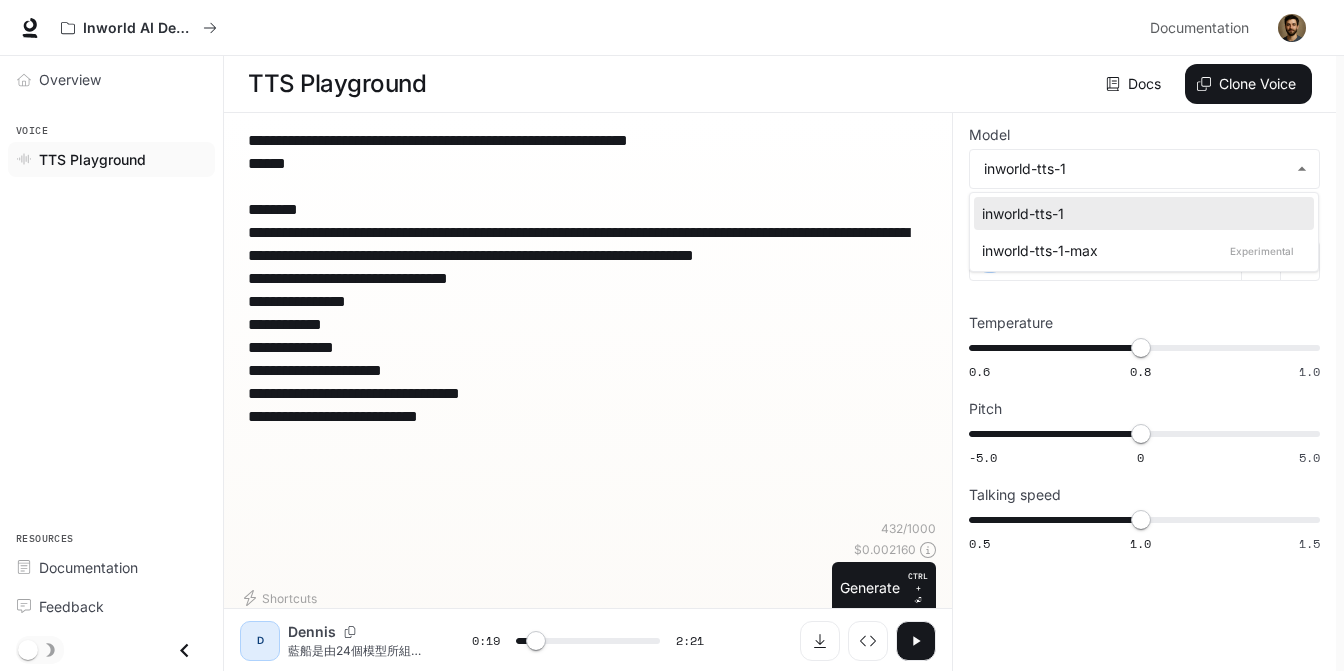 click on "inworld-tts-1-max Experimental" at bounding box center [1140, 250] 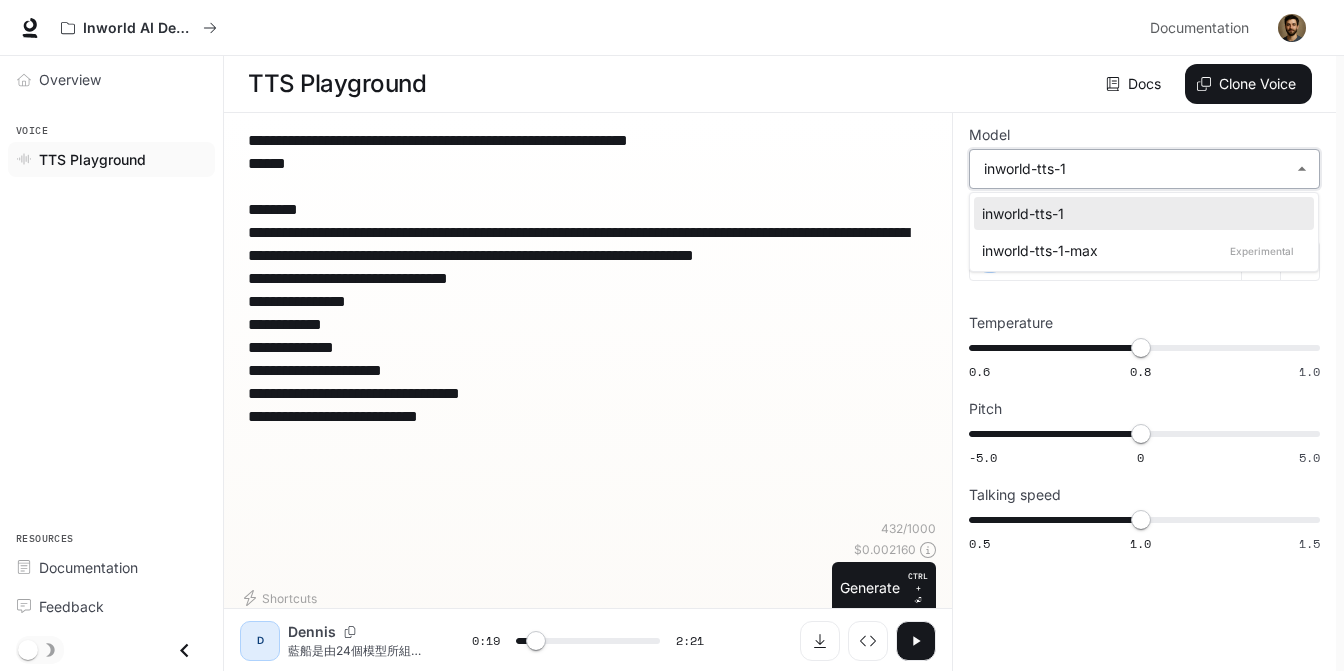 type on "****" 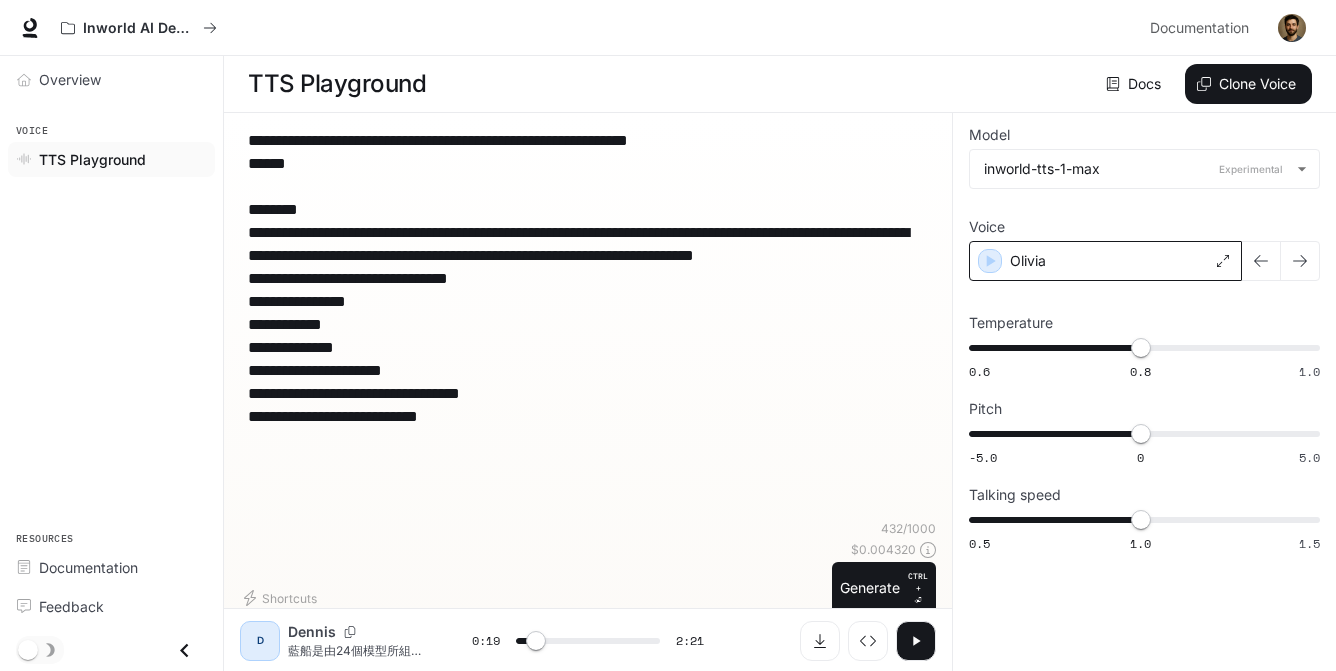click on "Olivia" at bounding box center [1105, 261] 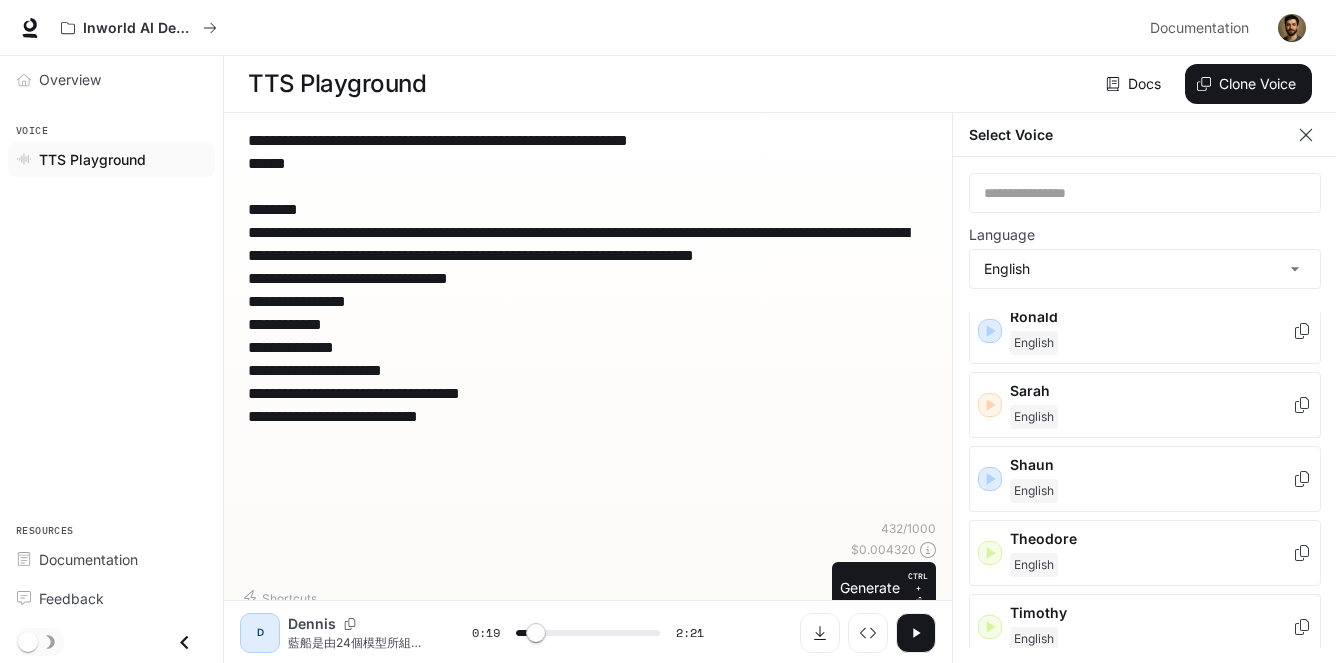 scroll, scrollTop: 1157, scrollLeft: 0, axis: vertical 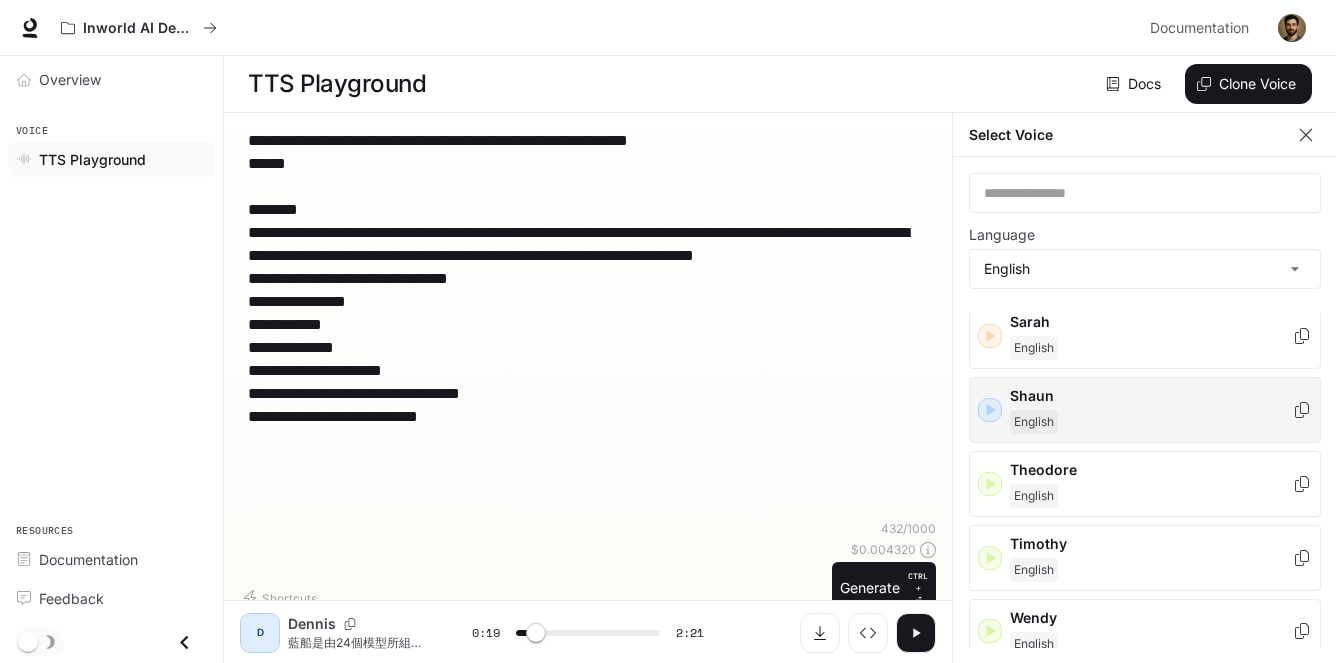click 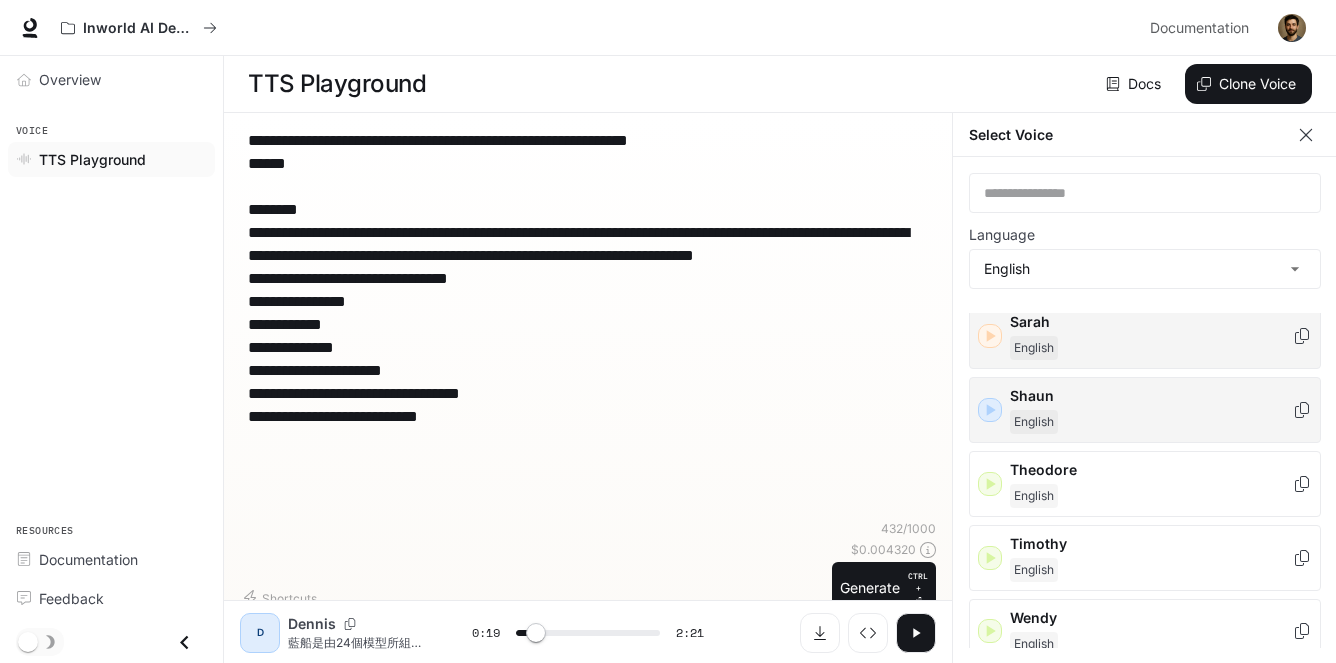 click 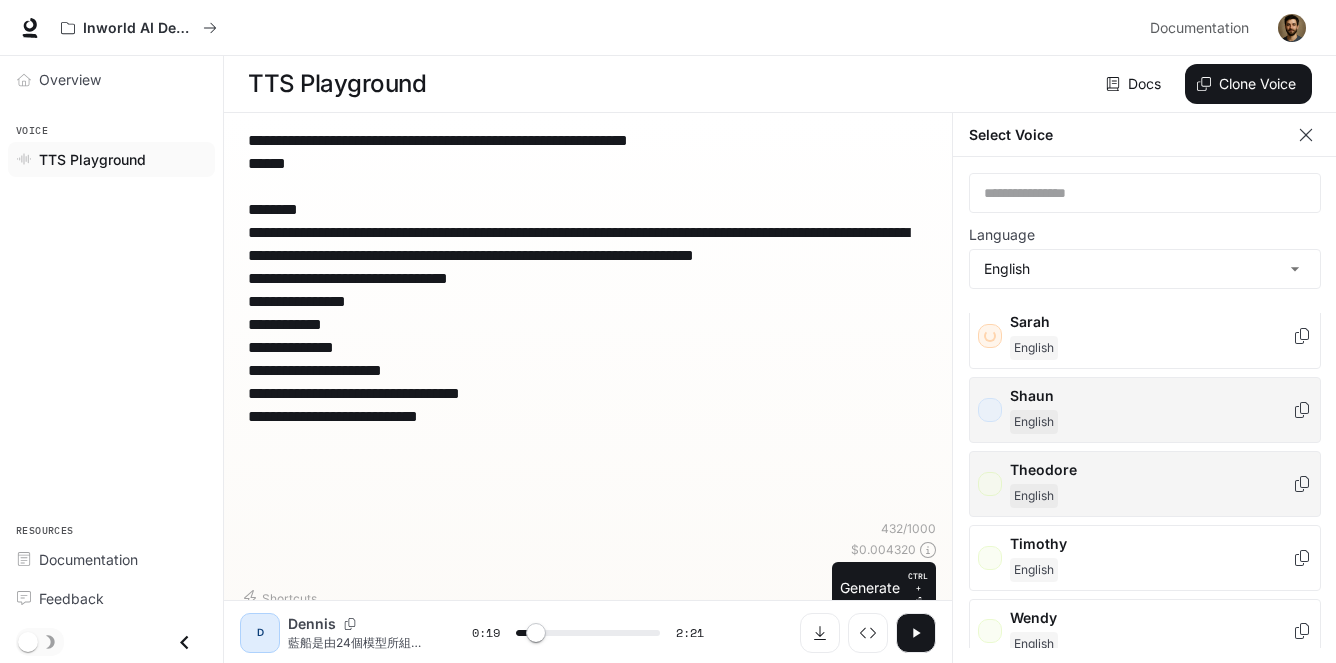 scroll, scrollTop: 957, scrollLeft: 0, axis: vertical 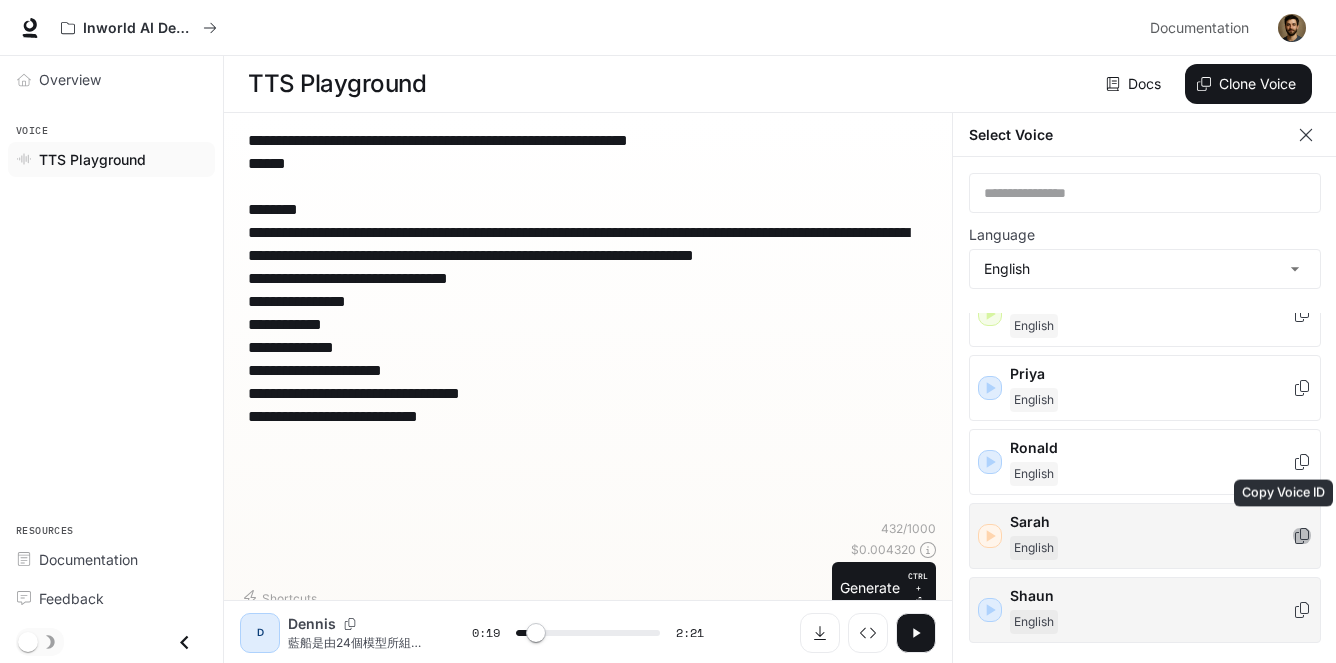 click 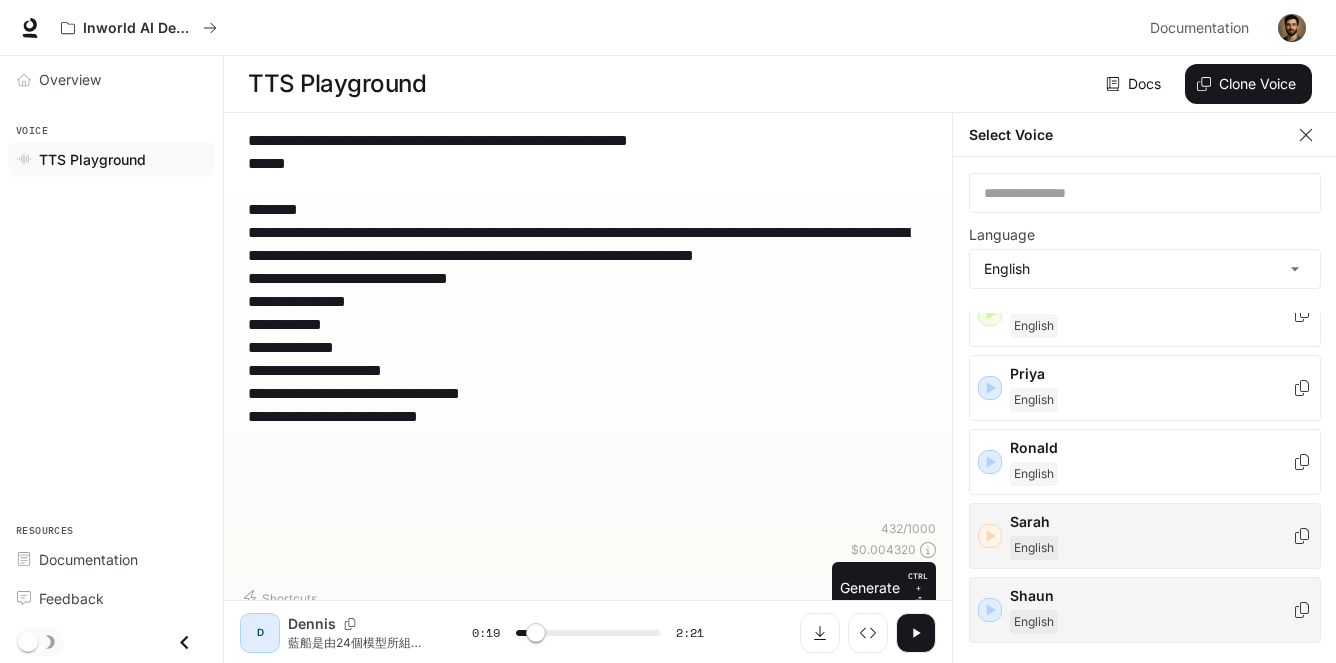 click on "Shortcuts 432  /  1000 $ 0.004320 Generate CTRL +  ⏎" at bounding box center (588, 567) 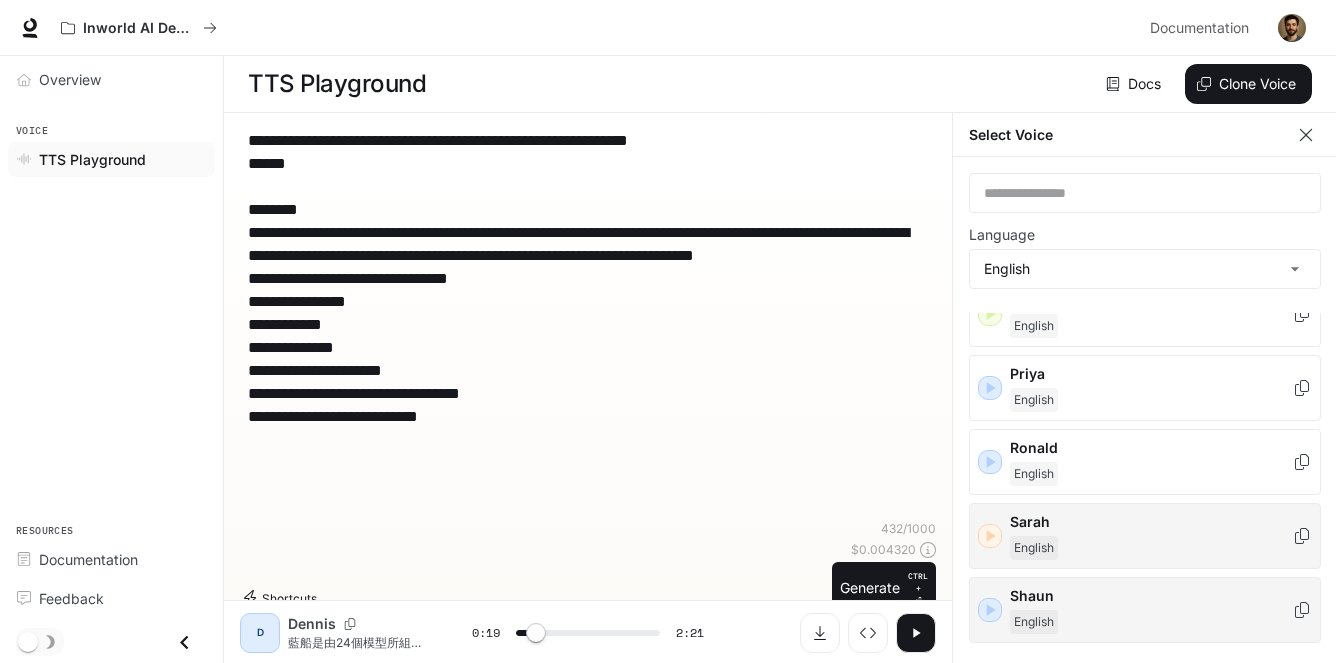 click on "Shortcuts" at bounding box center (282, 598) 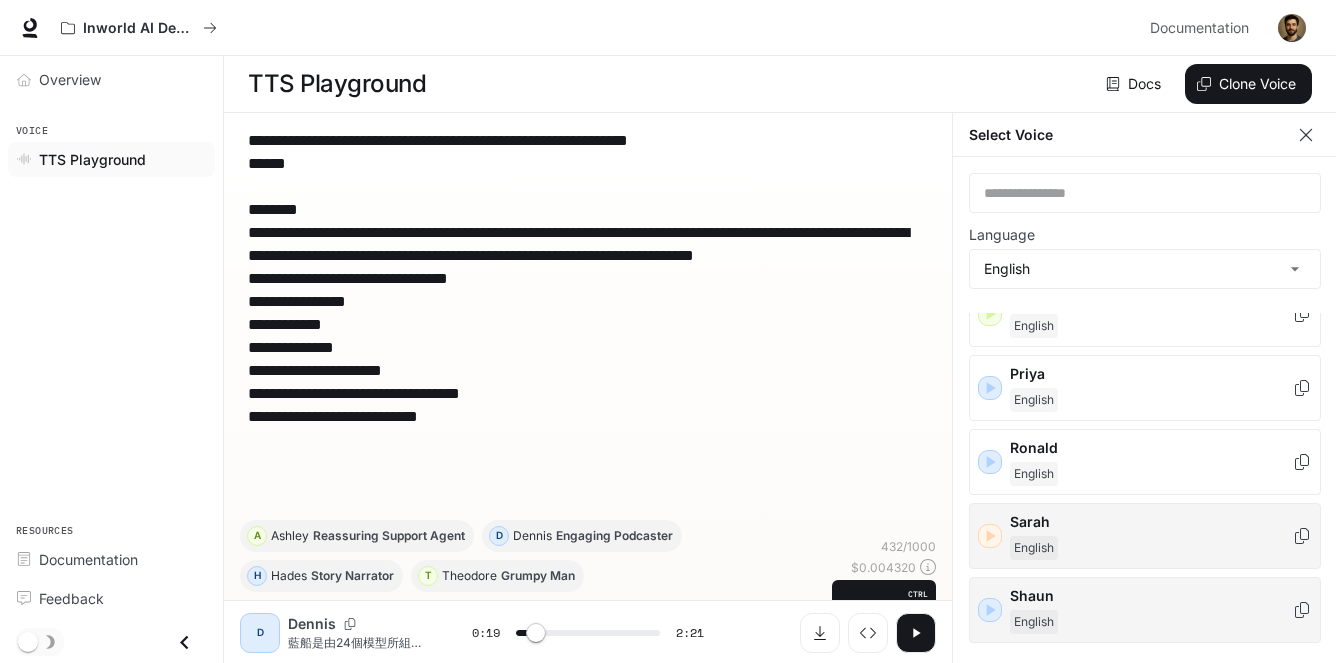 scroll, scrollTop: 1157, scrollLeft: 0, axis: vertical 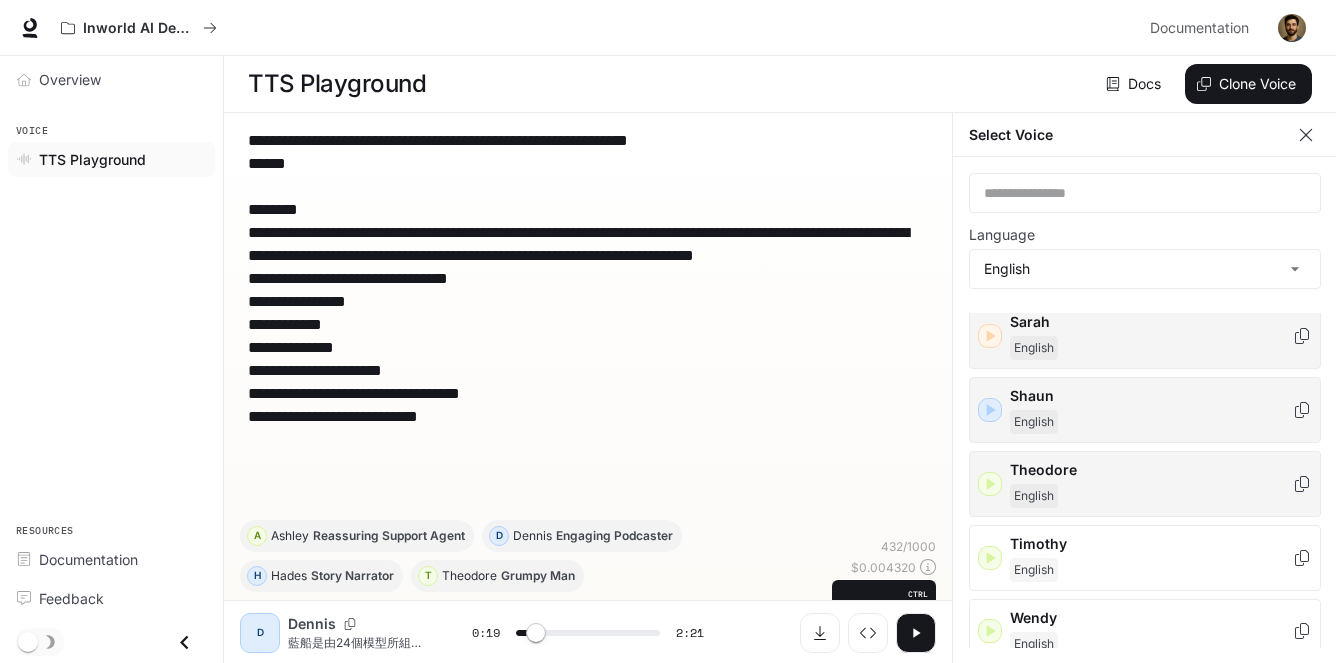 click on "Theodore English" at bounding box center (1145, 484) 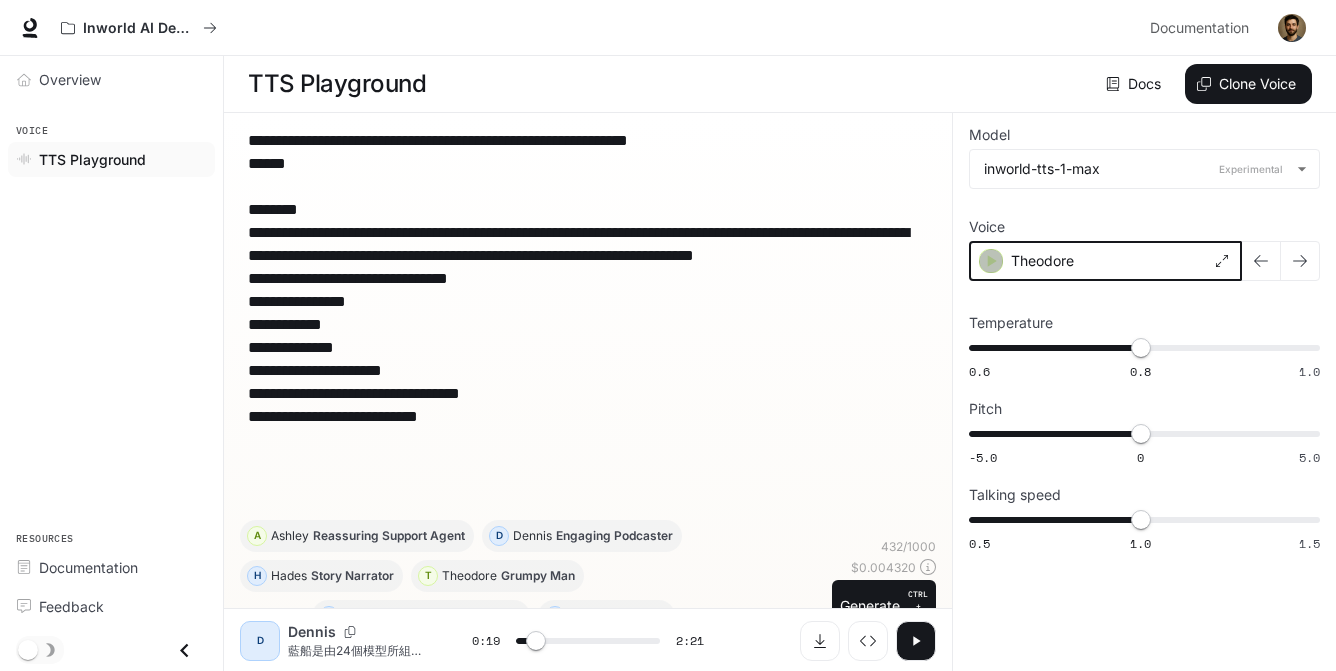 click 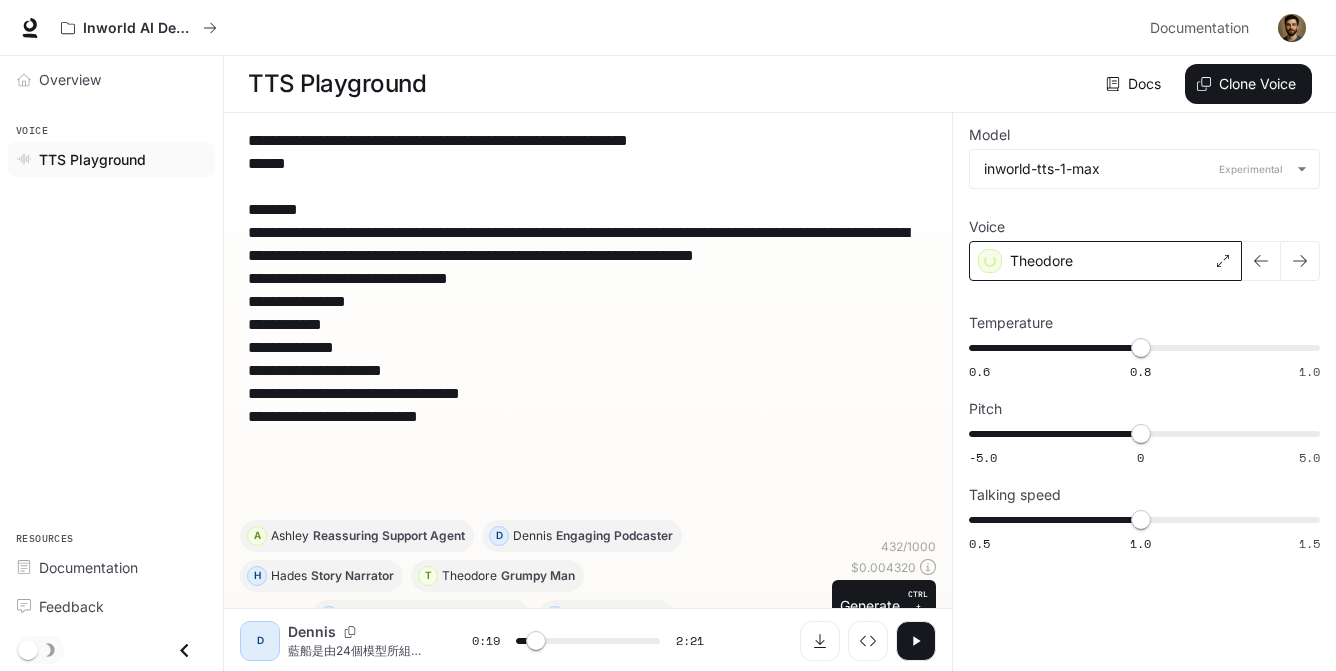 click on "Theodore" at bounding box center [1105, 261] 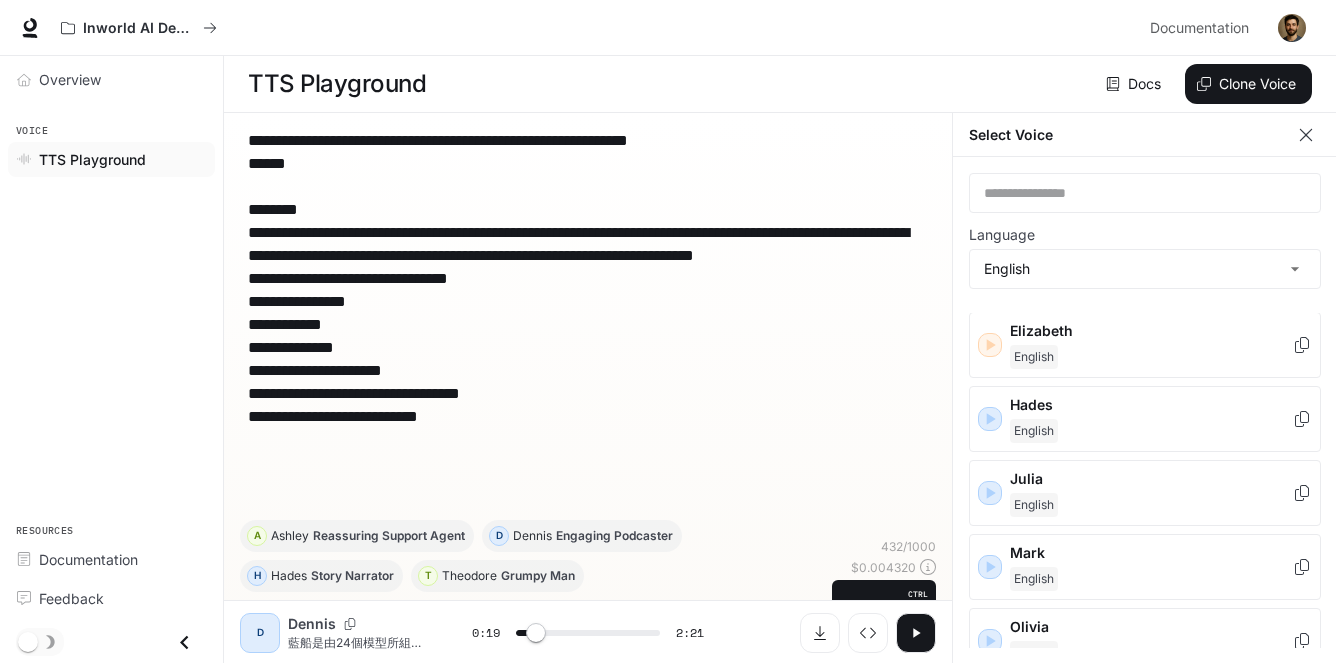 scroll, scrollTop: 600, scrollLeft: 0, axis: vertical 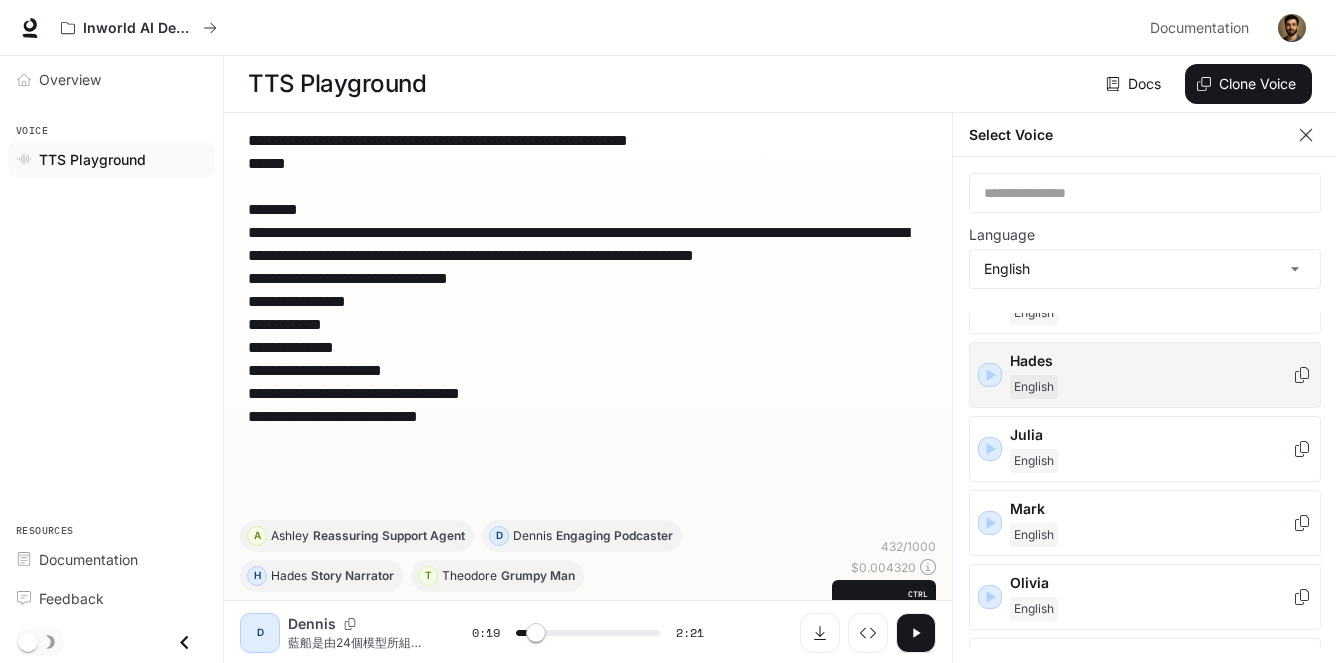 click 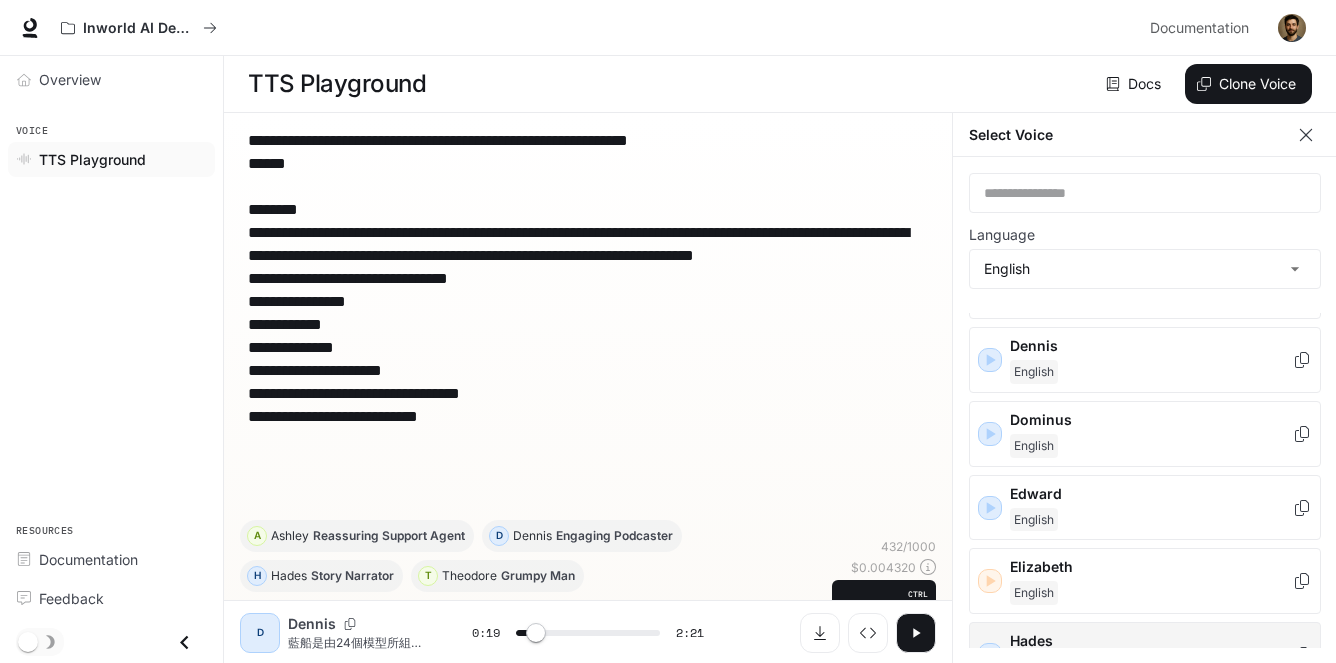 scroll, scrollTop: 300, scrollLeft: 0, axis: vertical 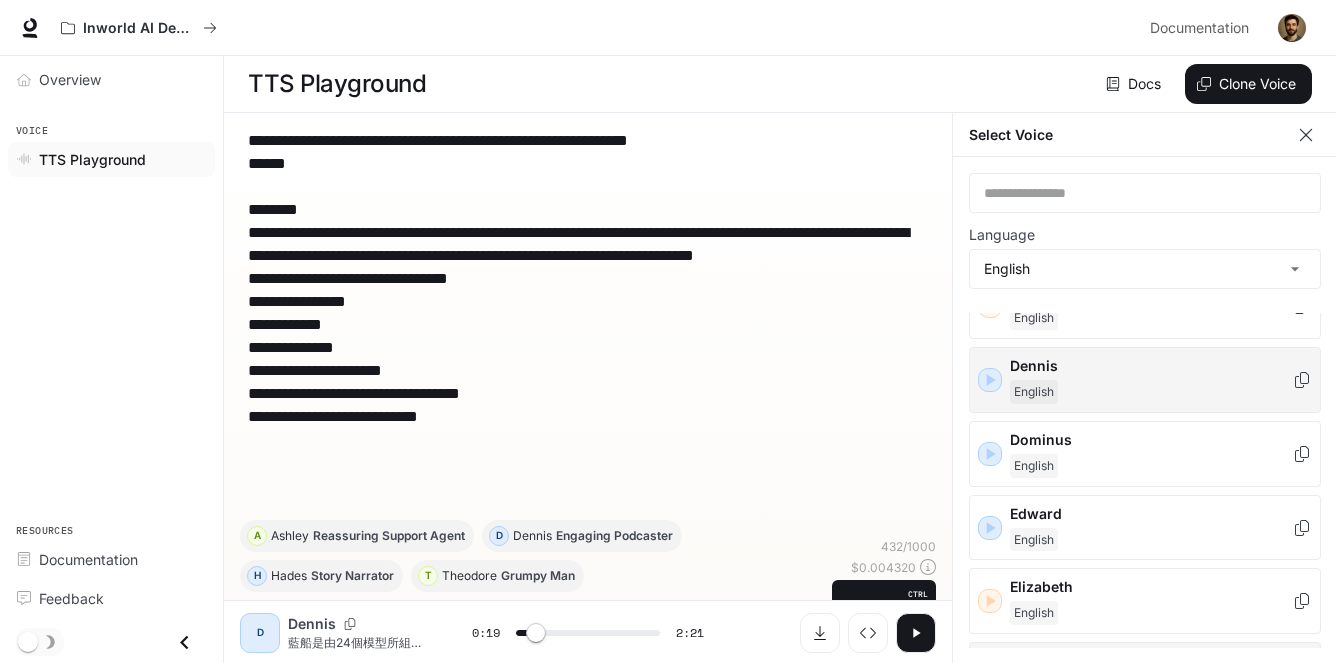 click 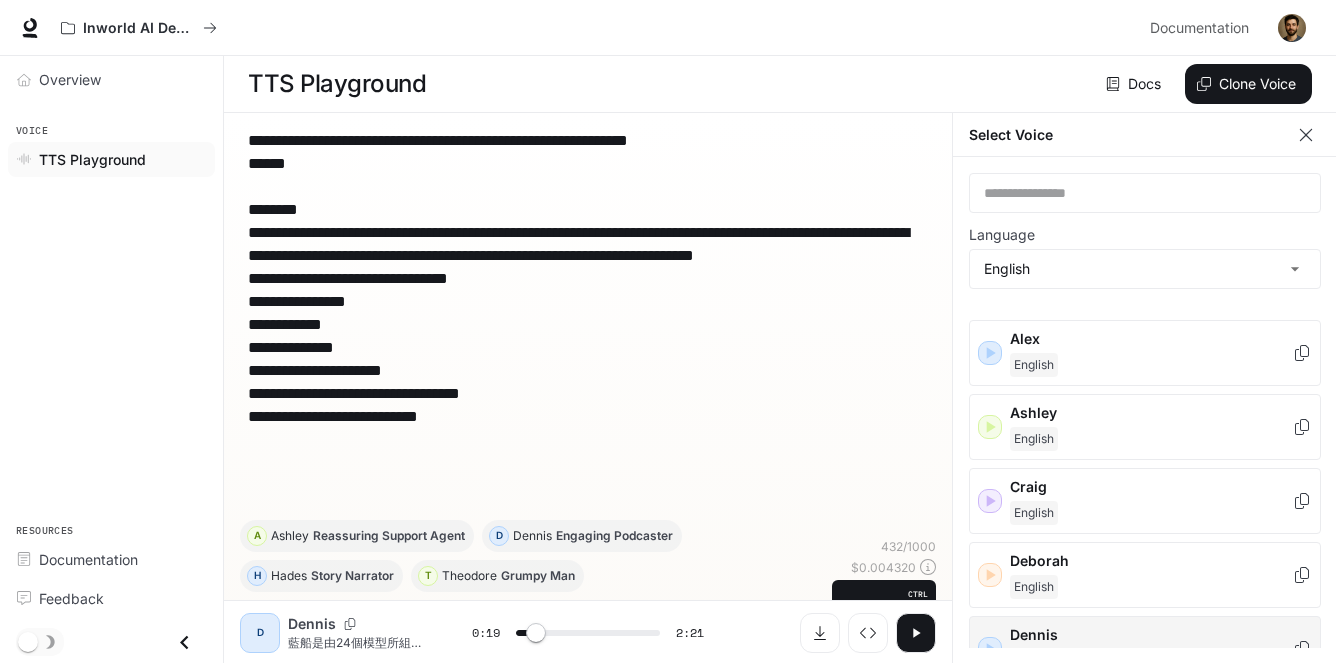 scroll, scrollTop: 0, scrollLeft: 0, axis: both 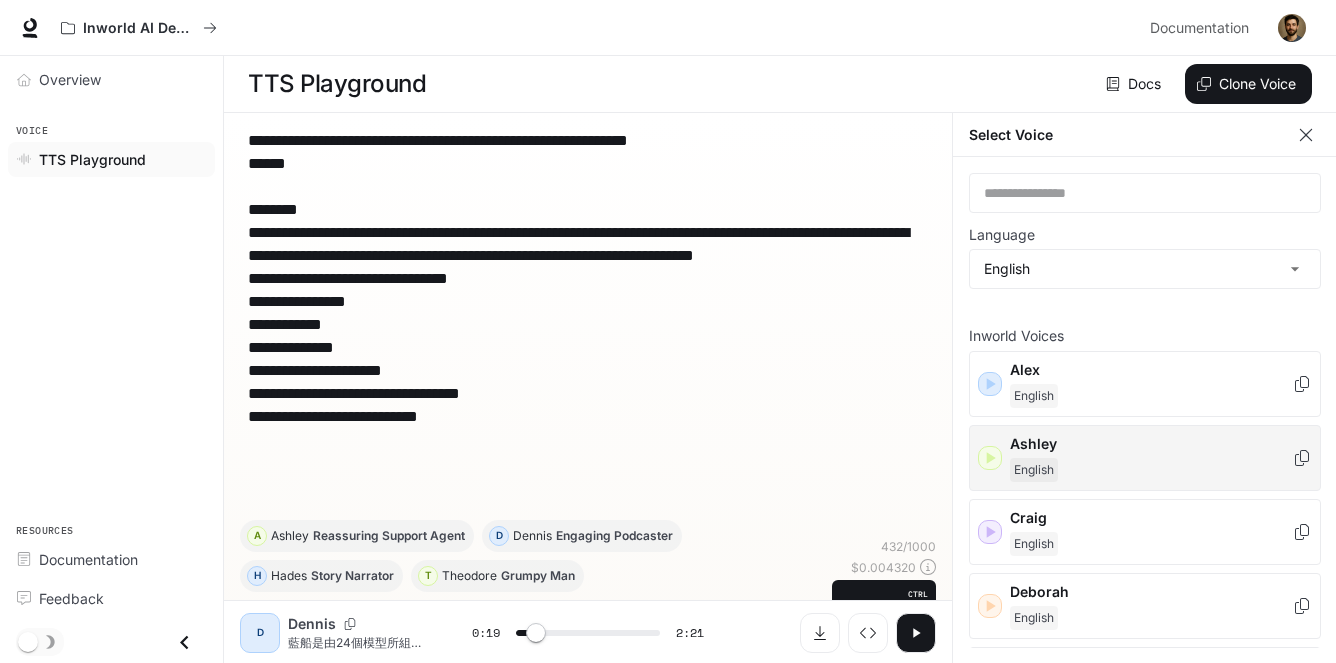 click 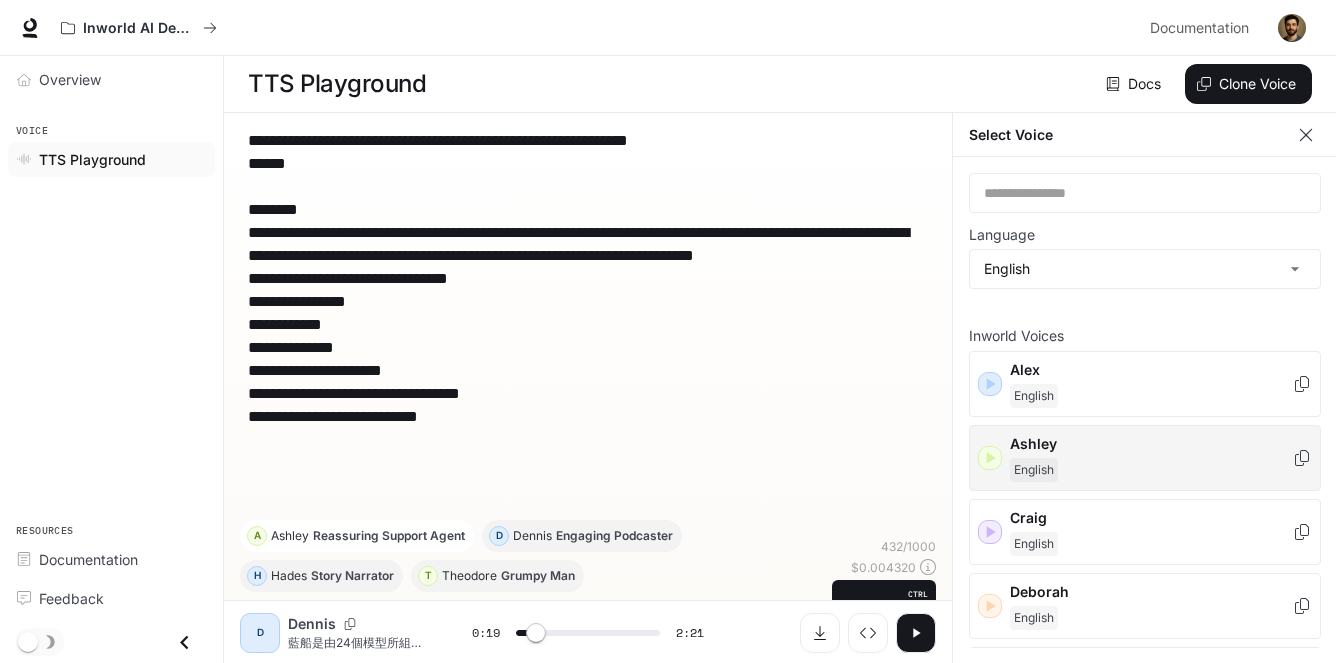 click on "Reassuring Support Agent" at bounding box center [389, 536] 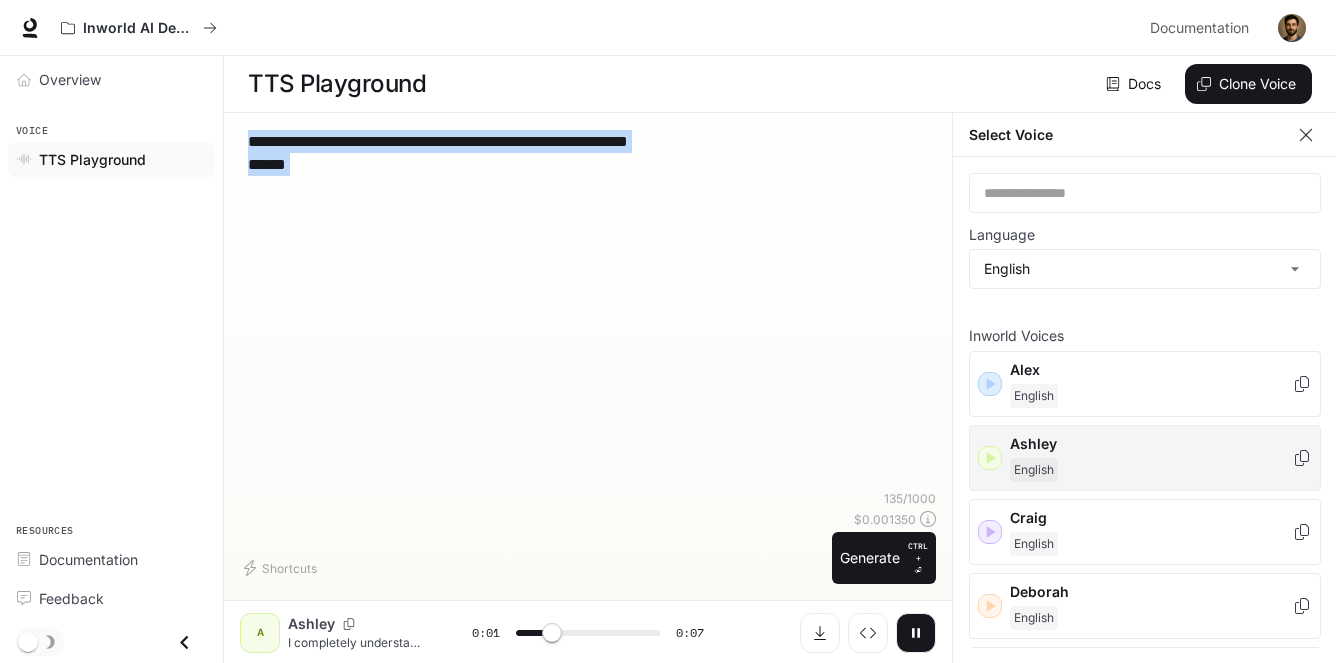 drag, startPoint x: 590, startPoint y: 177, endPoint x: 228, endPoint y: 123, distance: 366.00546 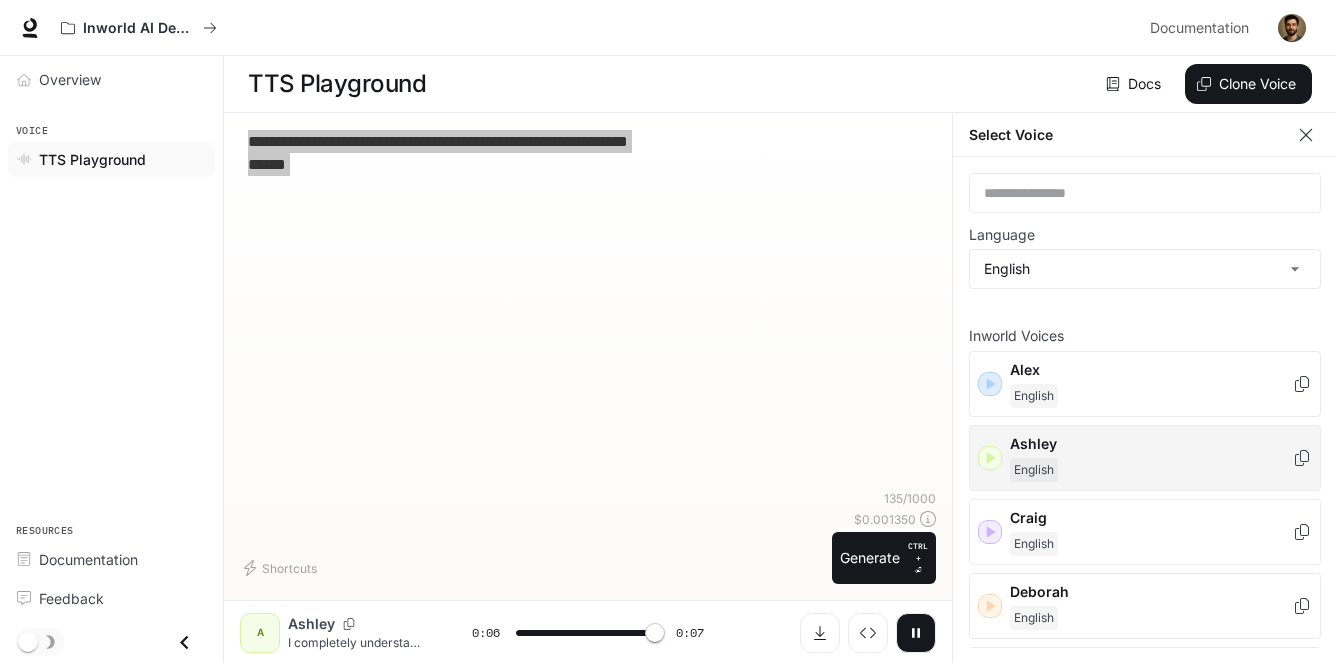 type on "*" 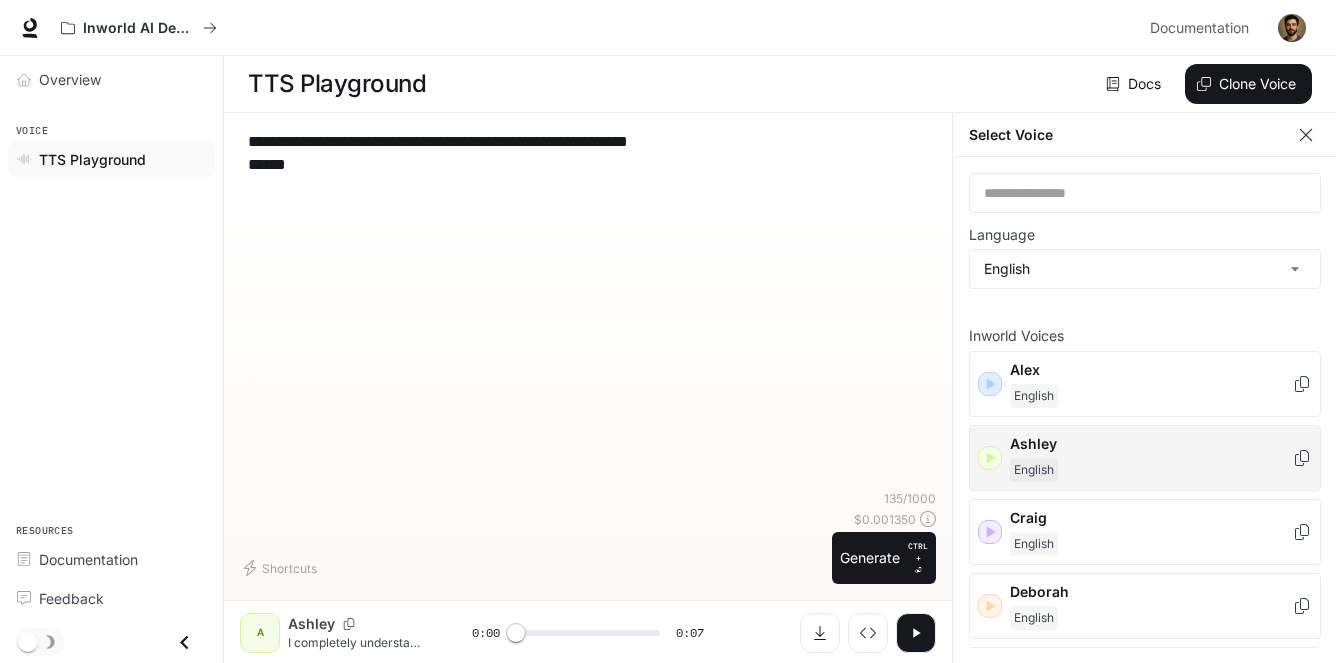 drag, startPoint x: 396, startPoint y: 141, endPoint x: 365, endPoint y: 198, distance: 64.884514 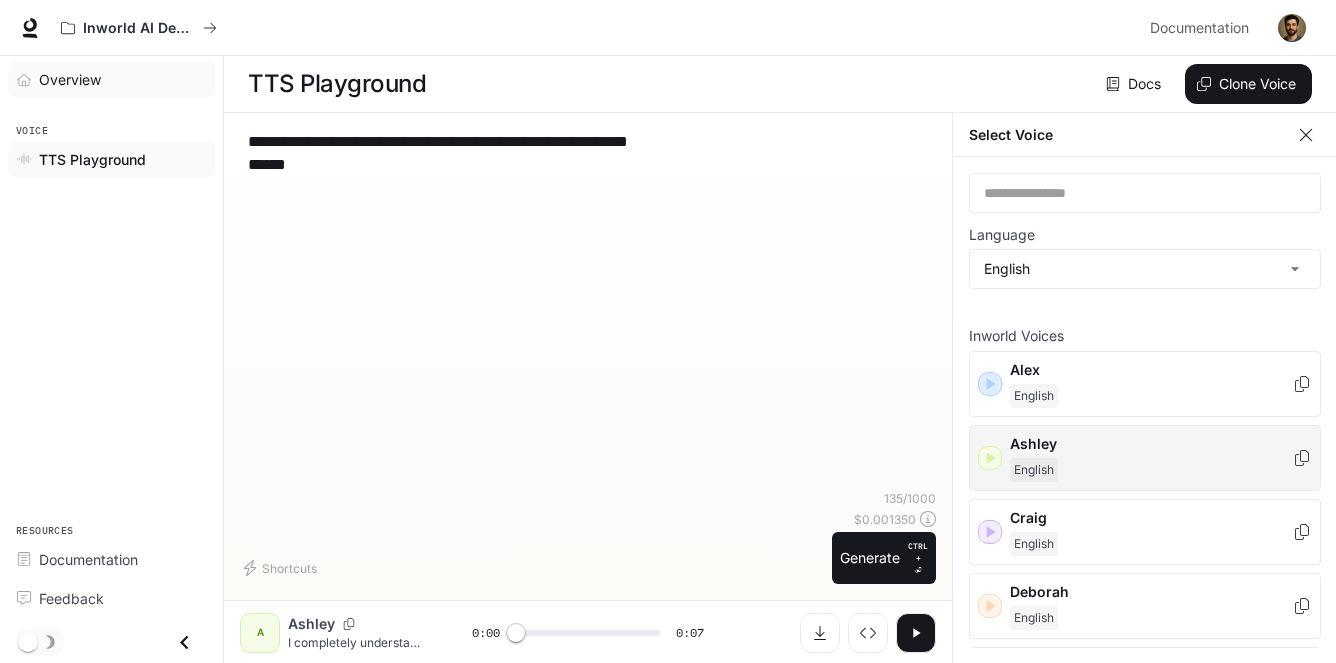 drag, startPoint x: 578, startPoint y: 175, endPoint x: 124, endPoint y: 72, distance: 465.53732 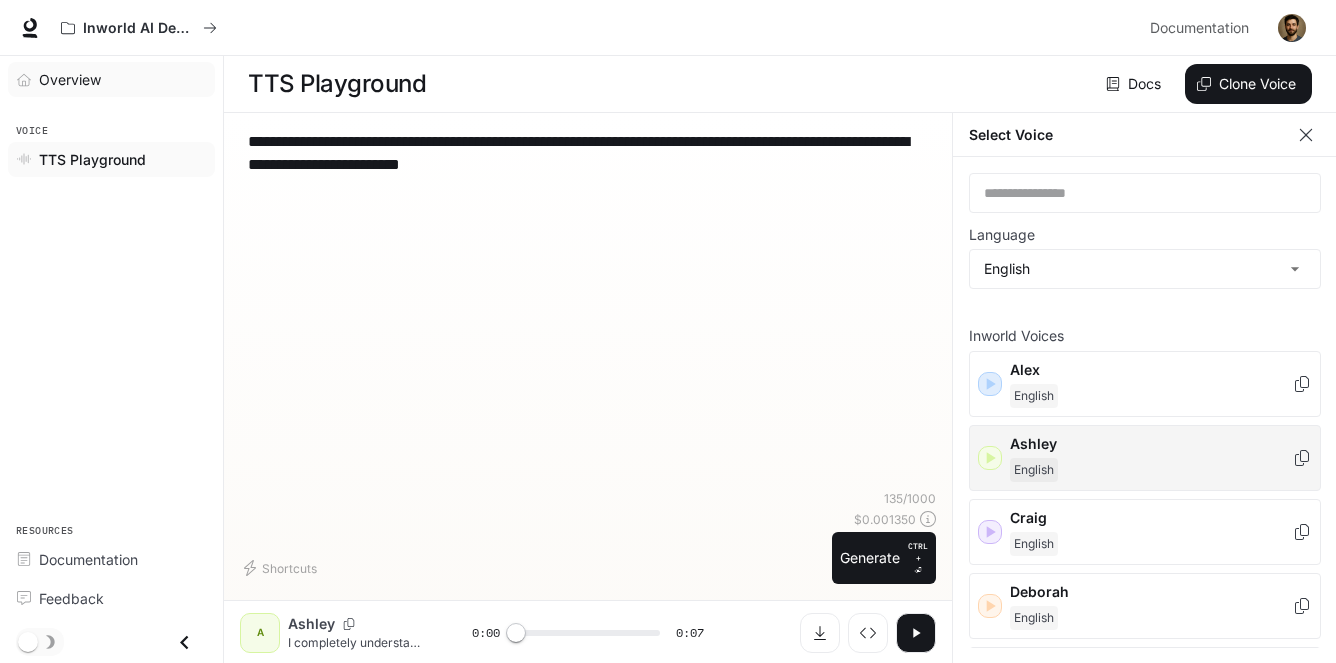 paste on "**********" 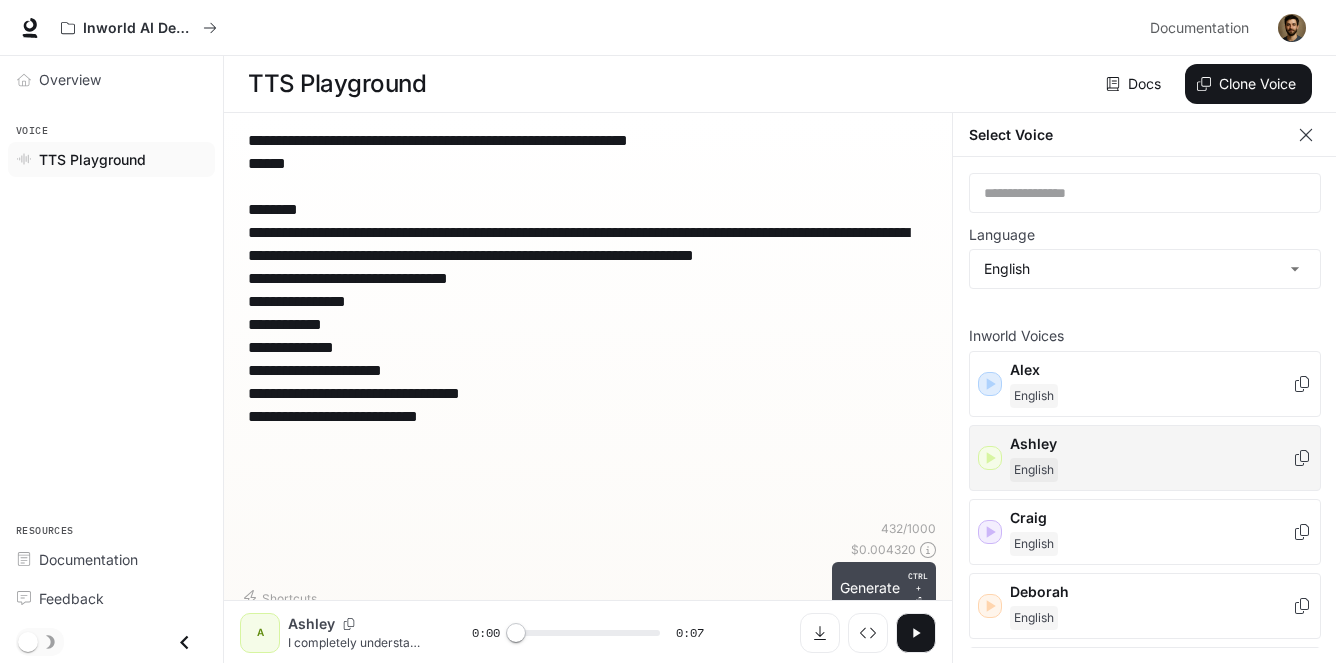 type on "**********" 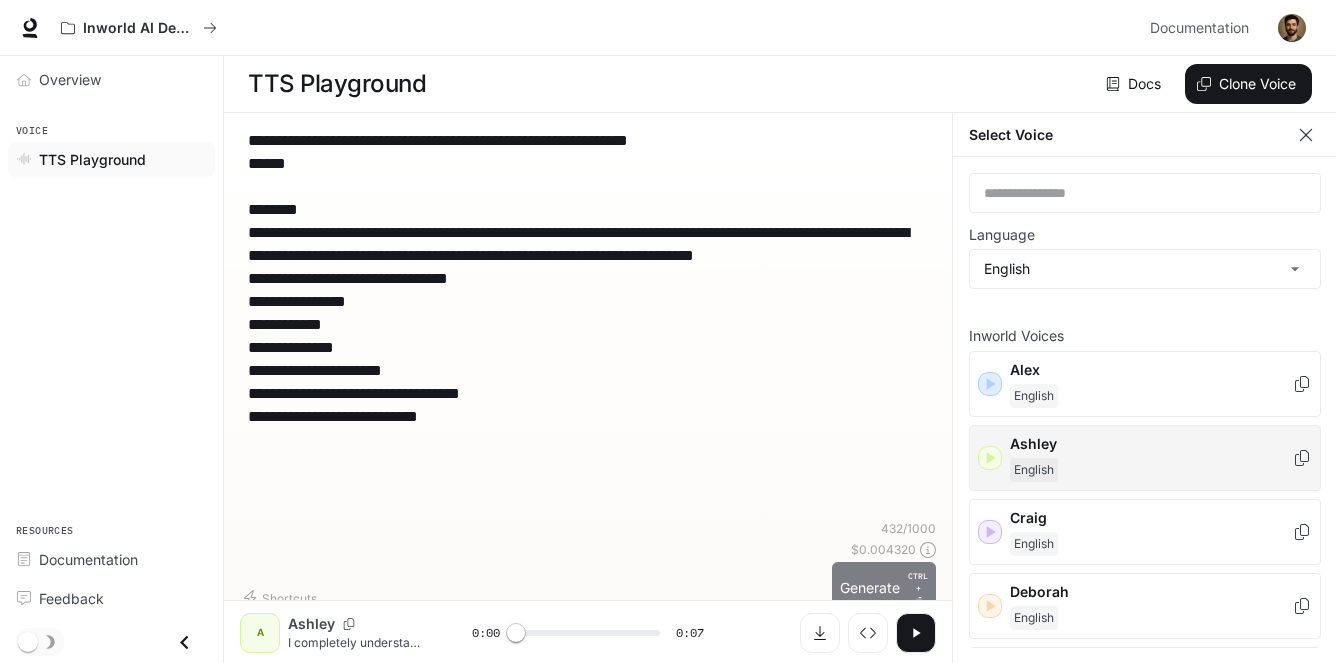 click on "Generate CTRL +  ⏎" at bounding box center (884, 588) 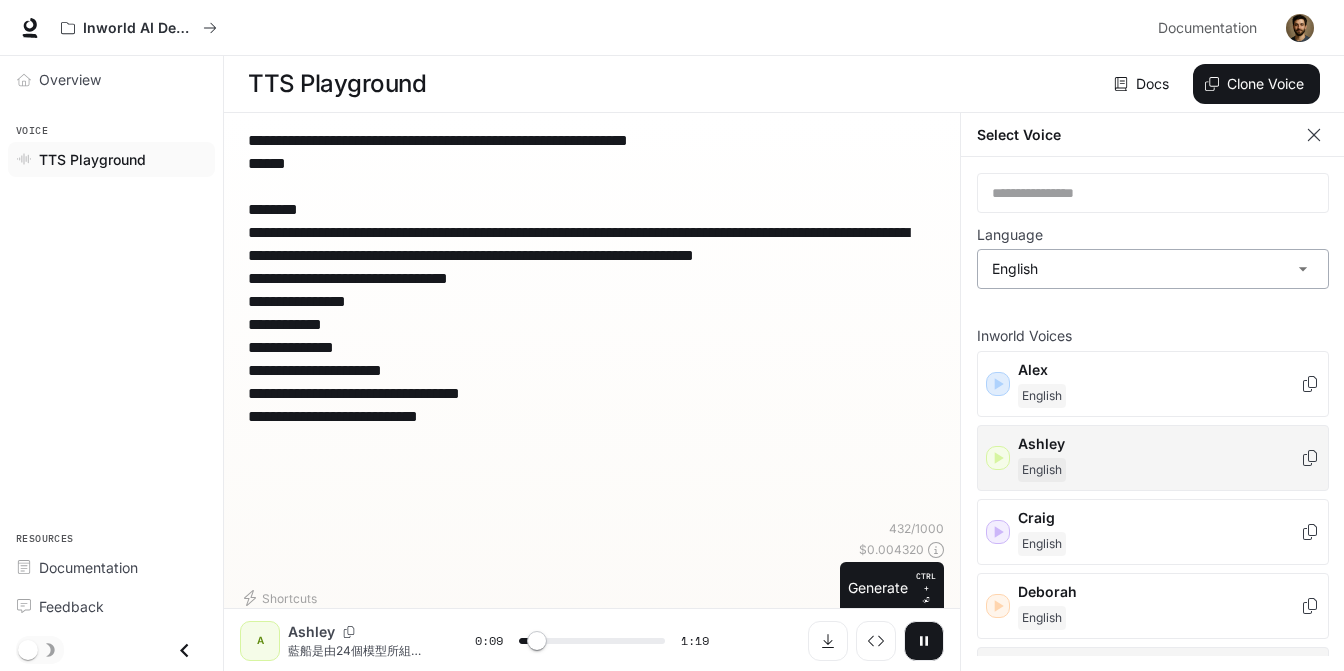 click on "**********" at bounding box center [672, 336] 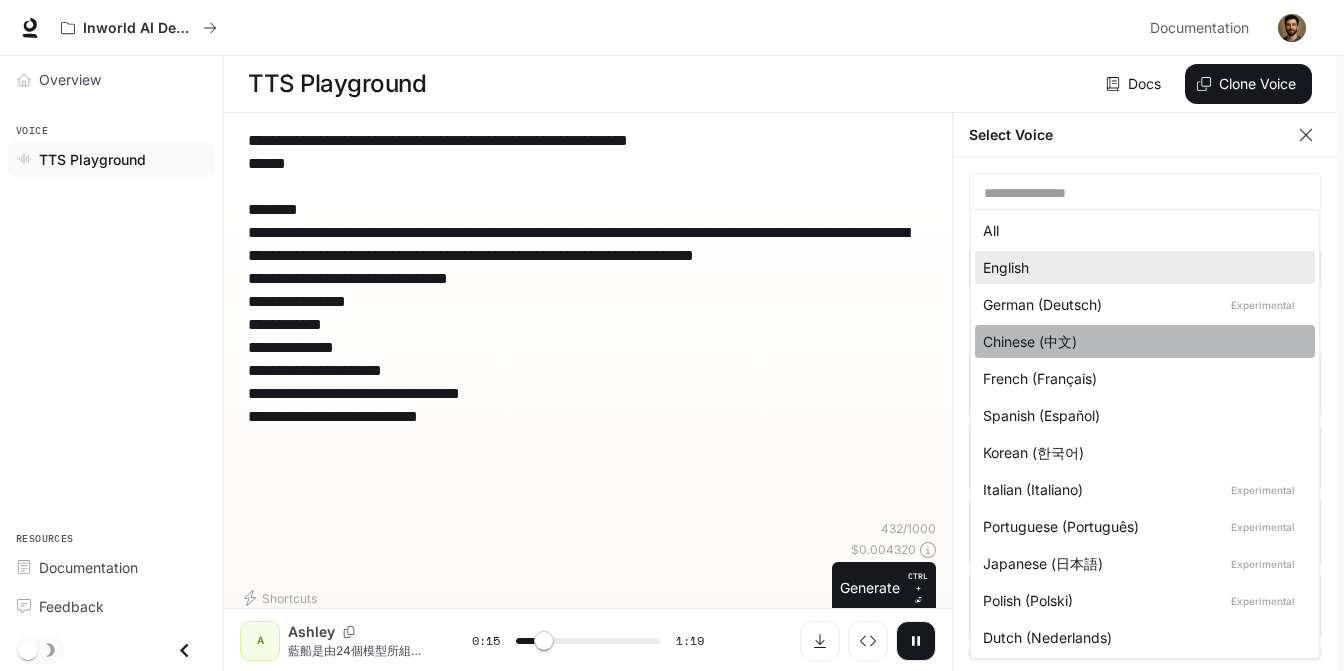 click on "Chinese (中文)" at bounding box center [1141, 341] 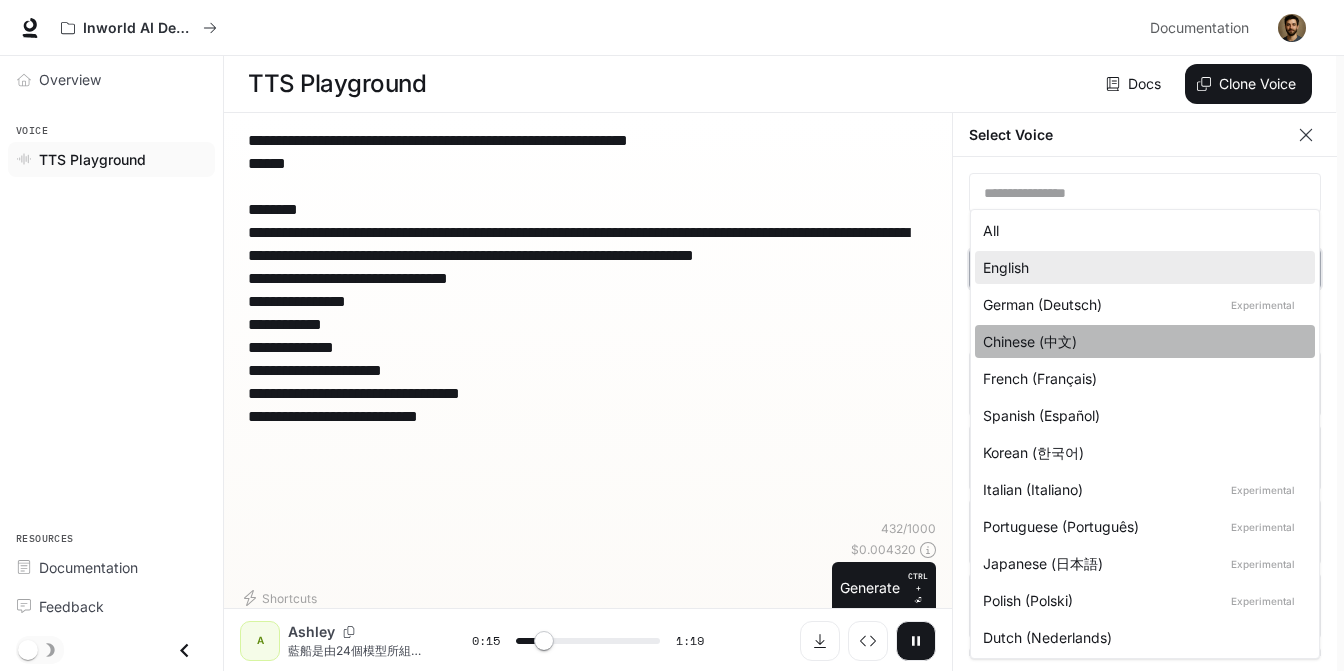 type on "****" 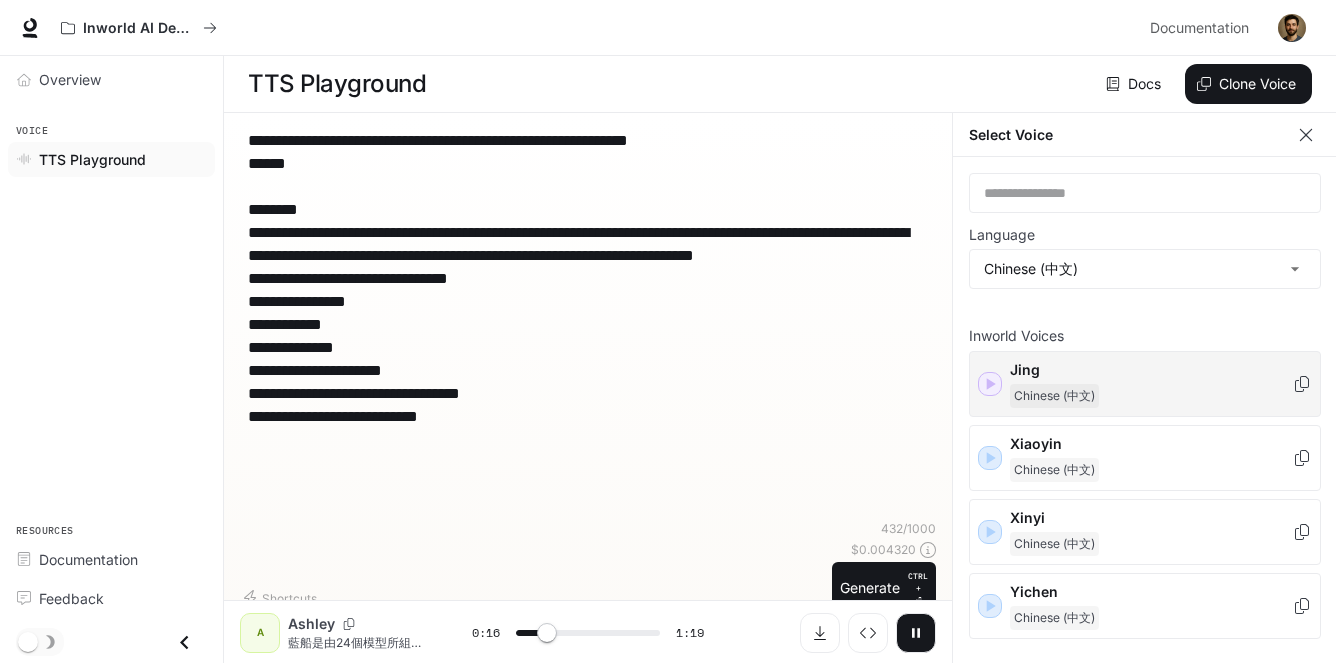click 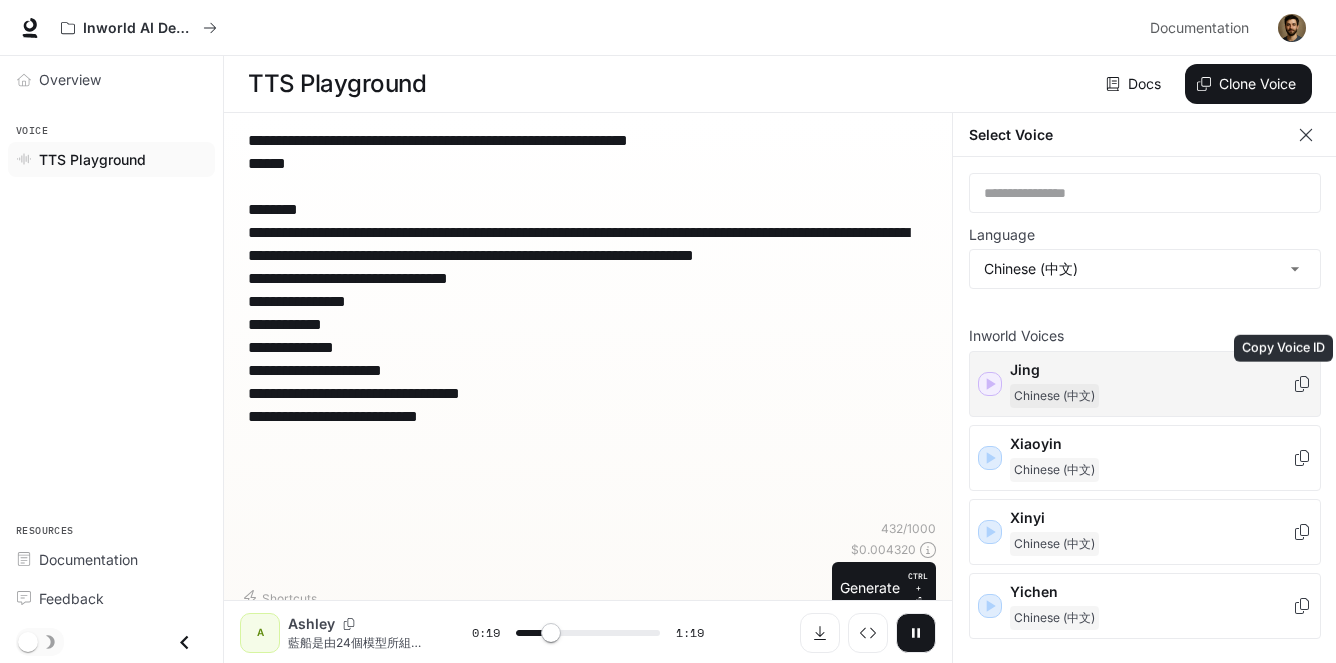 click 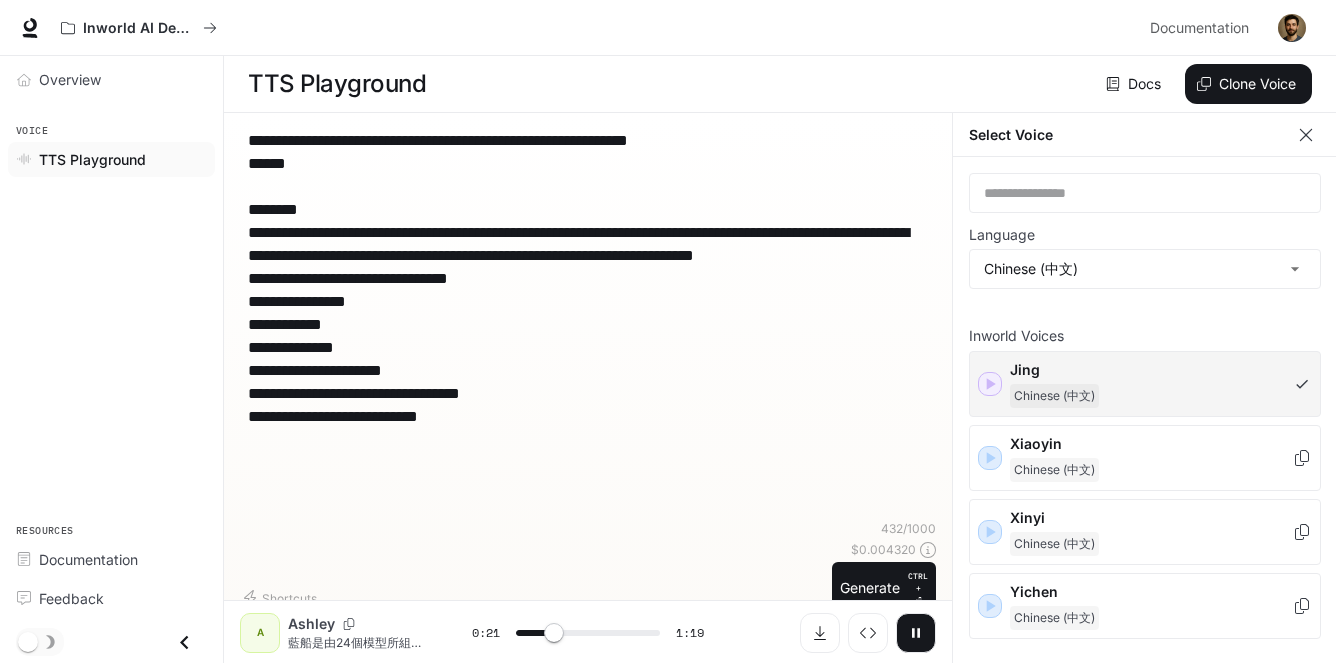 click on "Shortcuts" at bounding box center (532, 598) 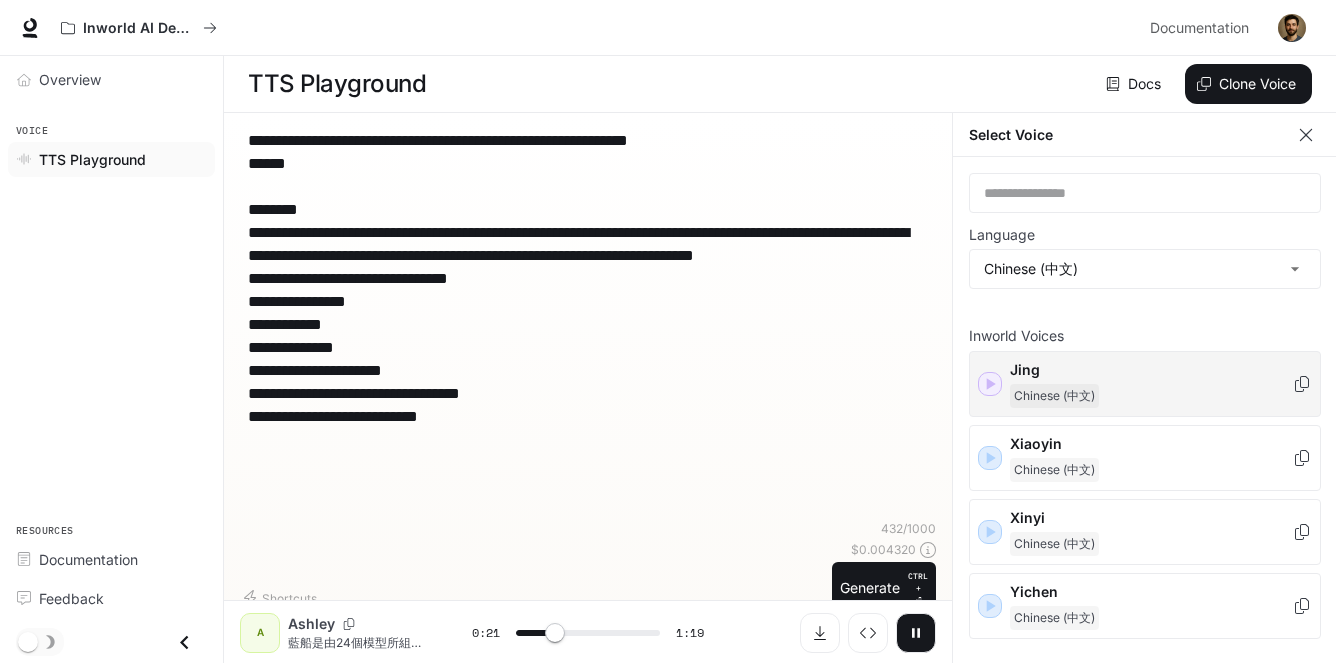 click on "Shortcuts 432  /  1000 $ 0.004320 Generate CTRL +  ⏎" at bounding box center (588, 567) 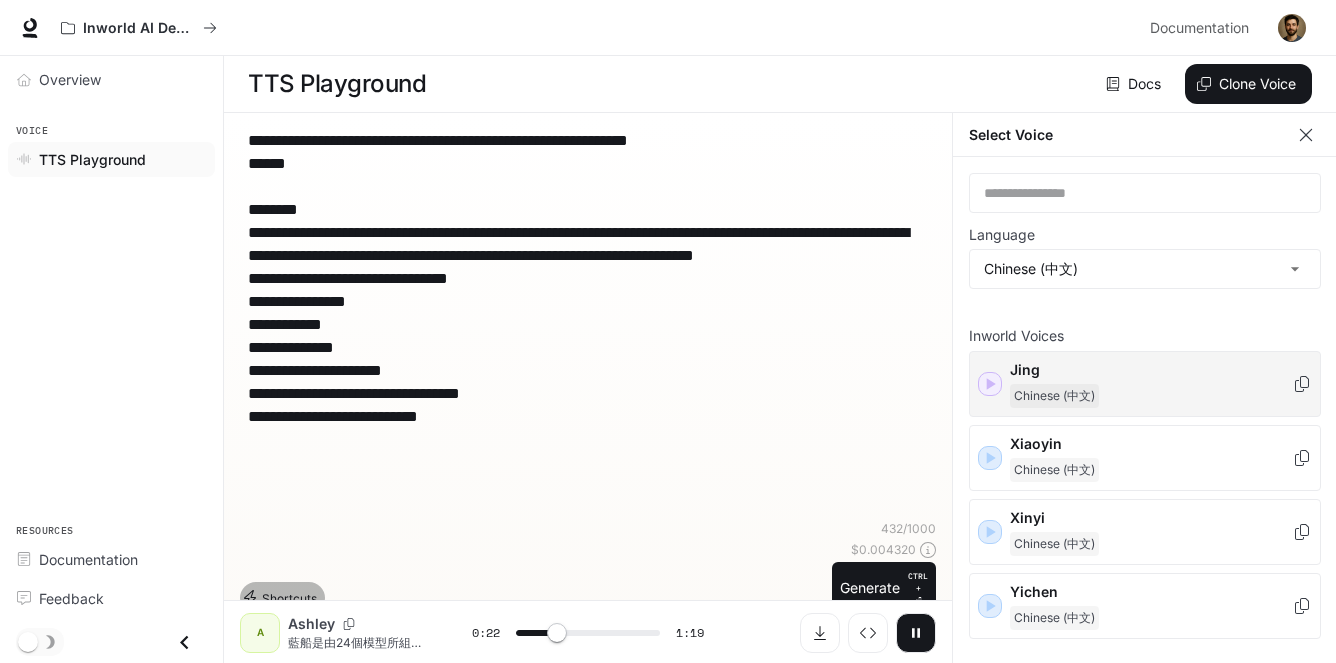 click on "Shortcuts" at bounding box center (282, 598) 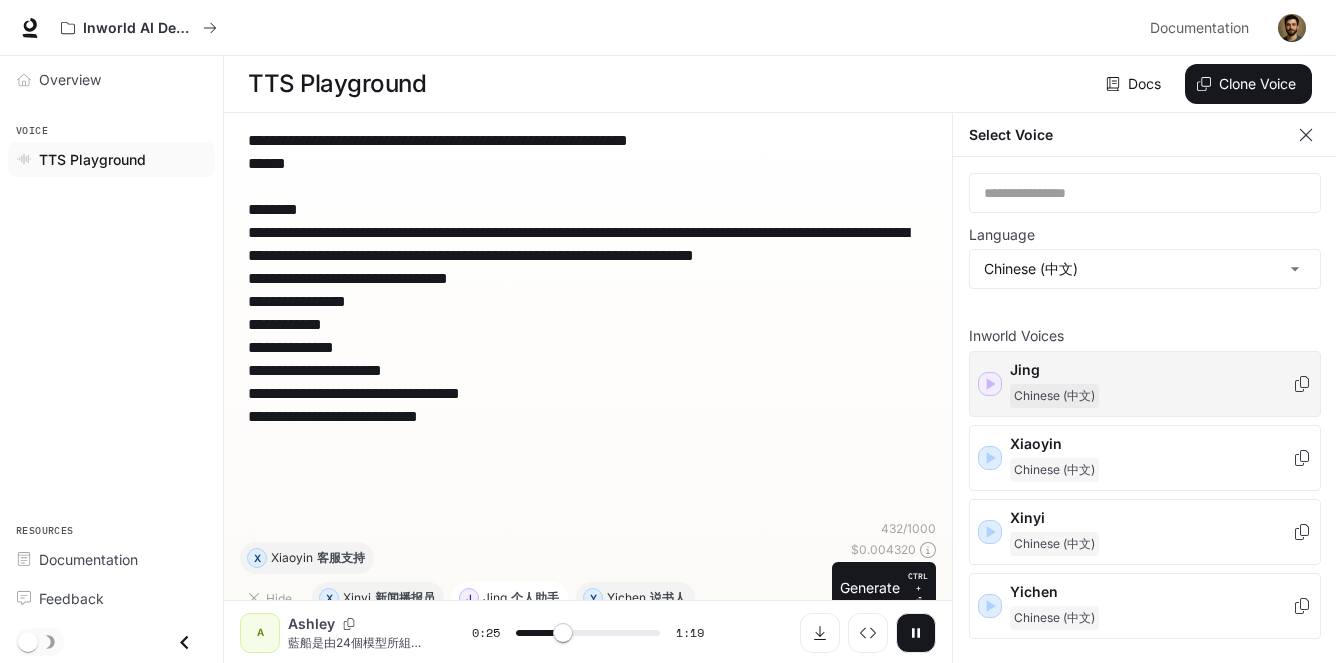 click on "个人助手" at bounding box center [535, 598] 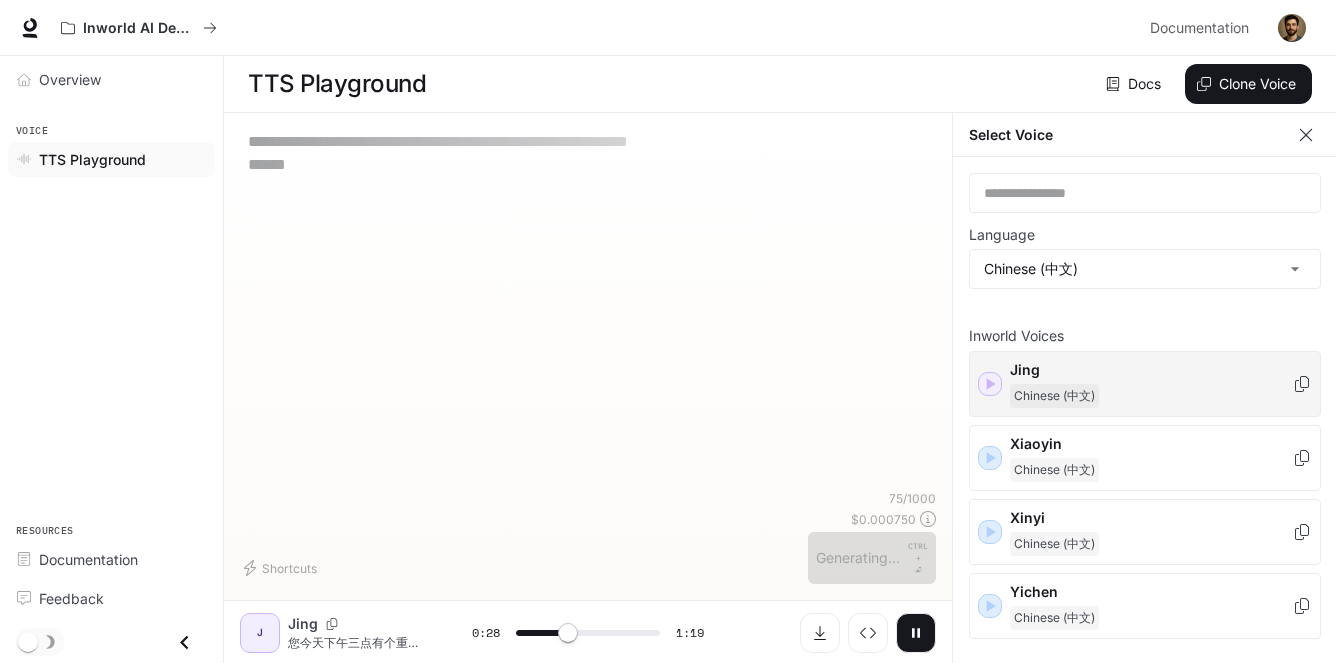 click on "**********" at bounding box center (588, 309) 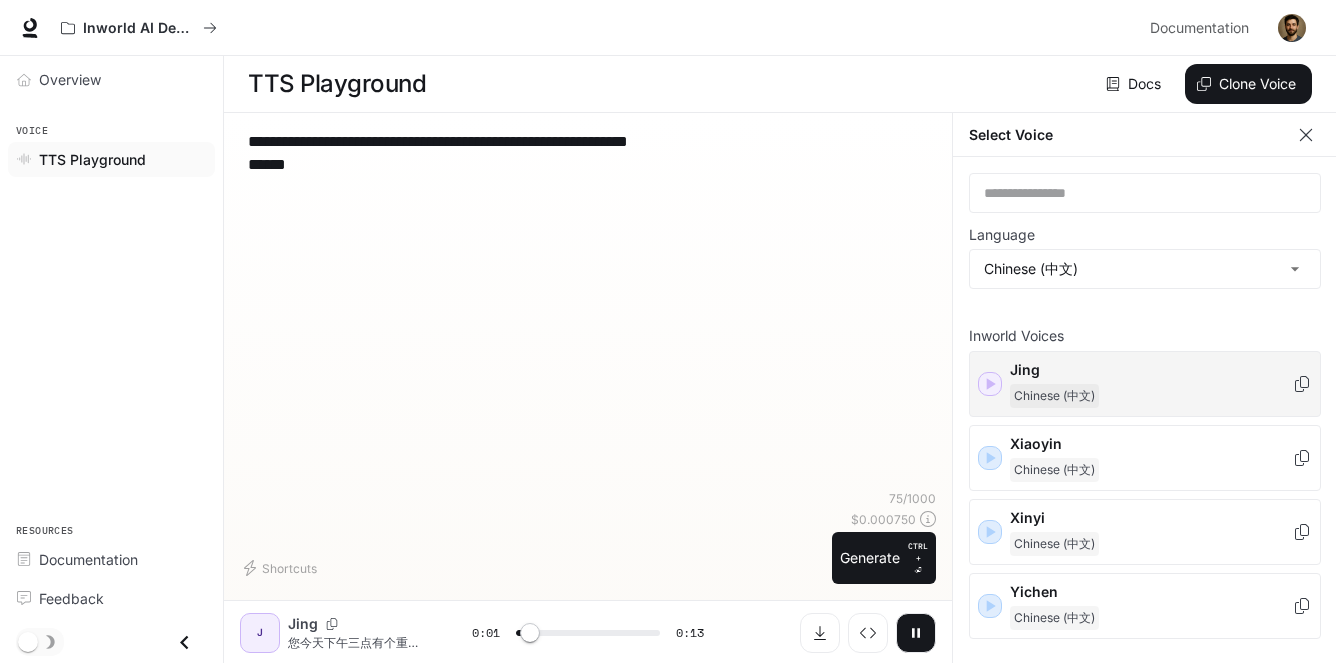 drag, startPoint x: 800, startPoint y: 165, endPoint x: 124, endPoint y: 112, distance: 678.07446 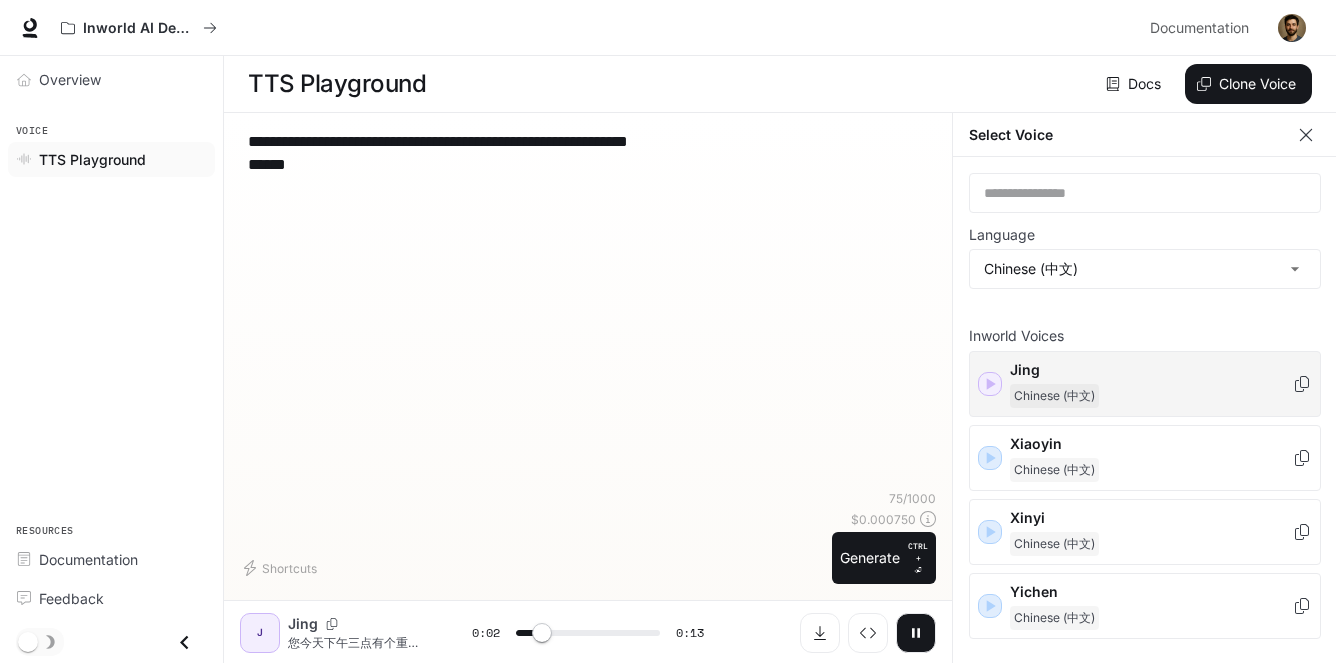 type on "***" 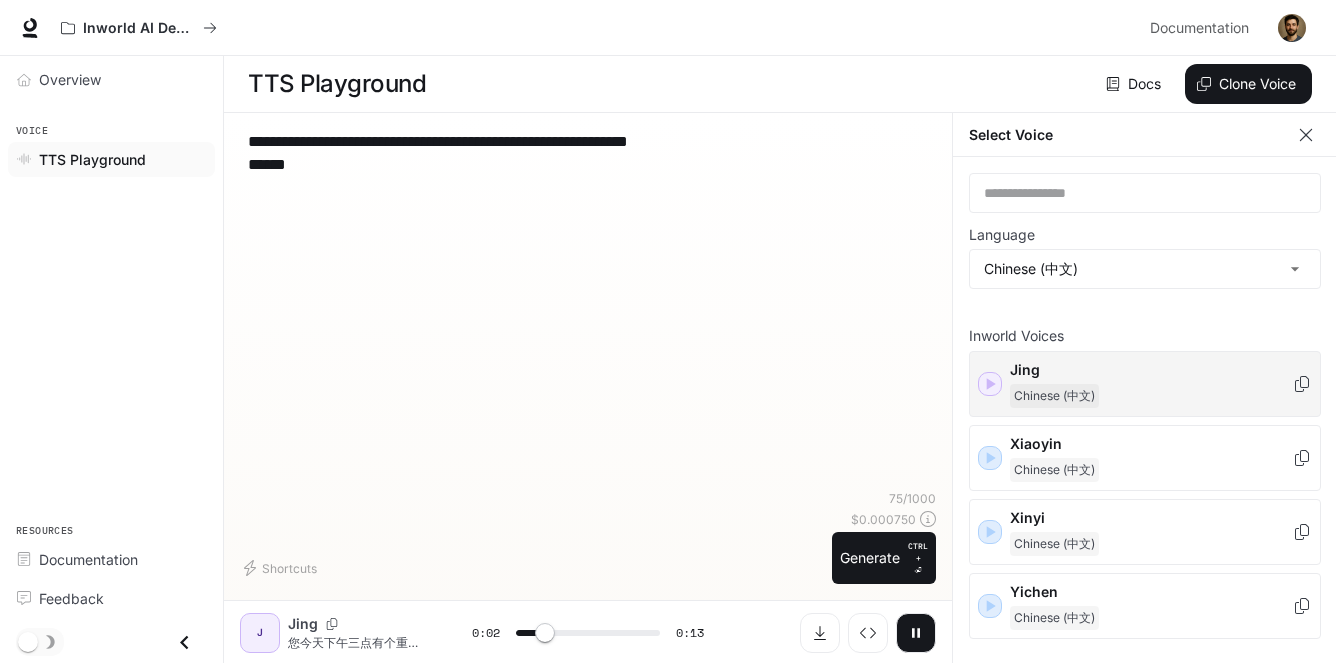 paste 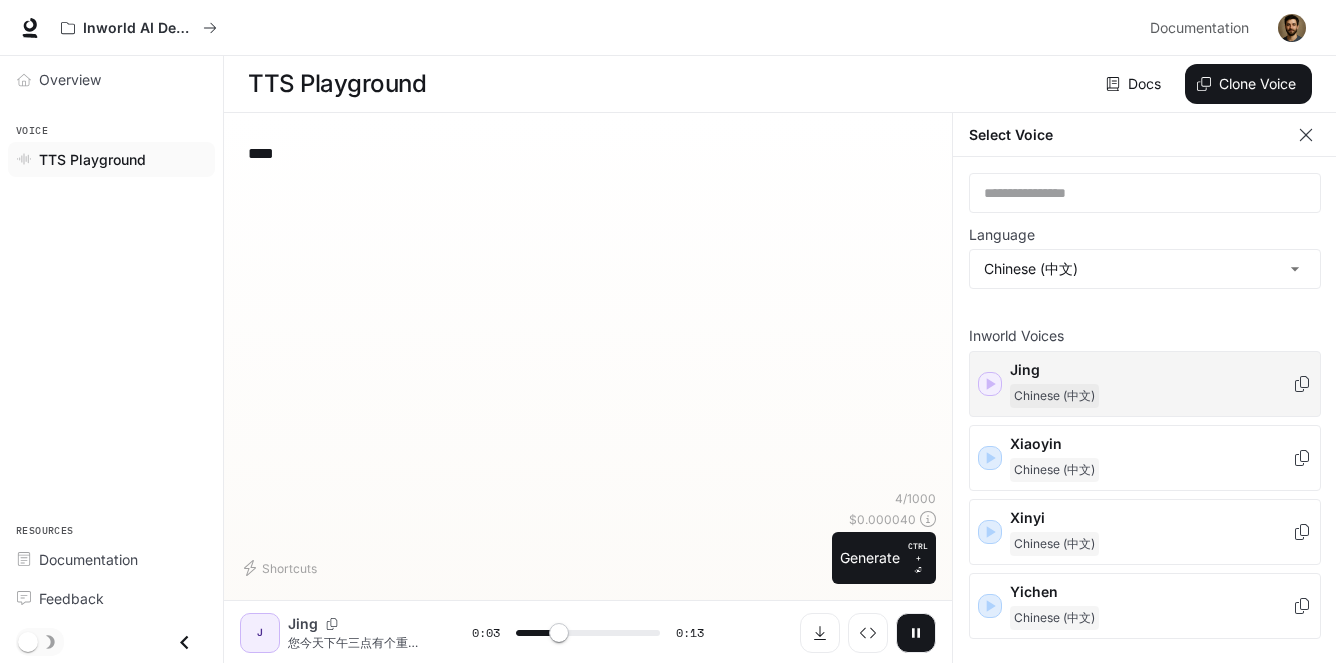 type on "***" 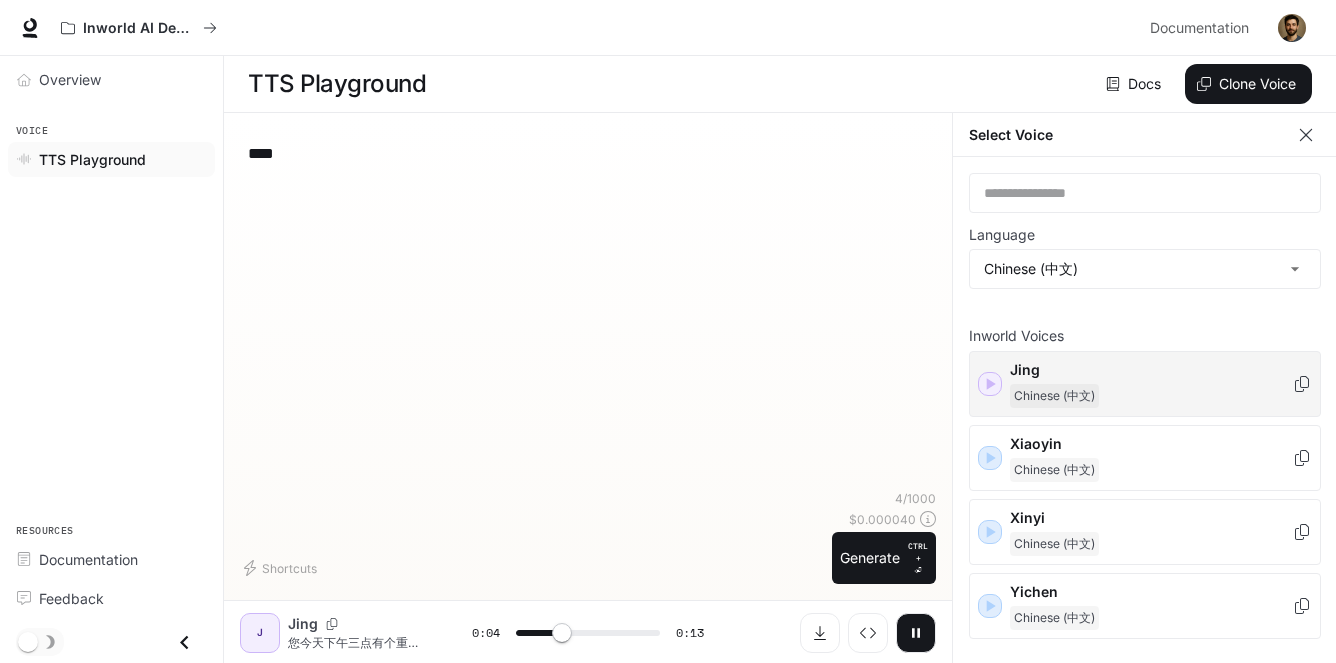 type on "****" 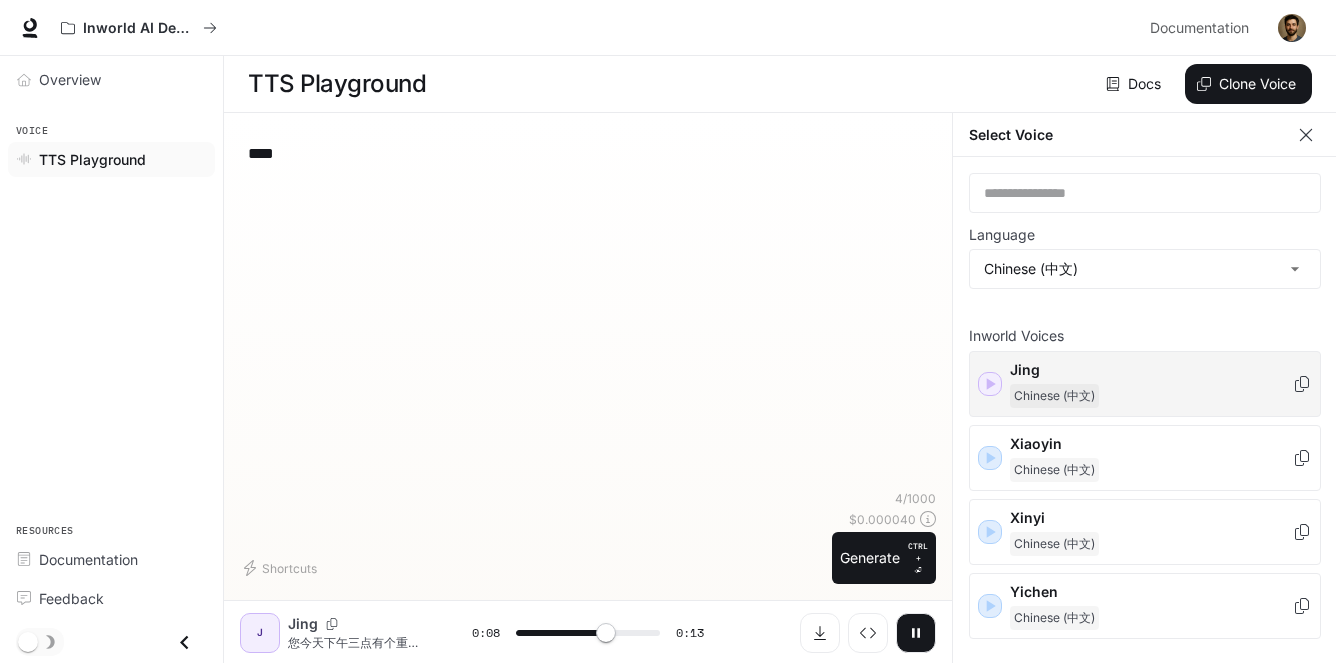 drag, startPoint x: 252, startPoint y: 148, endPoint x: 226, endPoint y: 145, distance: 26.172504 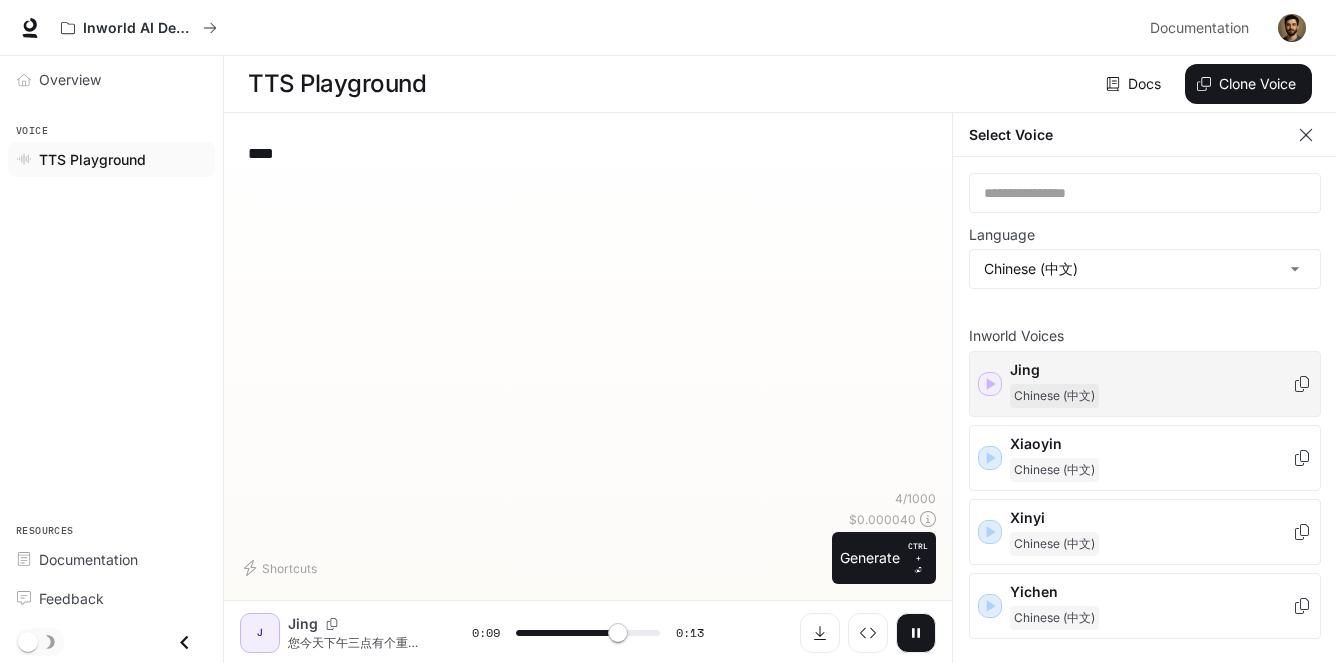 type on "***" 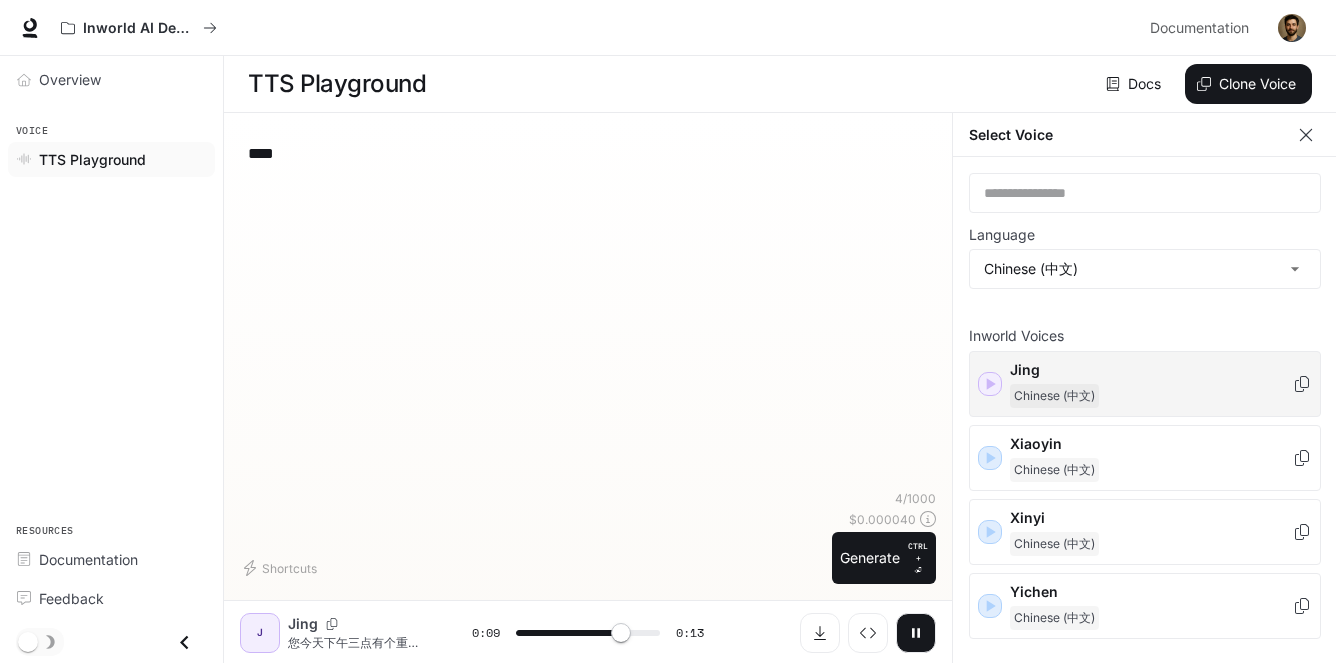 paste on "**********" 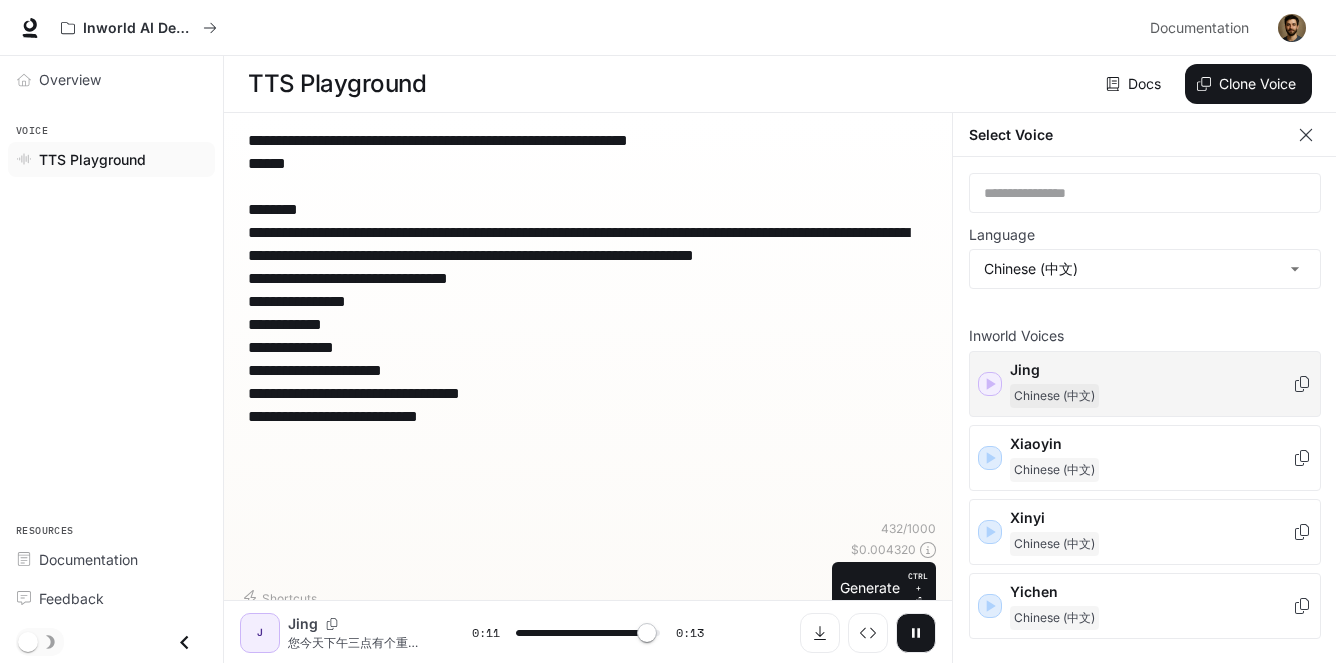 type on "****" 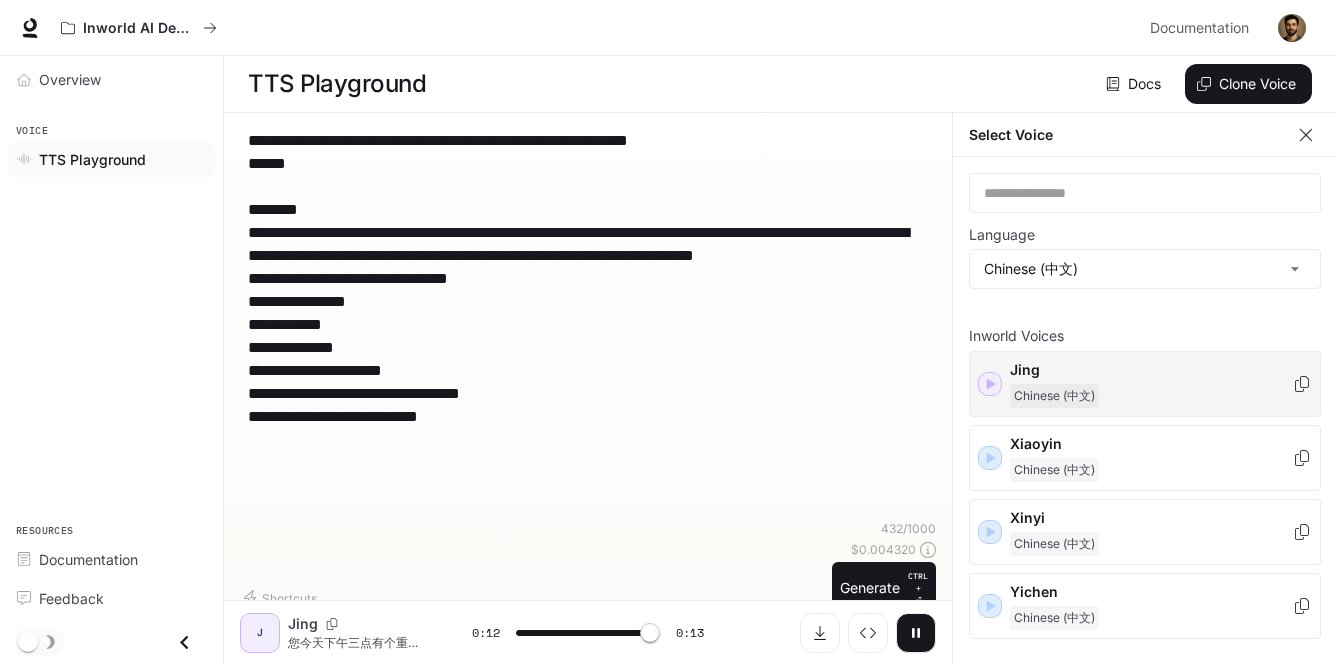 type on "**********" 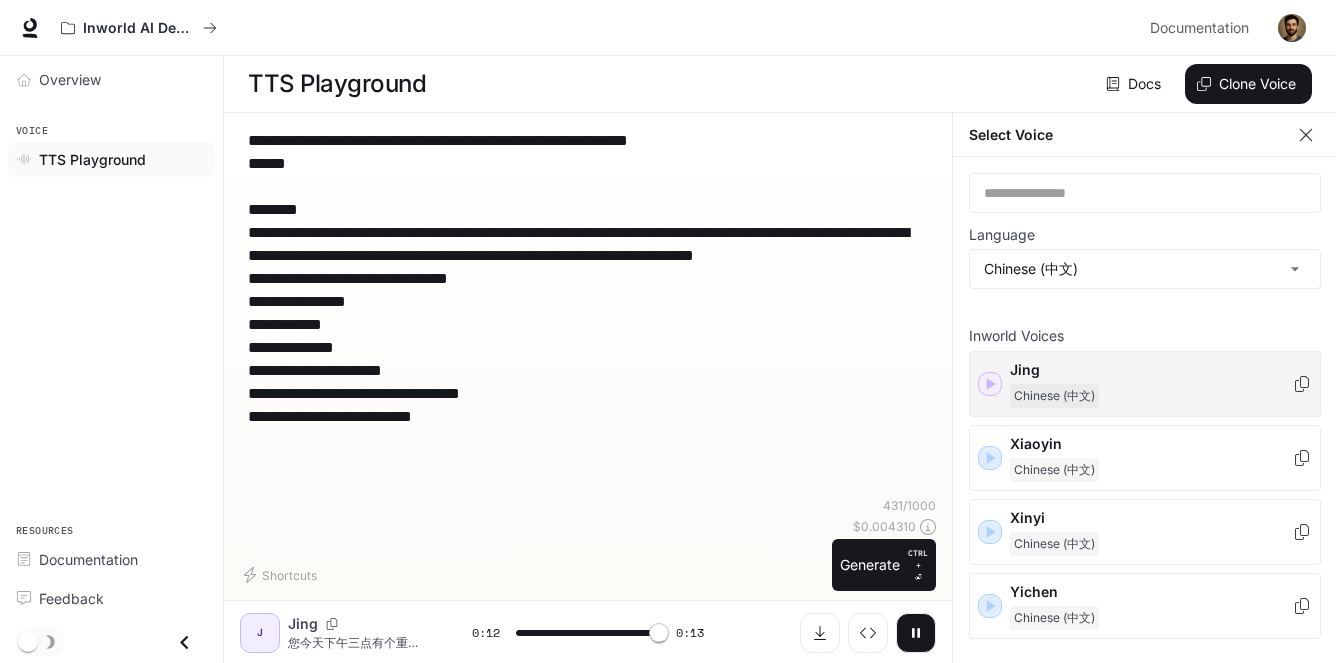 type on "*" 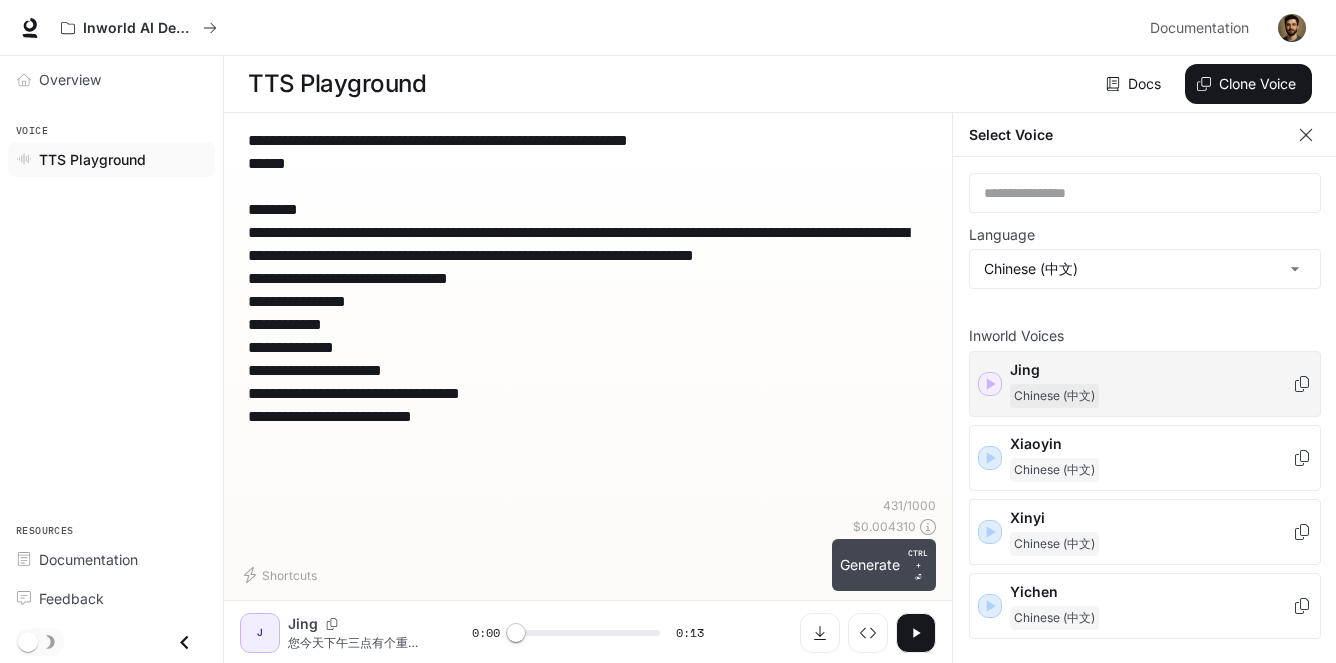 type on "**********" 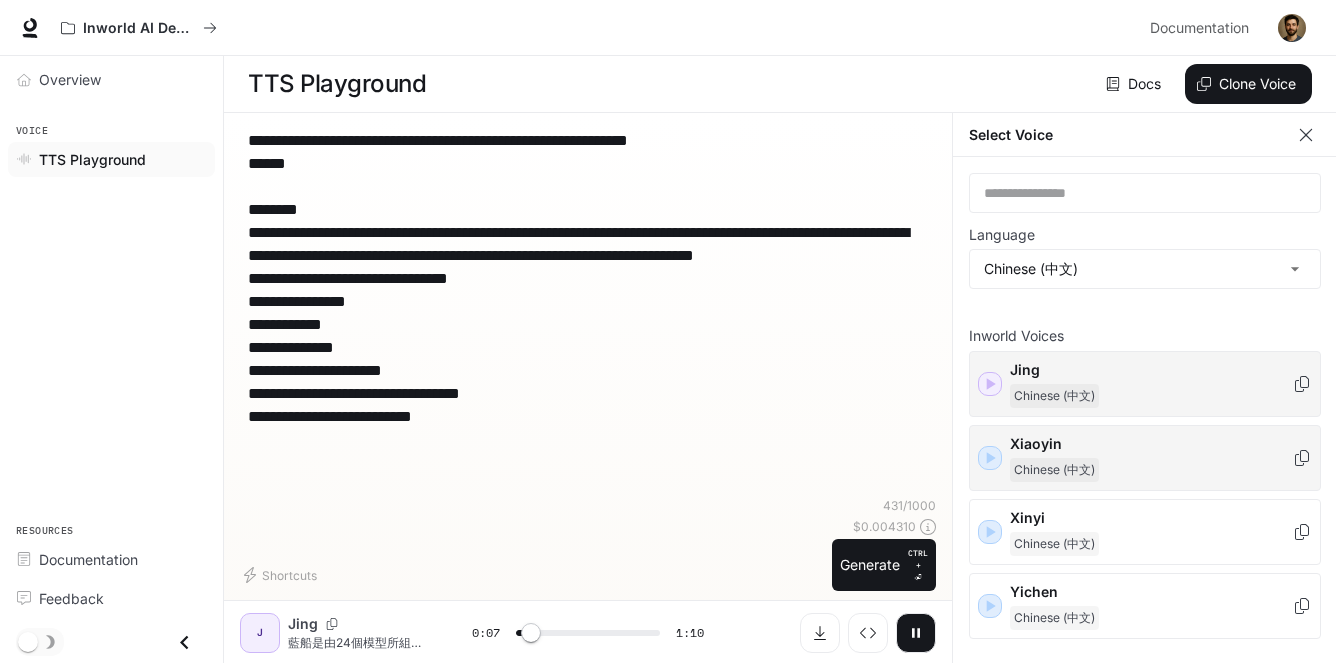 click 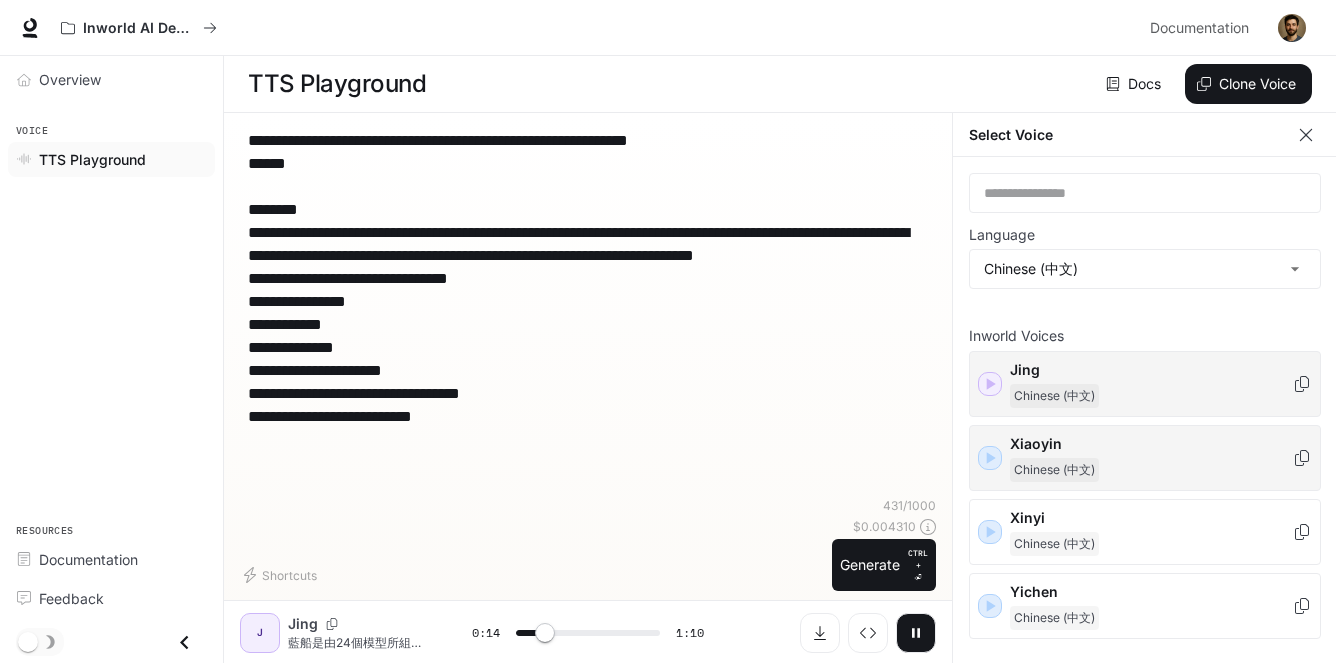 click 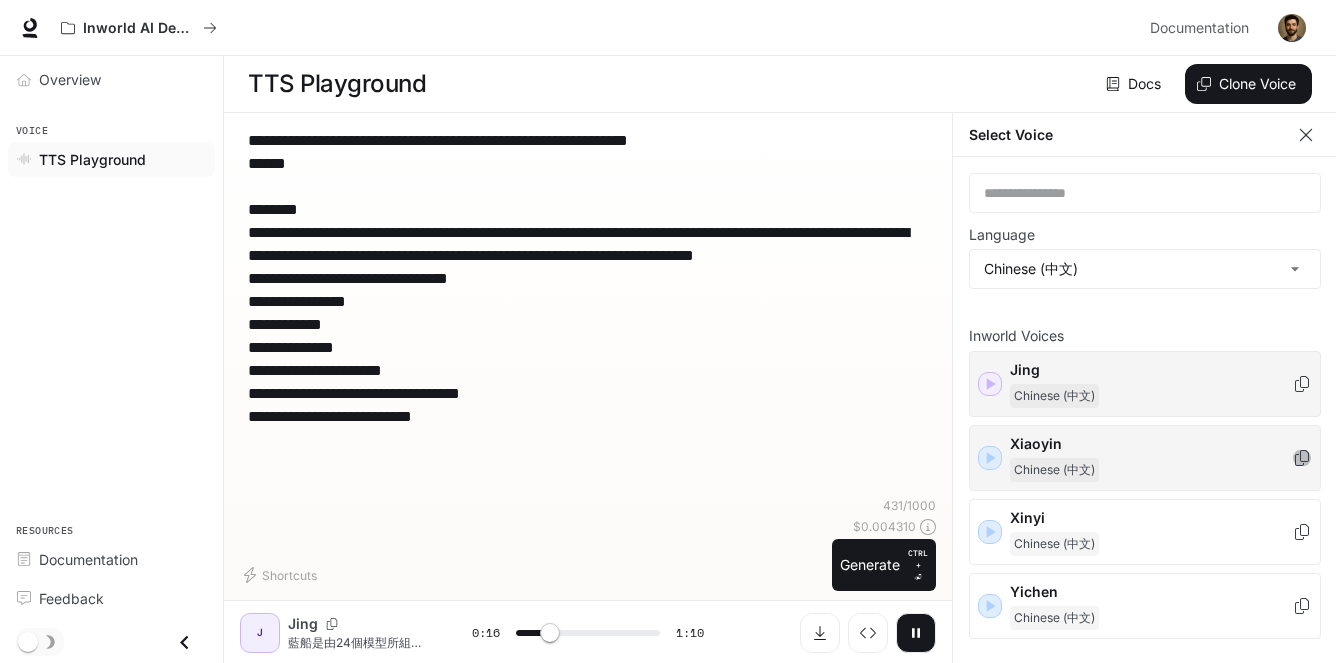 click 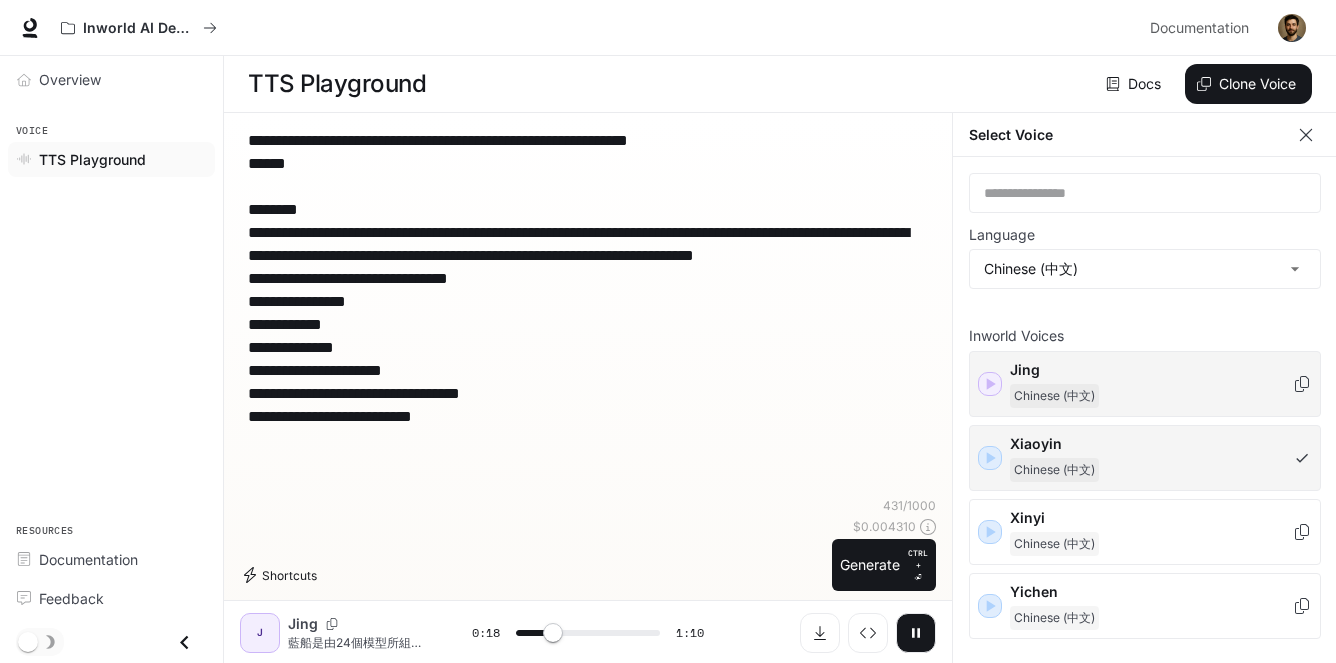 click on "Shortcuts" at bounding box center [282, 575] 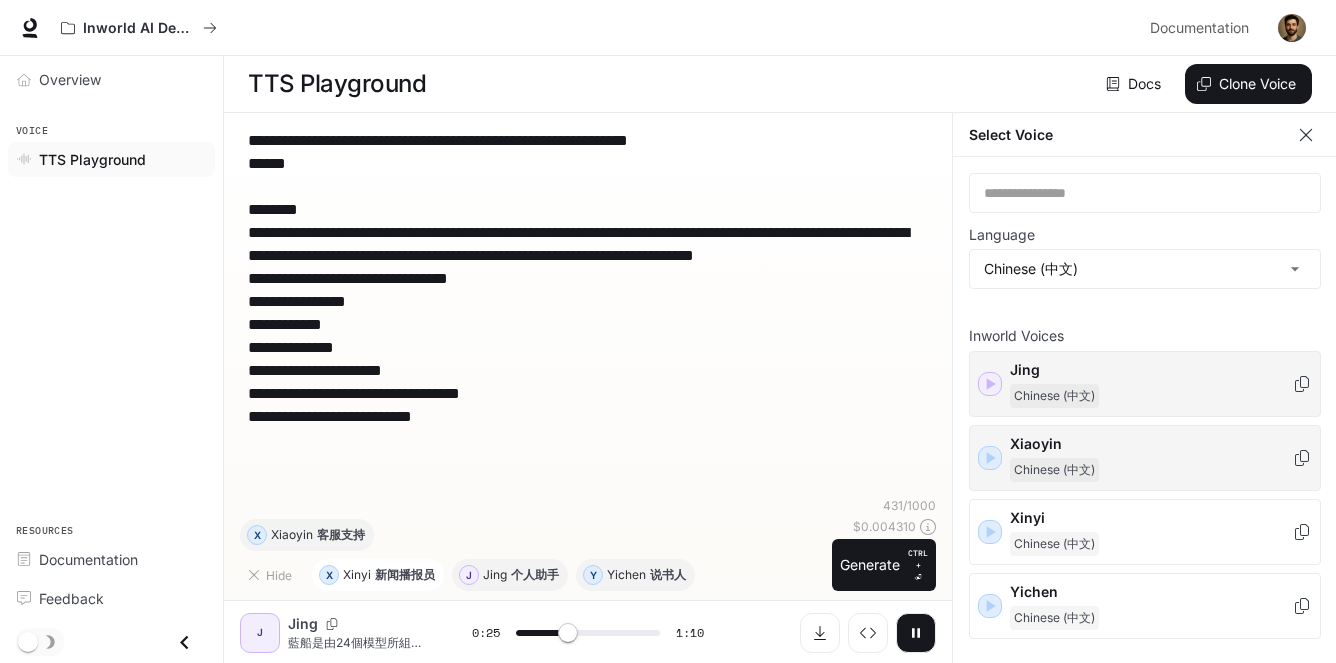 click on "X Xinyi 新闻播报员" at bounding box center [378, 575] 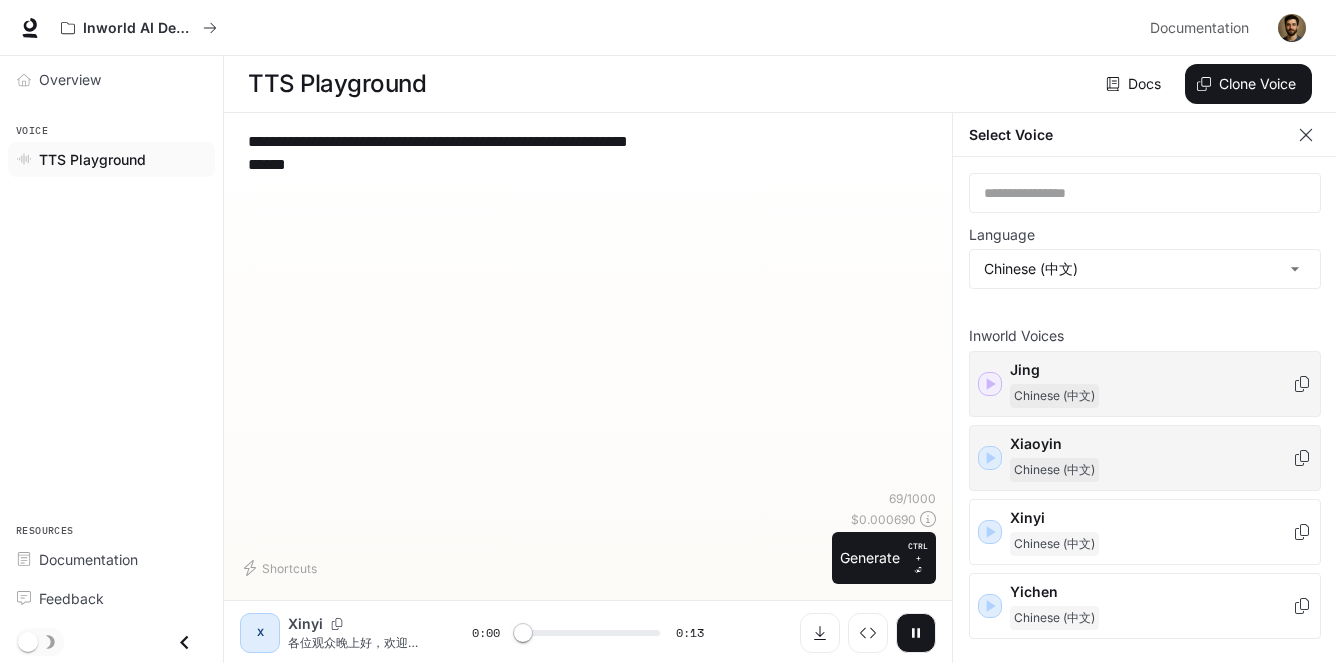 drag, startPoint x: 694, startPoint y: 168, endPoint x: 152, endPoint y: 125, distance: 543.70306 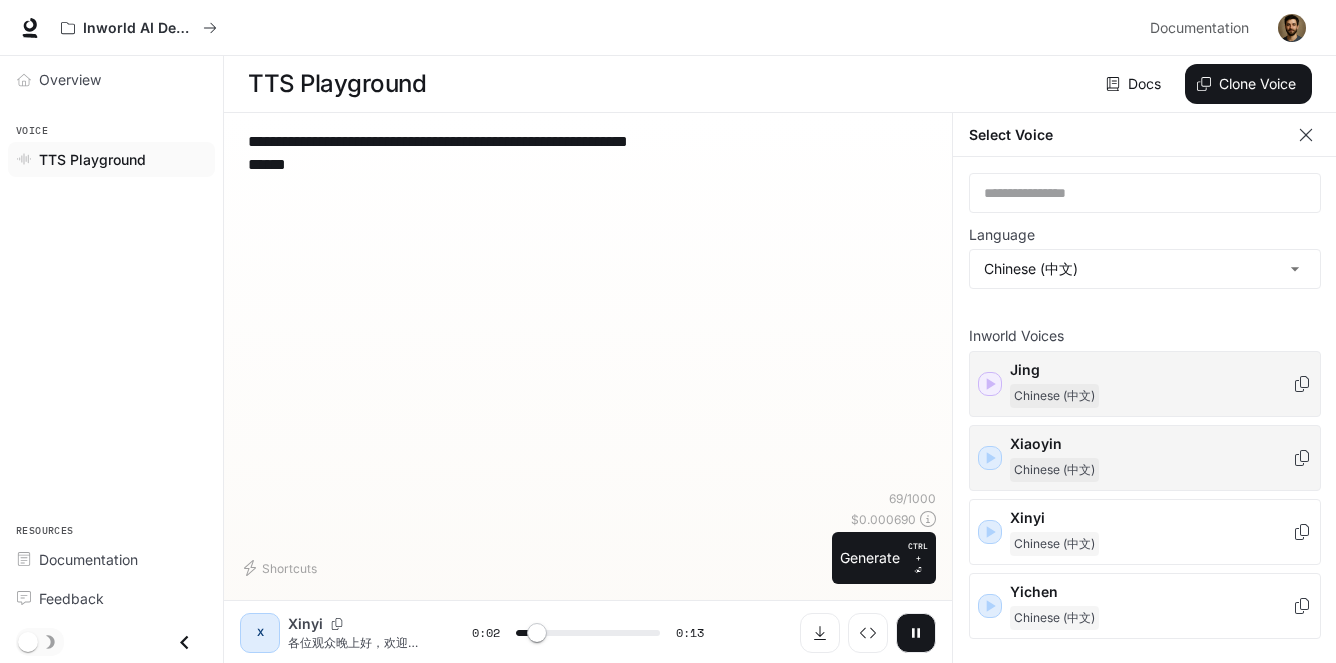 drag, startPoint x: 355, startPoint y: 143, endPoint x: 303, endPoint y: 249, distance: 118.06778 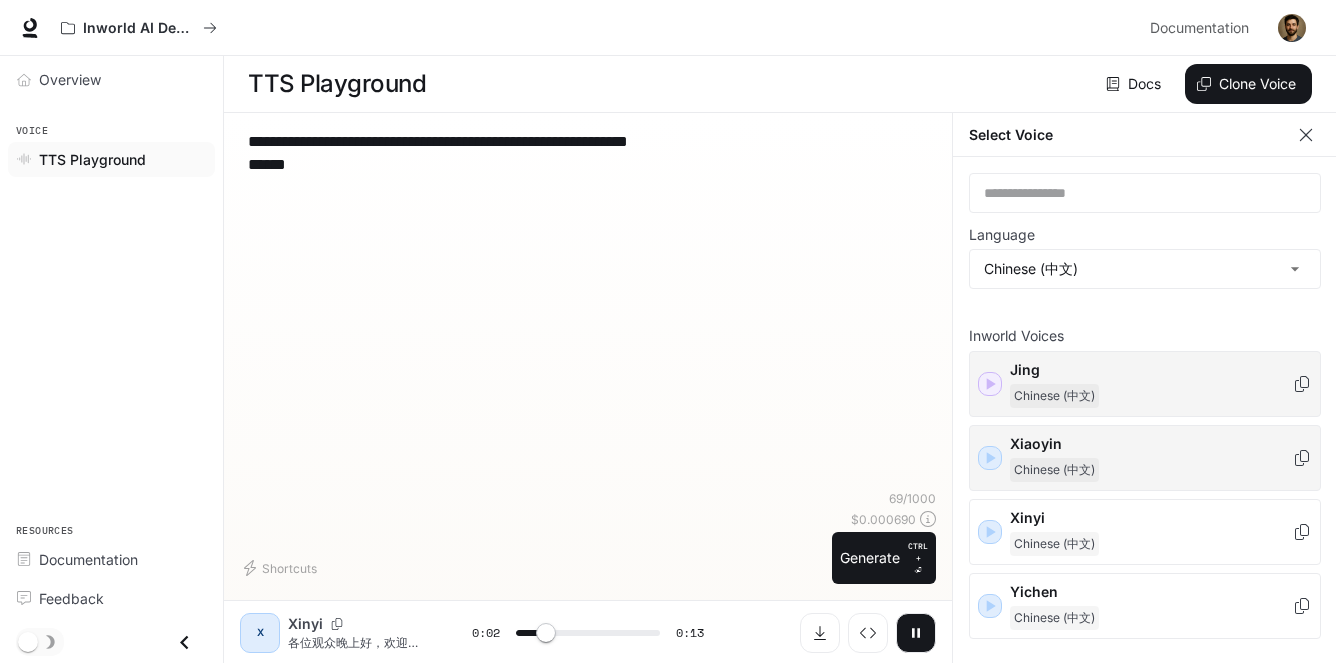 click on "**********" at bounding box center [588, 153] 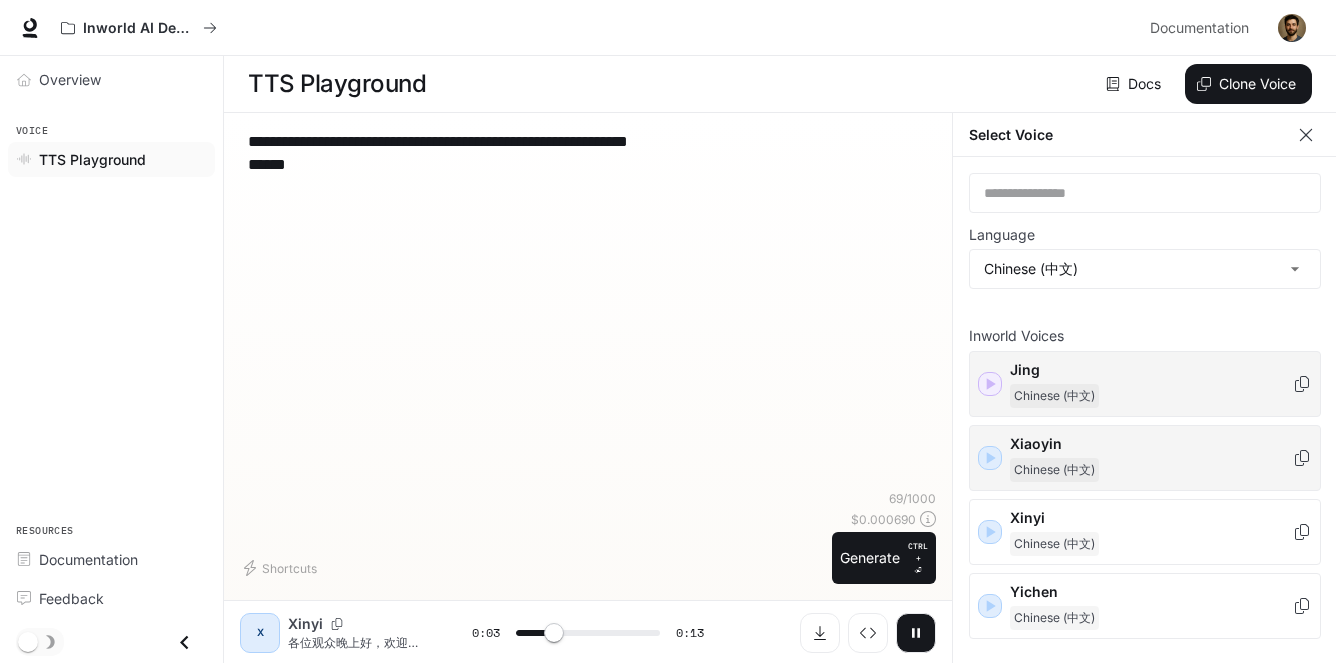 click on "**********" at bounding box center (588, 153) 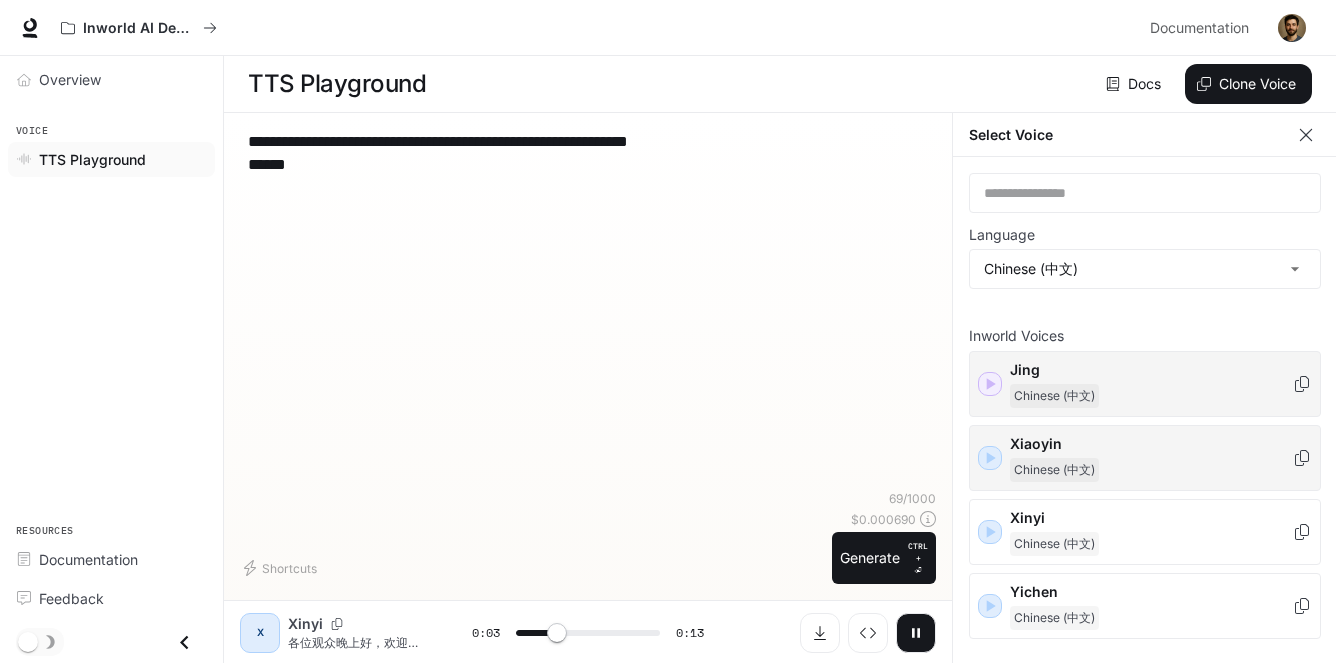 type on "***" 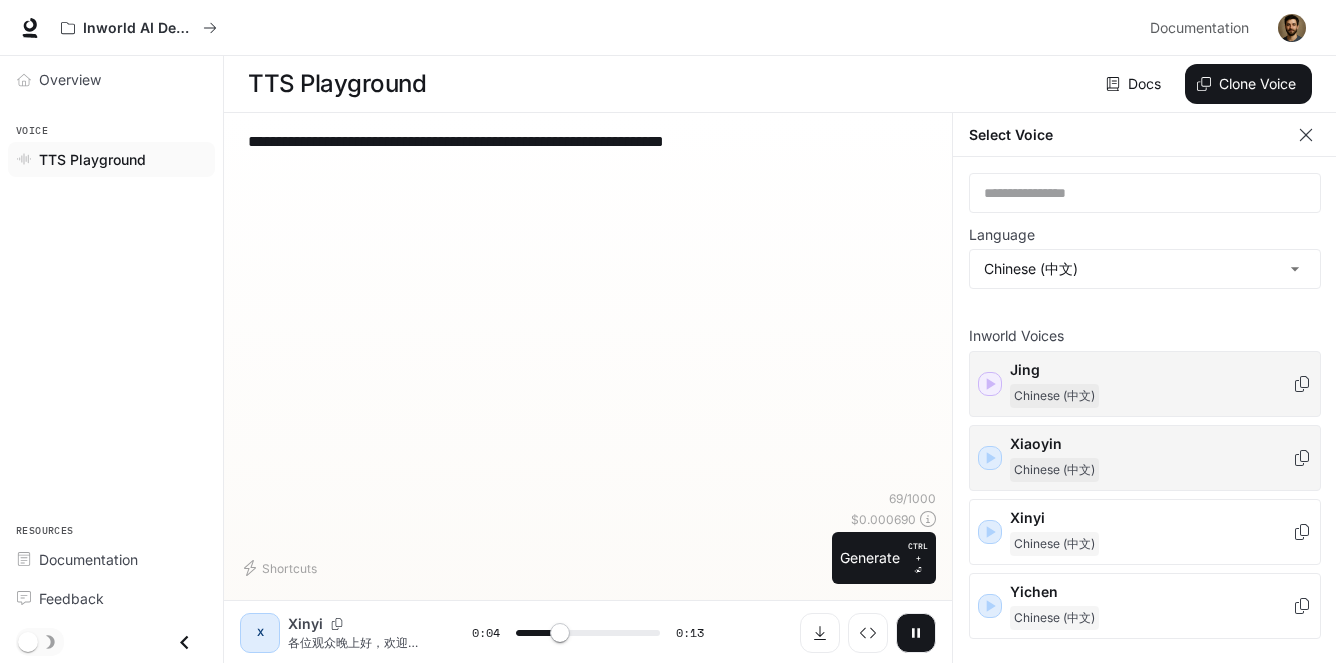 type on "**********" 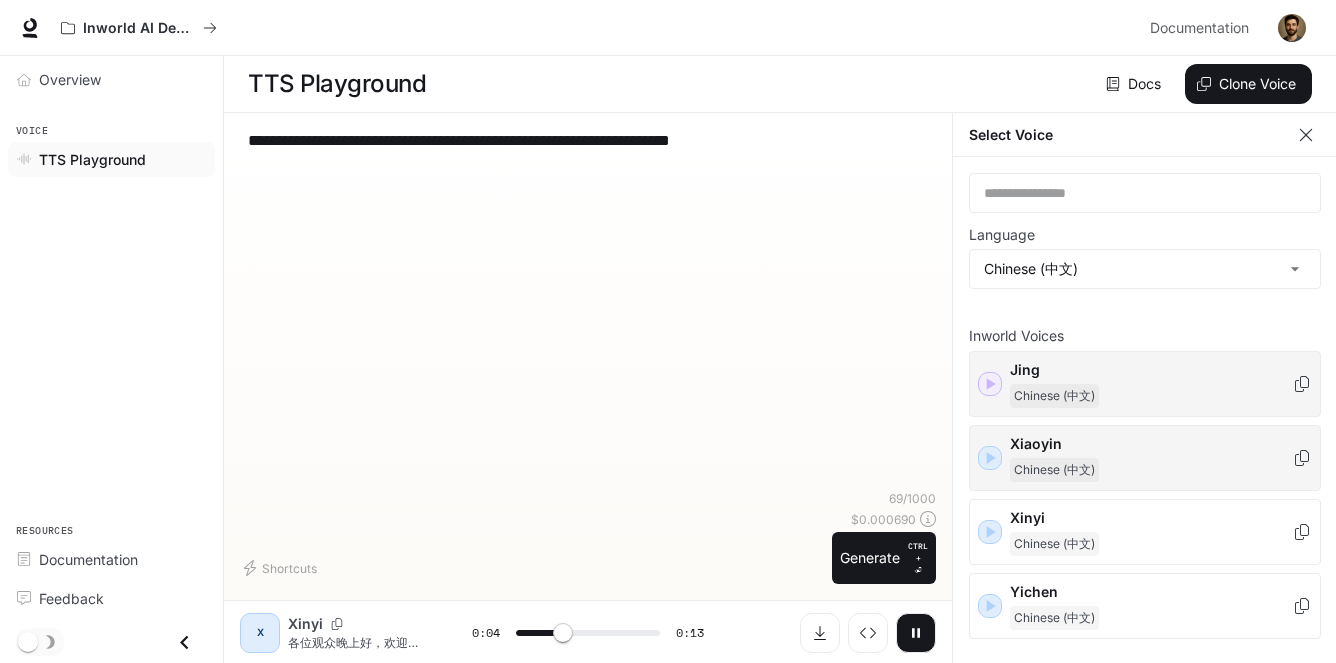 type on "***" 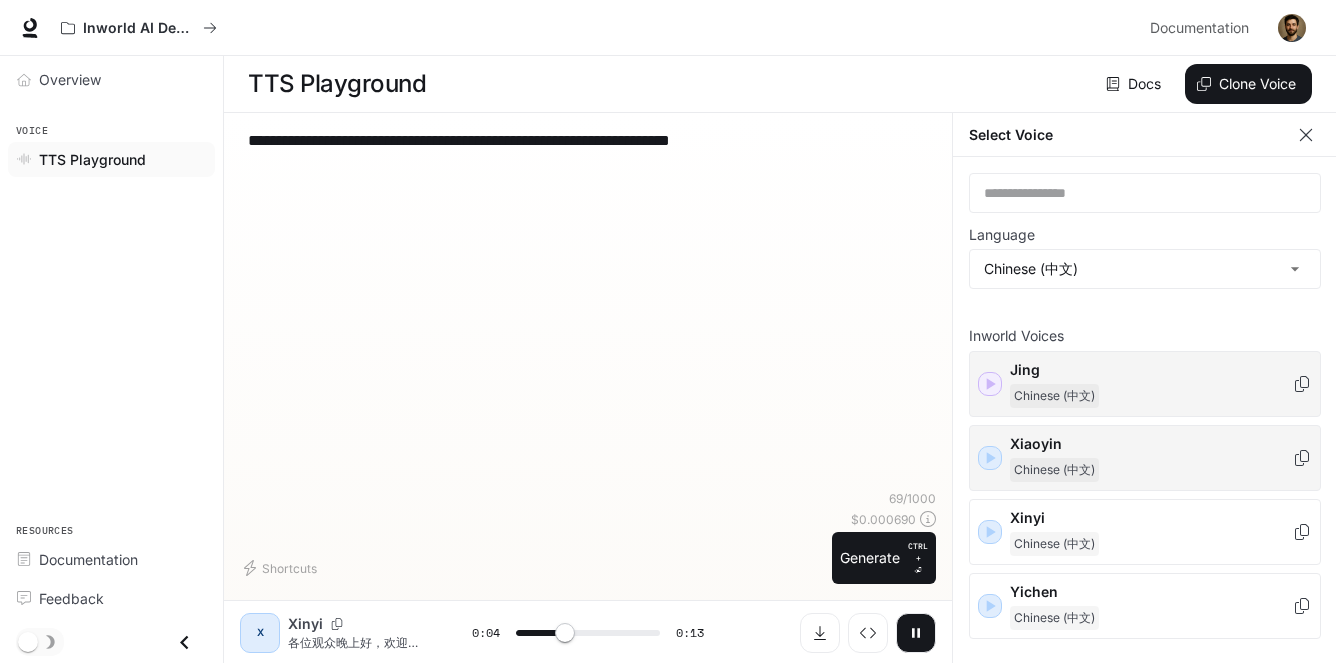 type on "**********" 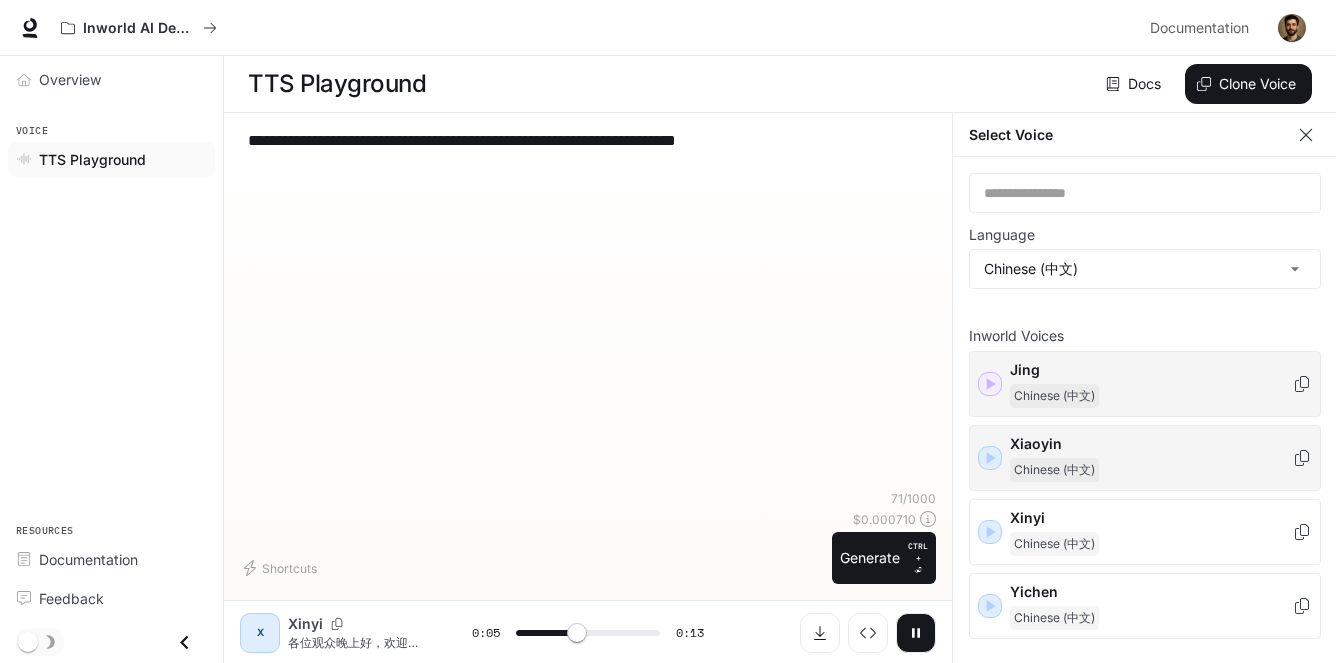 type on "*" 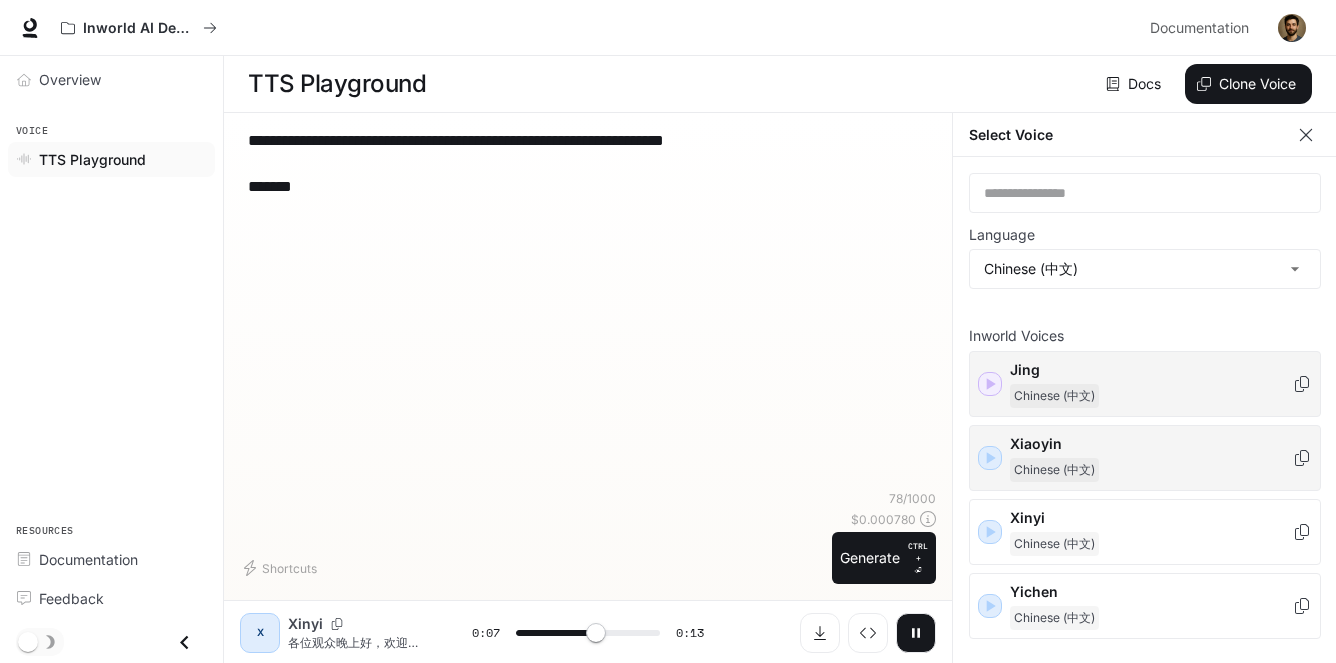 type on "***" 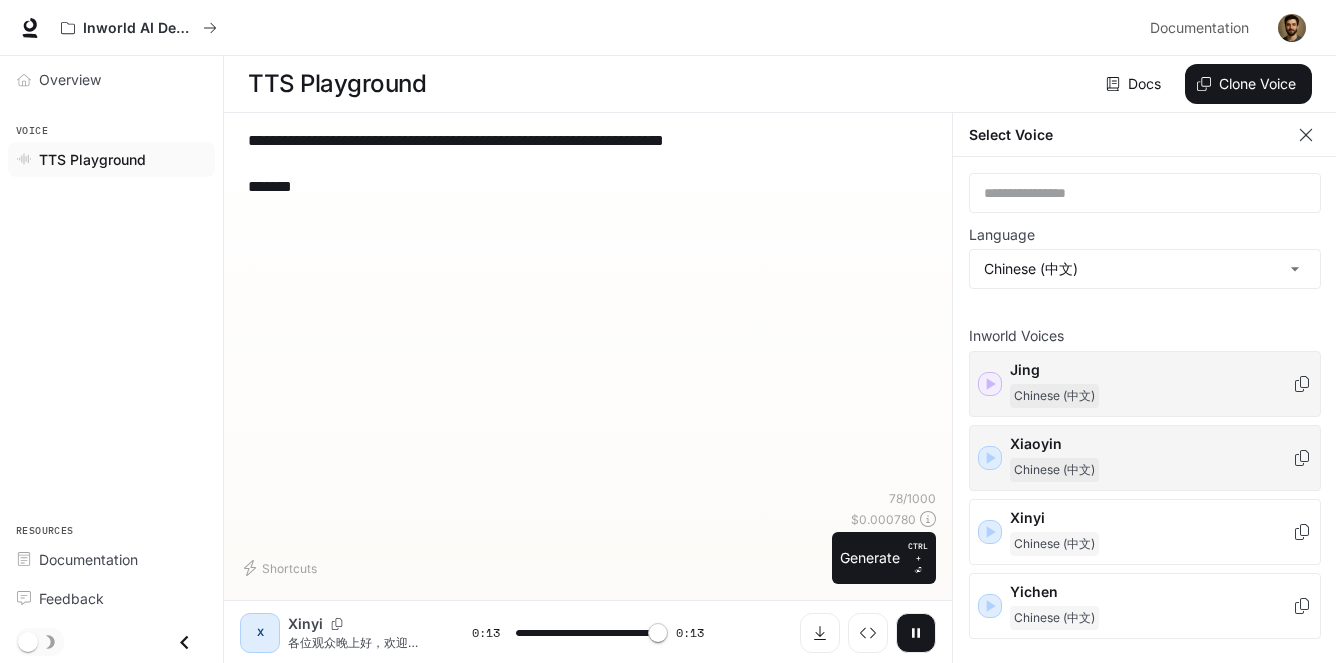 type on "*" 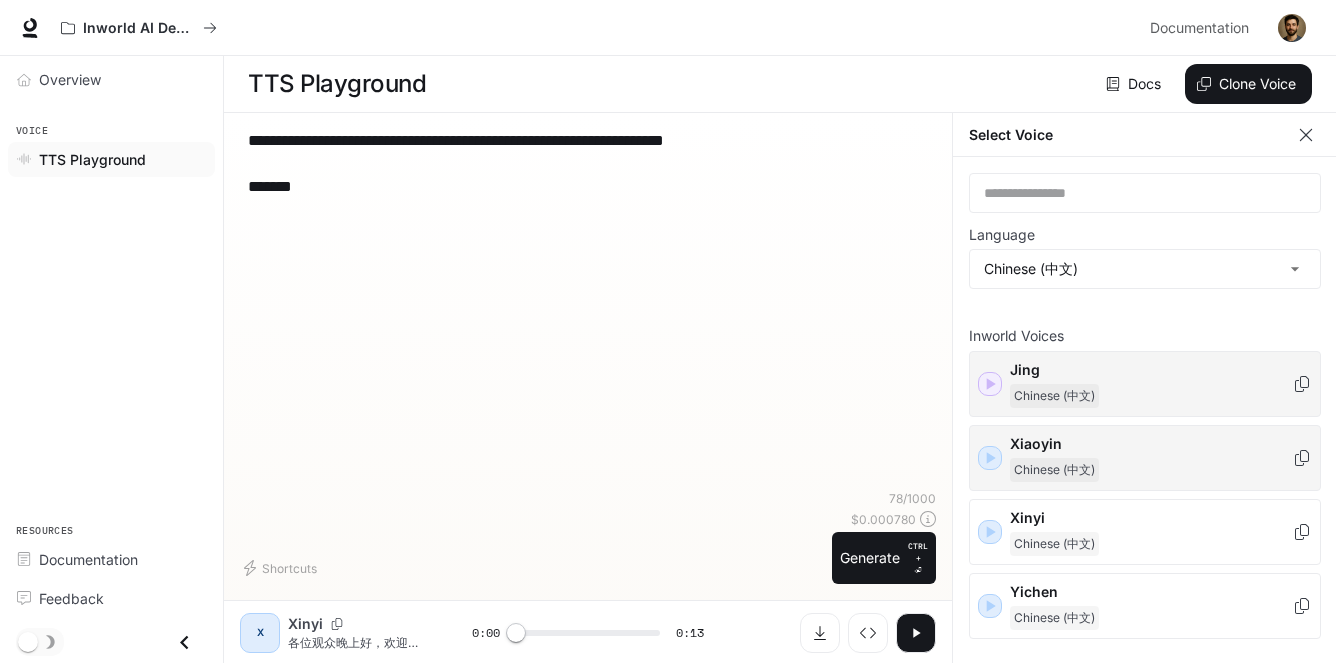 drag, startPoint x: 310, startPoint y: 215, endPoint x: 216, endPoint y: 209, distance: 94.19129 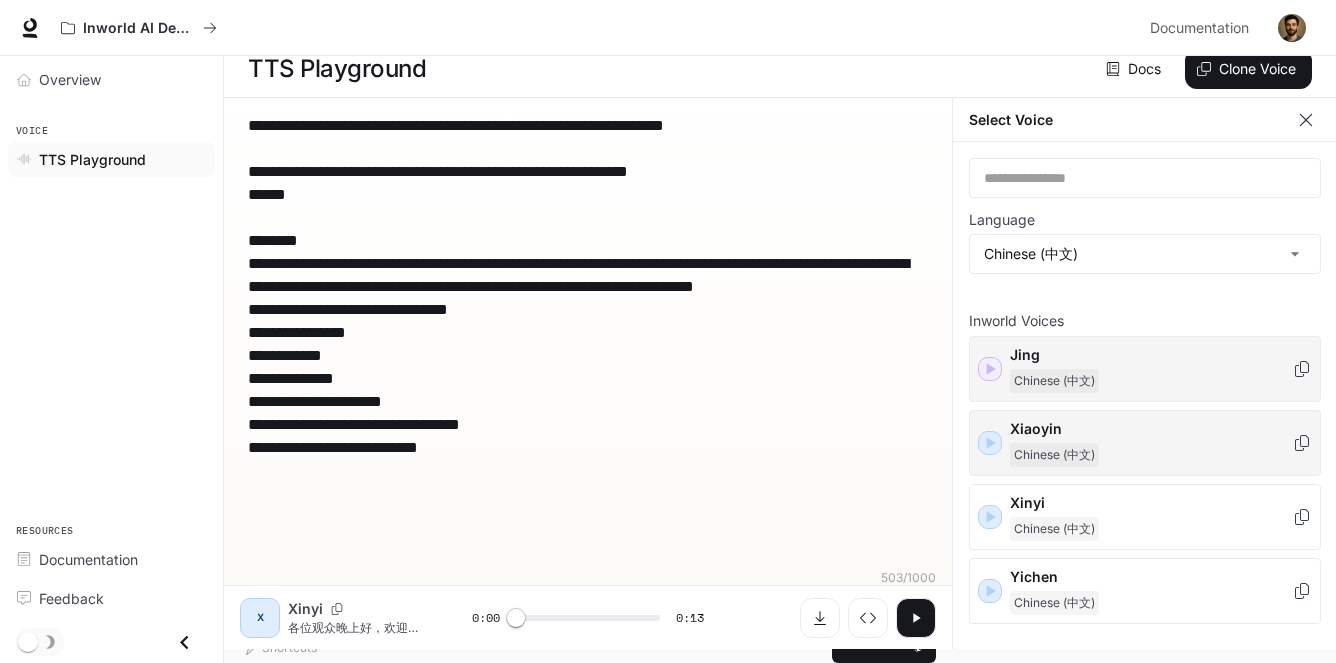 scroll, scrollTop: 20, scrollLeft: 0, axis: vertical 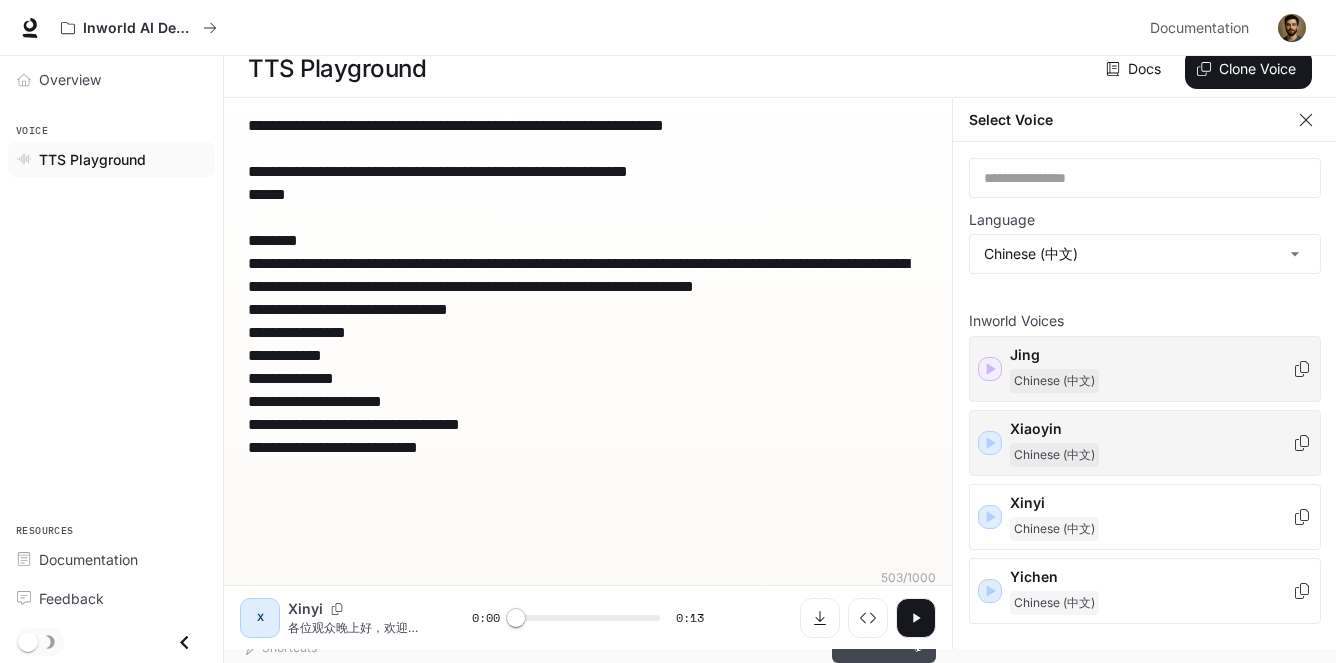 type on "**********" 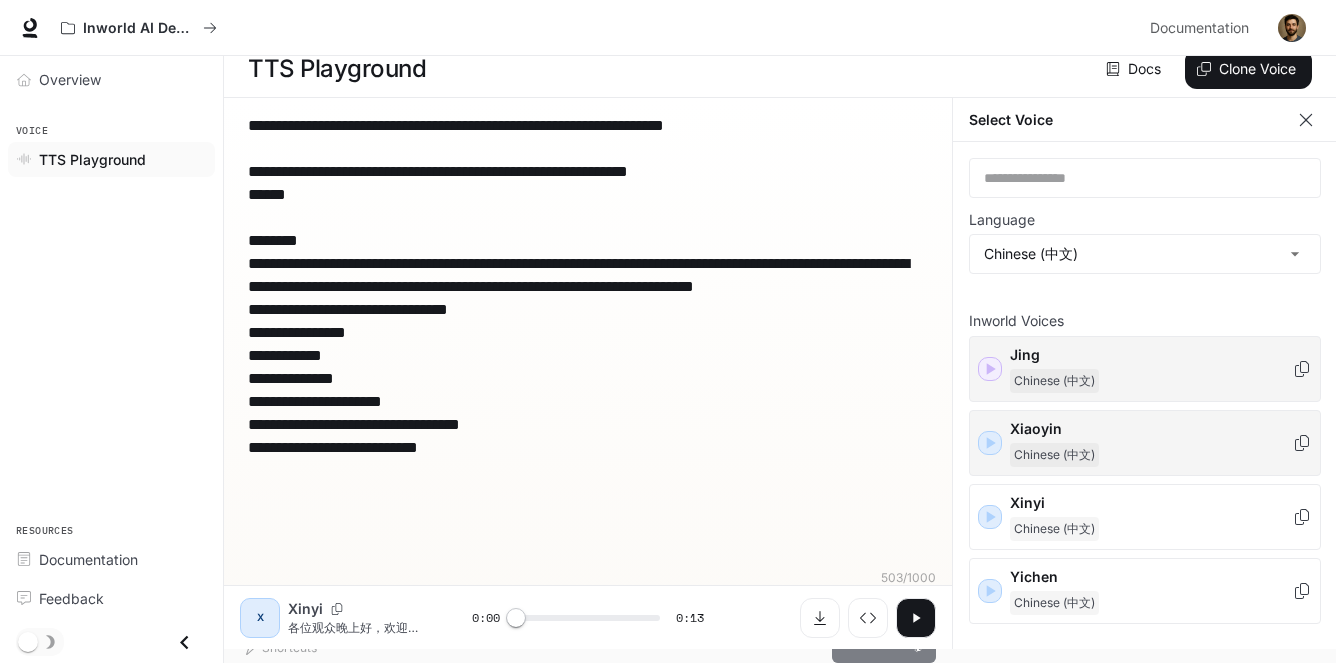click on "Generate CTRL +  ⏎" at bounding box center [884, 637] 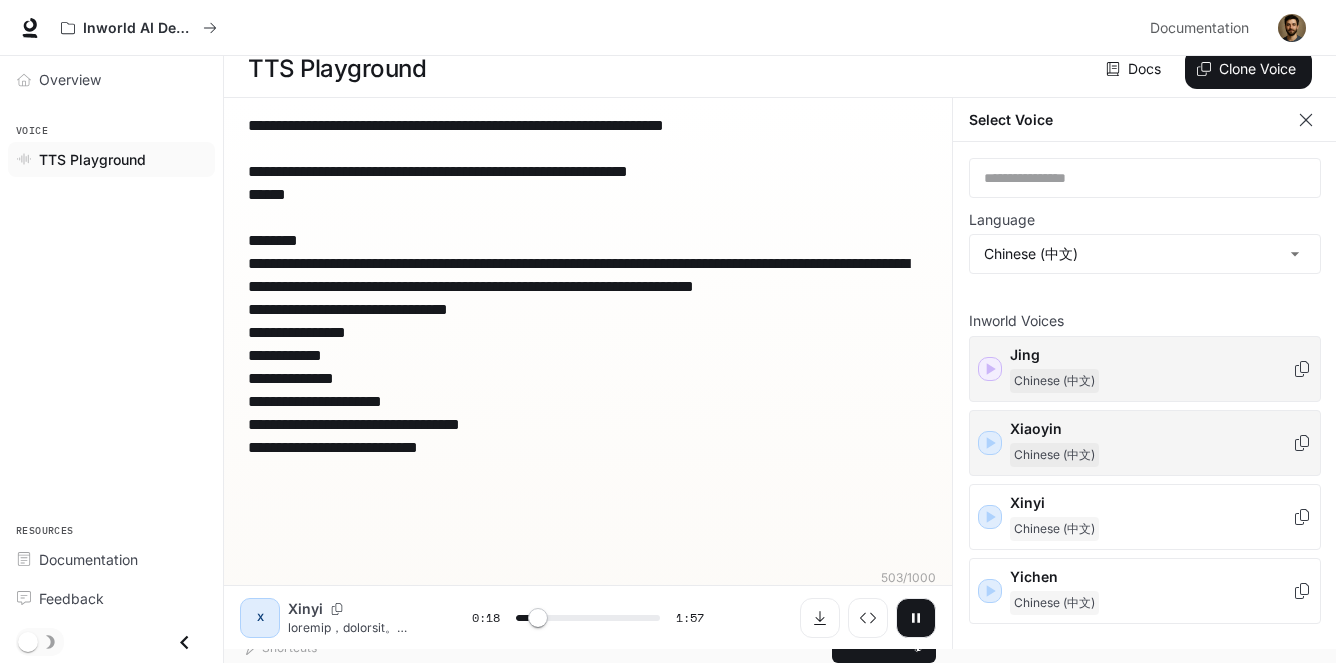 click on "**********" at bounding box center [588, 344] 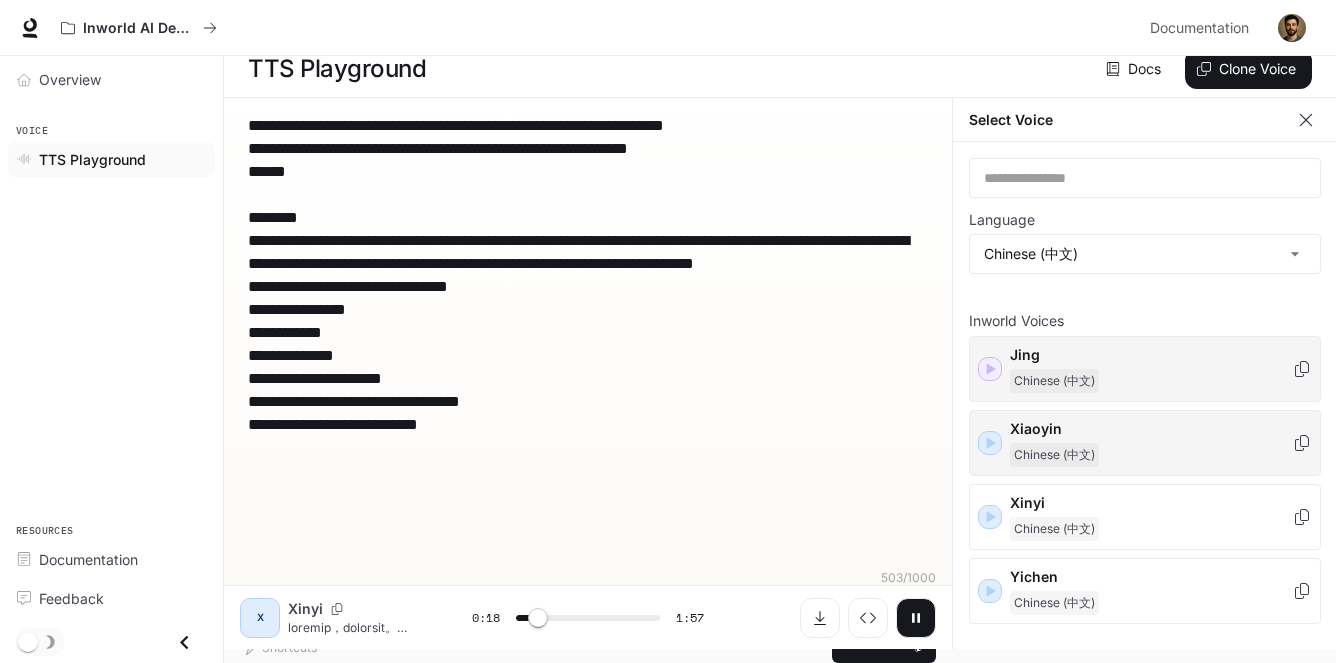 scroll, scrollTop: 8, scrollLeft: 0, axis: vertical 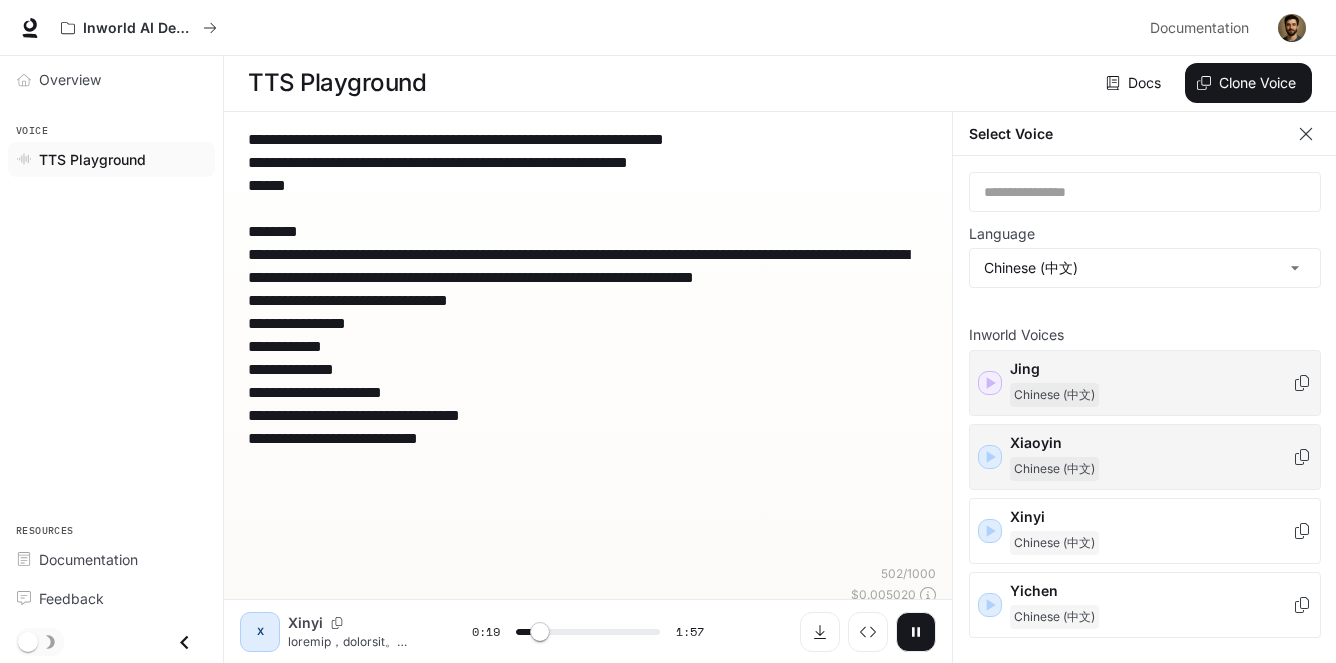 type on "****" 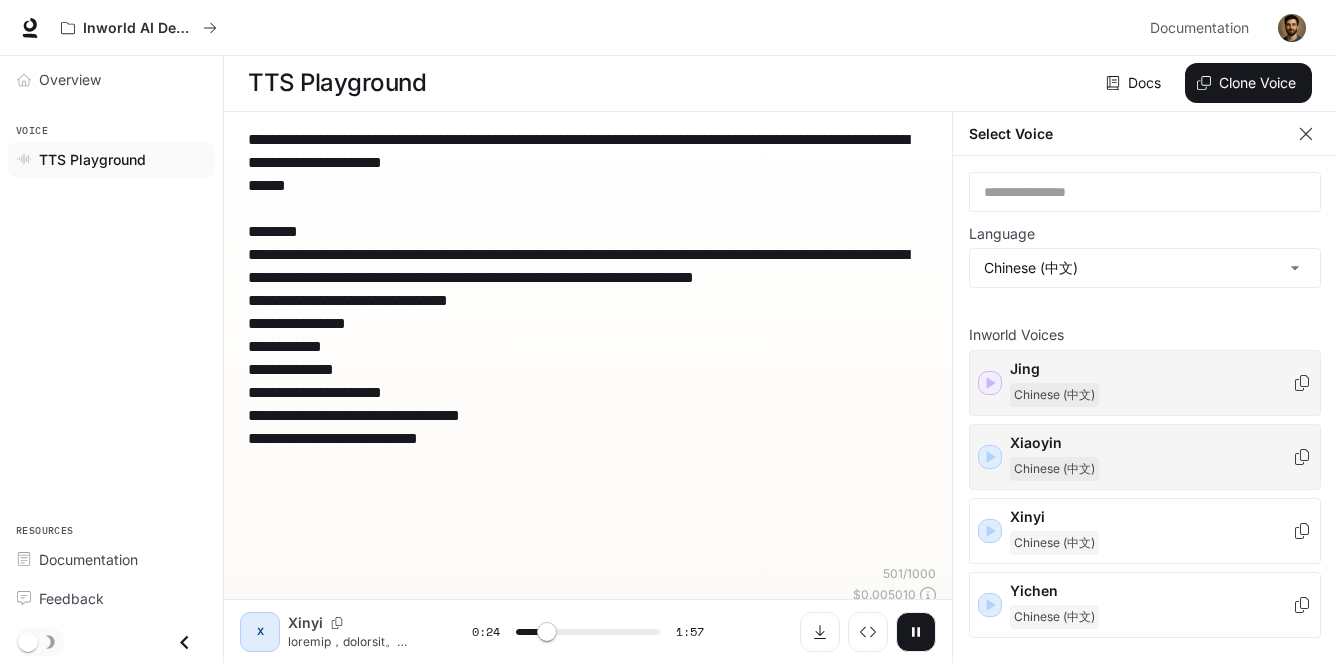 click on "**********" at bounding box center (588, 346) 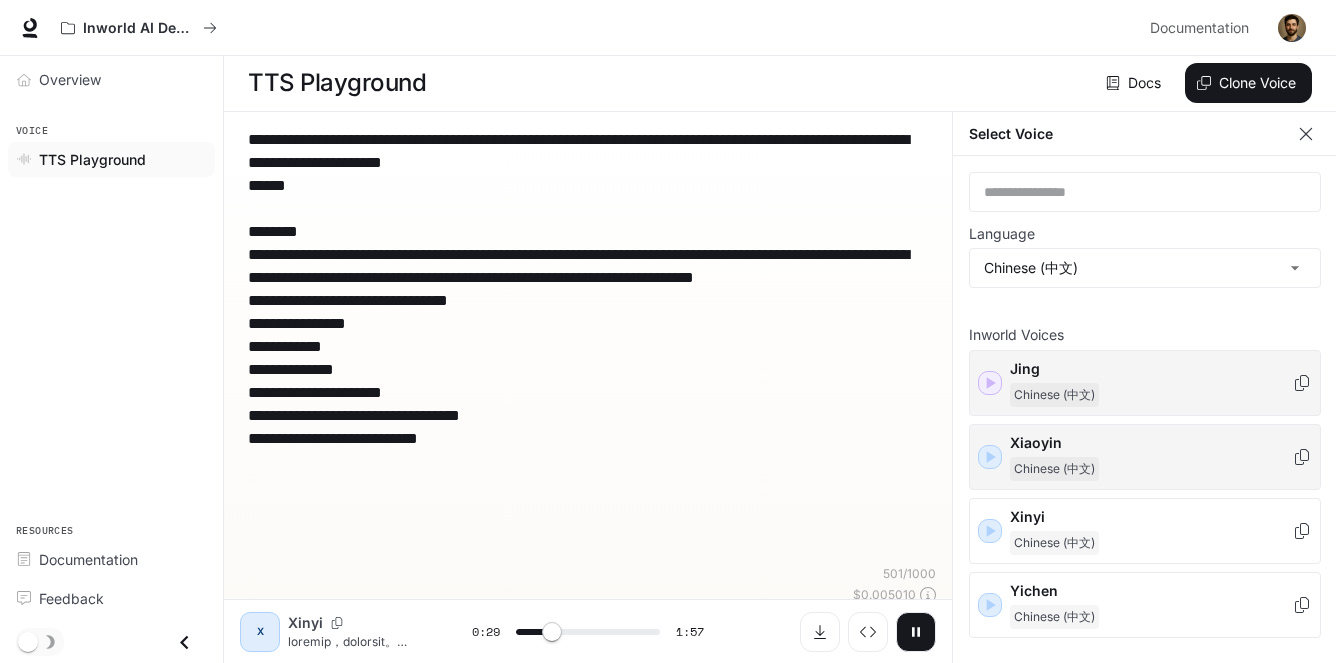 drag, startPoint x: 683, startPoint y: 403, endPoint x: 606, endPoint y: 503, distance: 126.210144 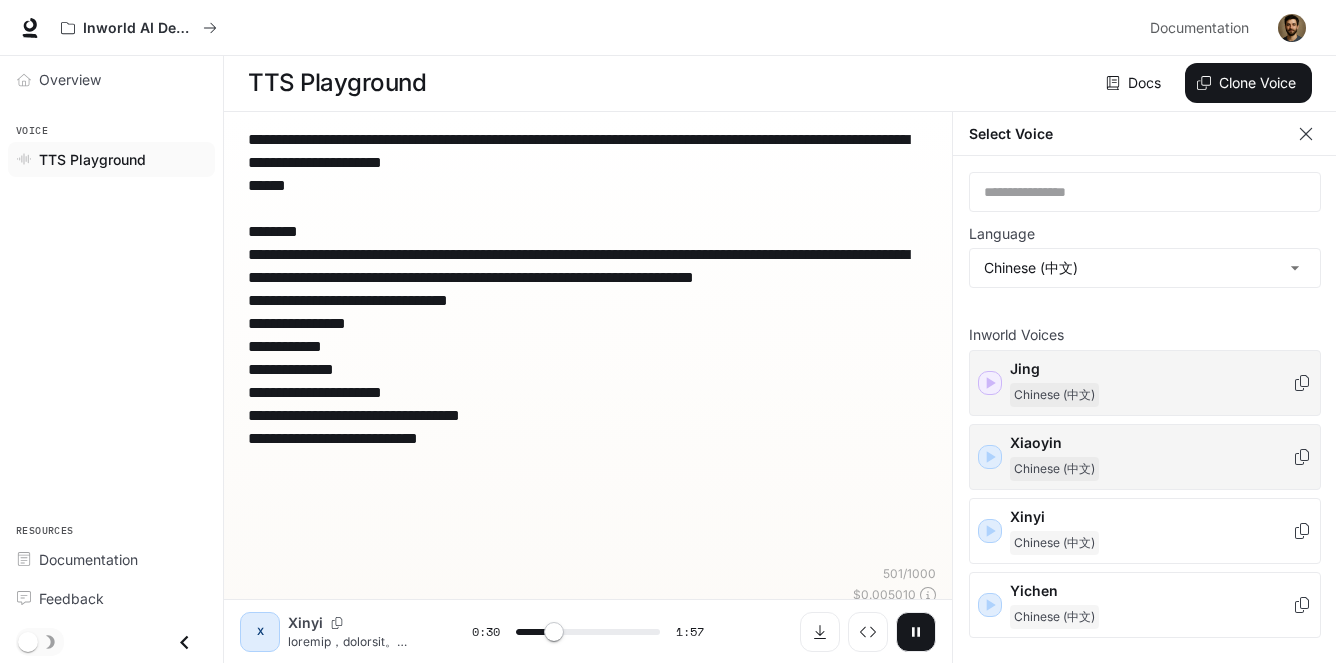 drag, startPoint x: 544, startPoint y: 511, endPoint x: 304, endPoint y: 146, distance: 436.8352 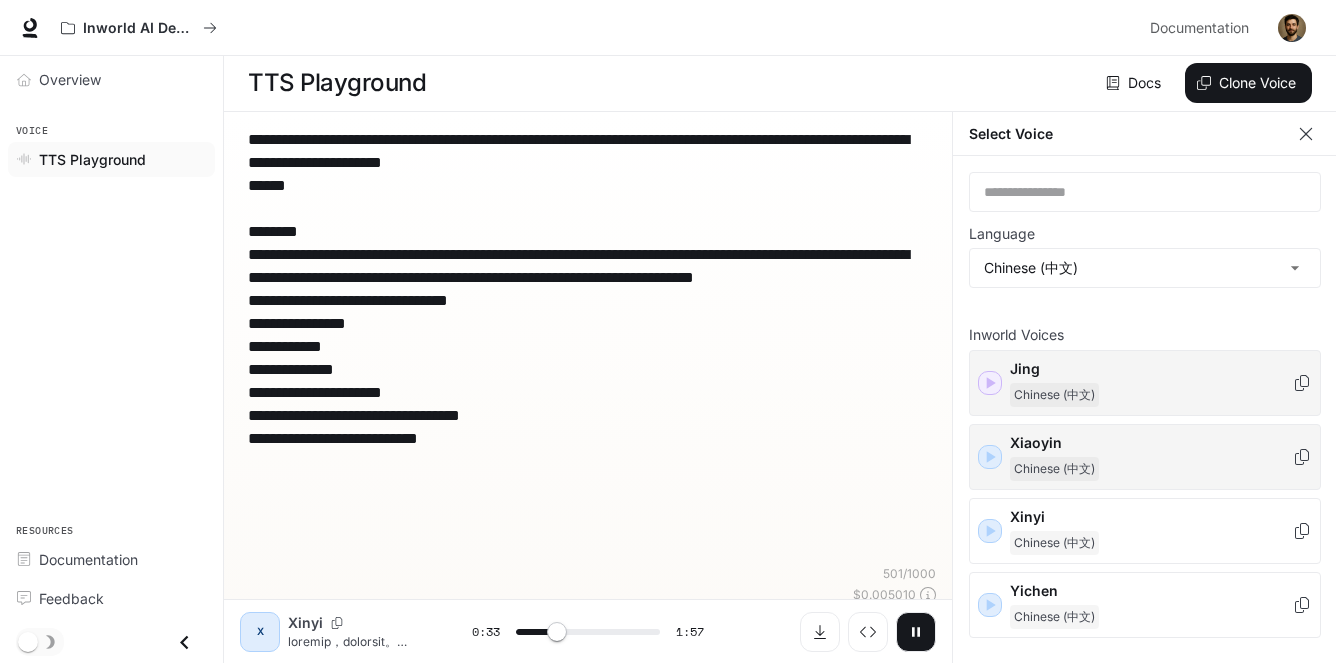 type on "****" 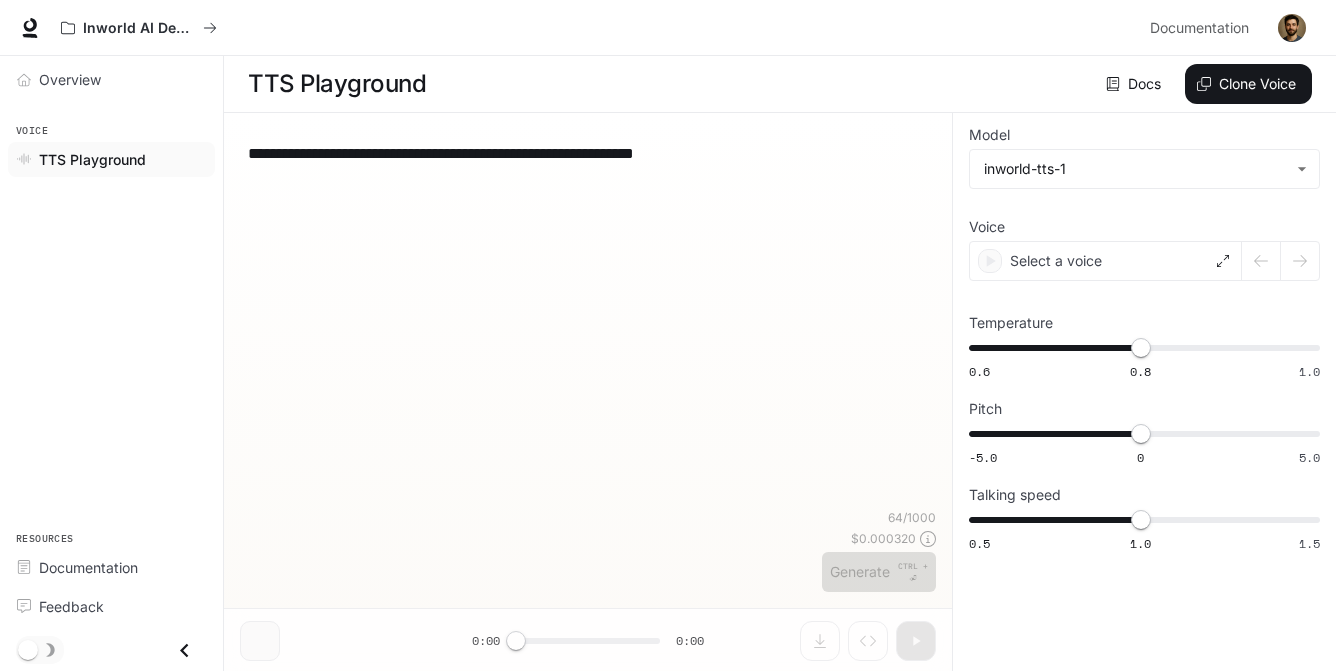 scroll, scrollTop: 0, scrollLeft: 0, axis: both 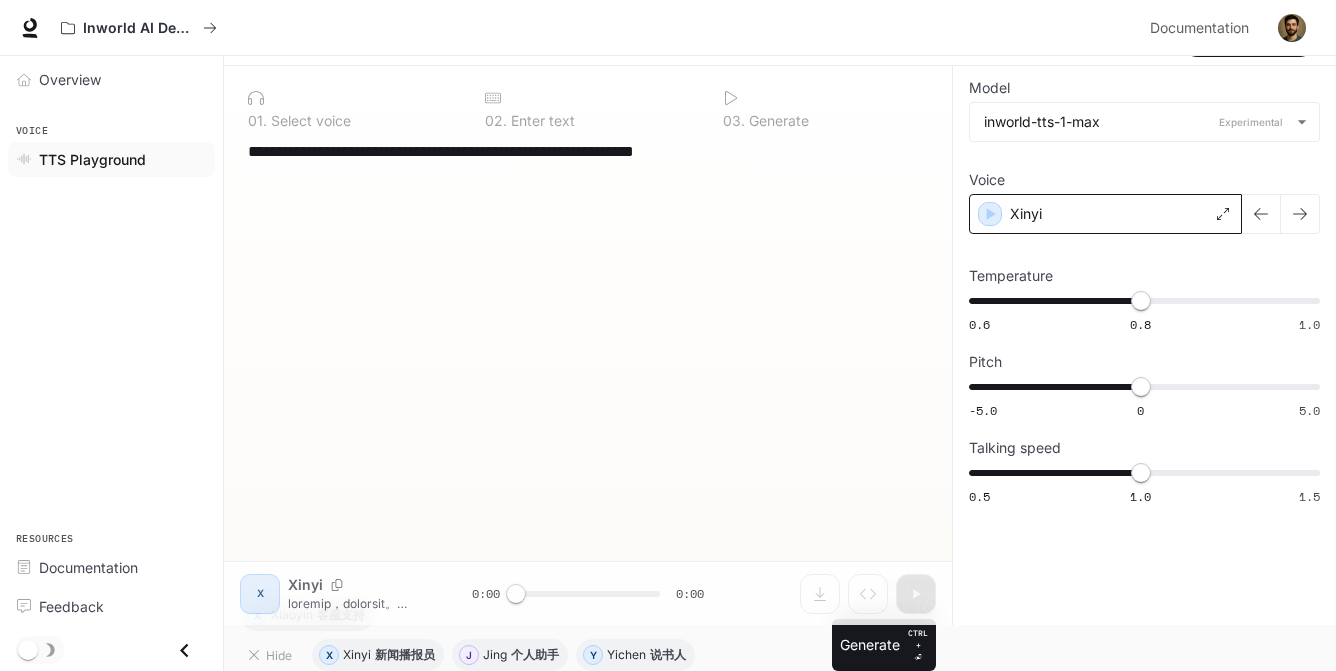 click on "Xinyi" at bounding box center [1026, 214] 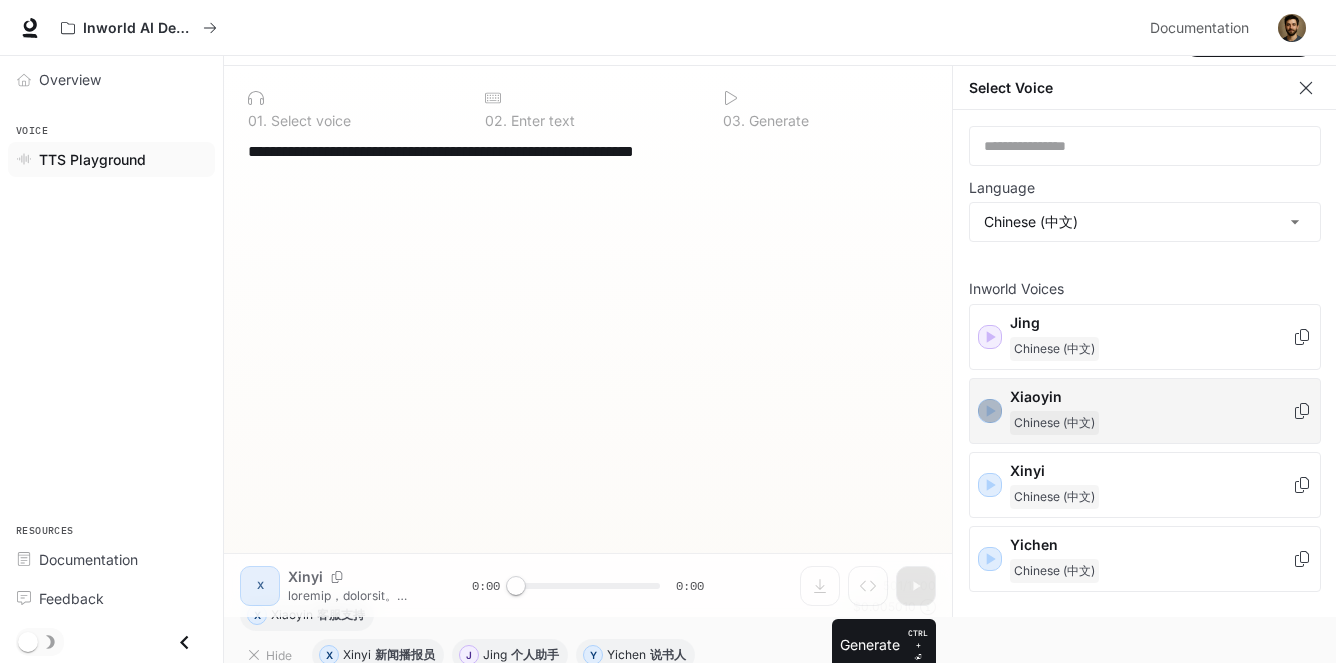 click 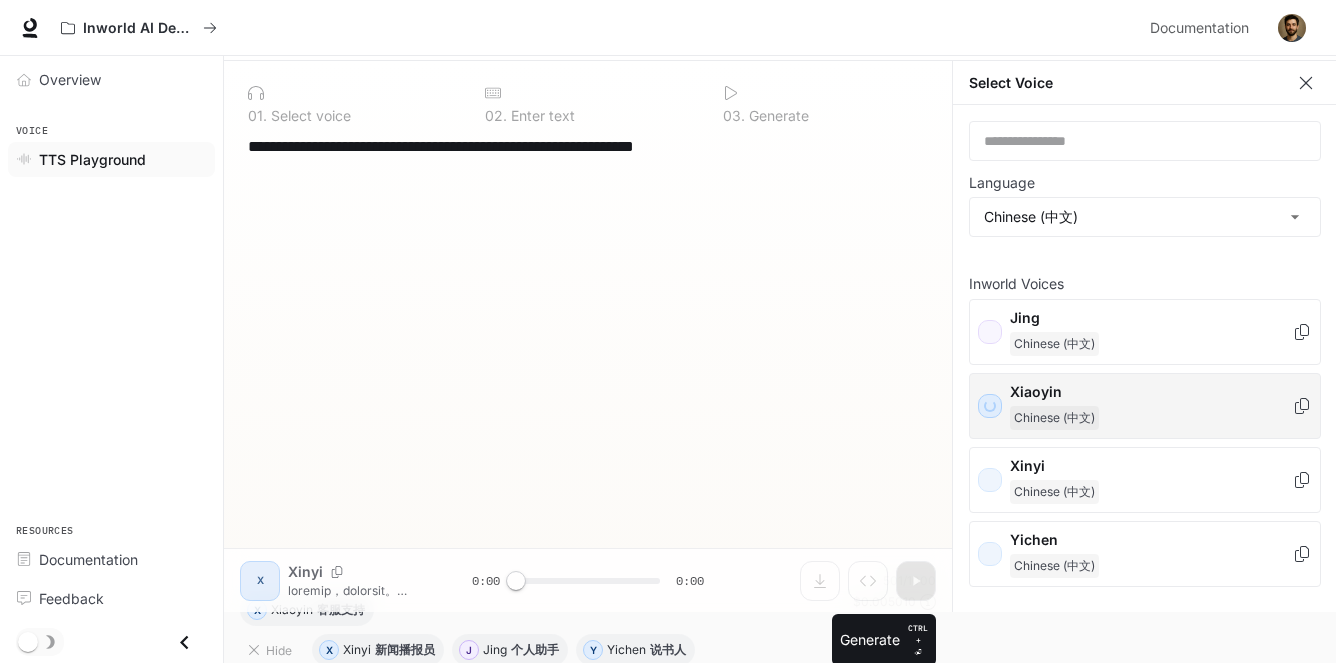 scroll, scrollTop: 55, scrollLeft: 0, axis: vertical 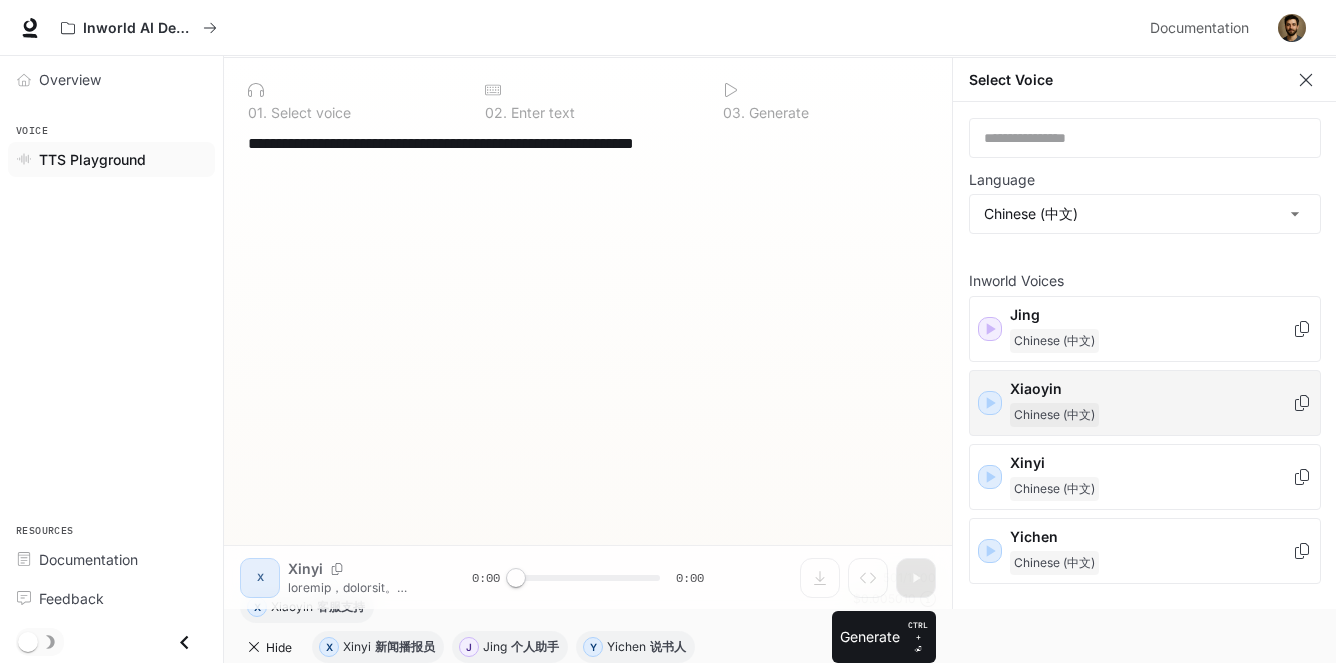 click on "Hide" at bounding box center [272, 647] 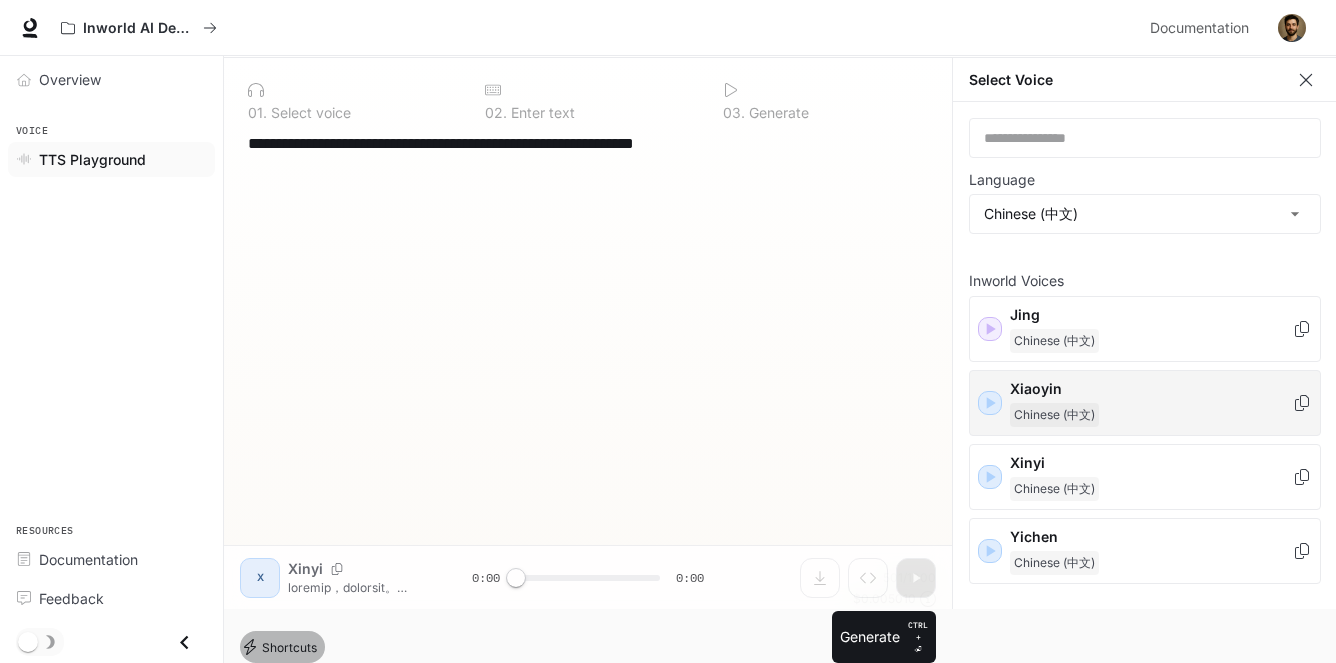 click on "Shortcuts" at bounding box center (282, 647) 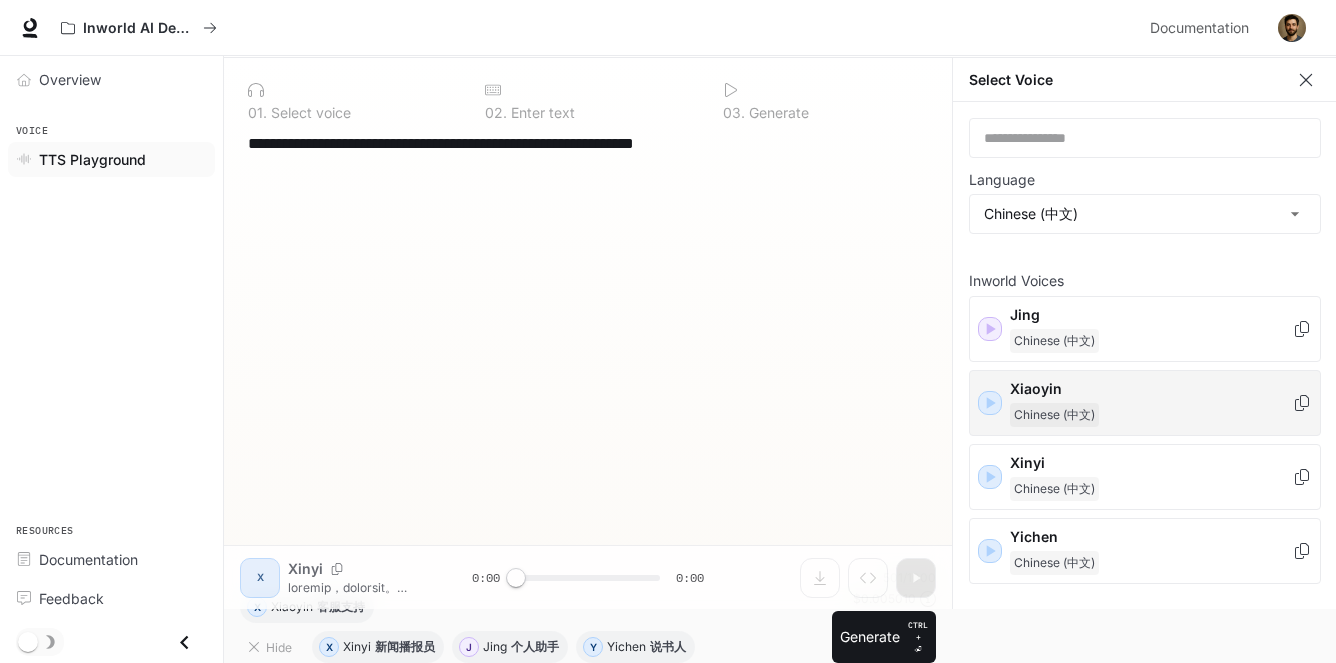 click on "Xiaoyin" at bounding box center (1151, 389) 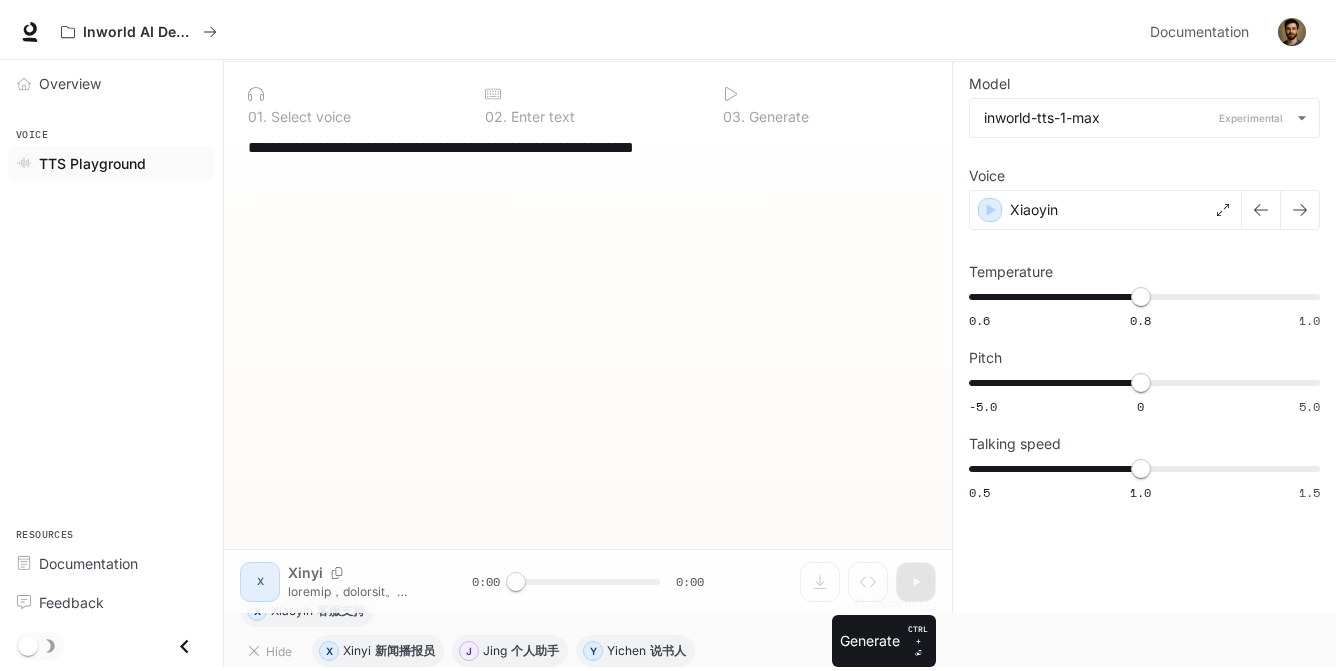 scroll, scrollTop: 47, scrollLeft: 0, axis: vertical 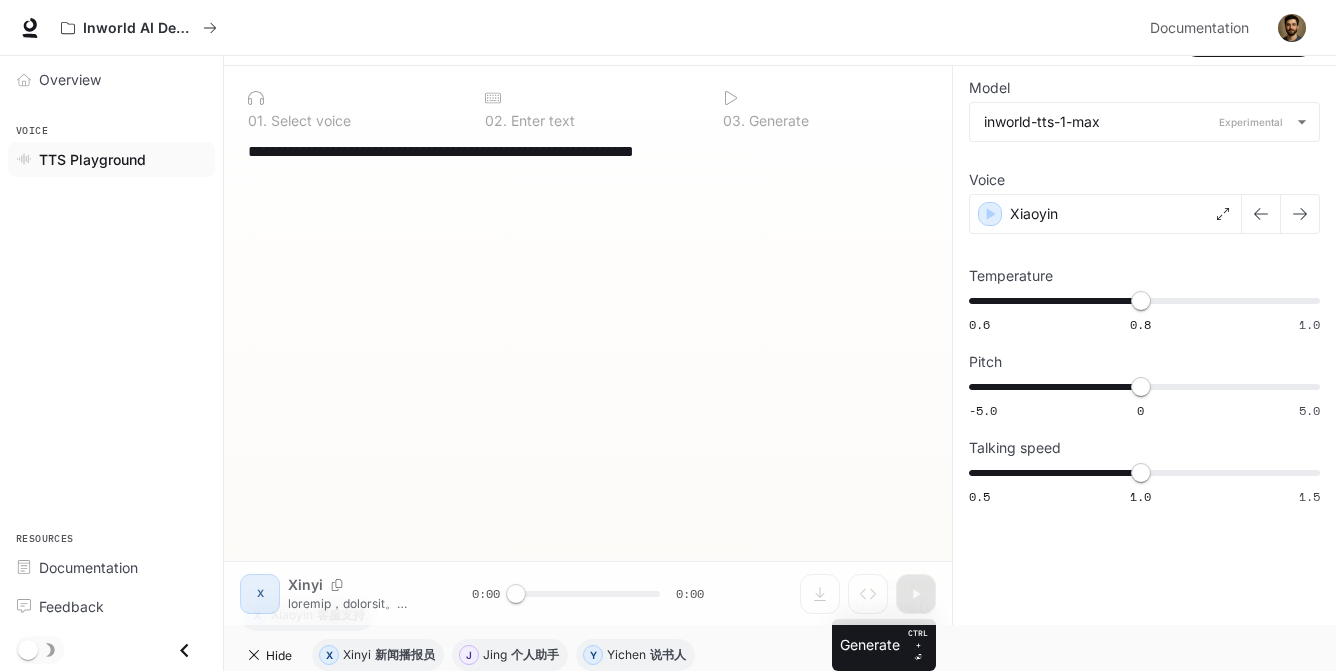 click on "Hide" at bounding box center [272, 655] 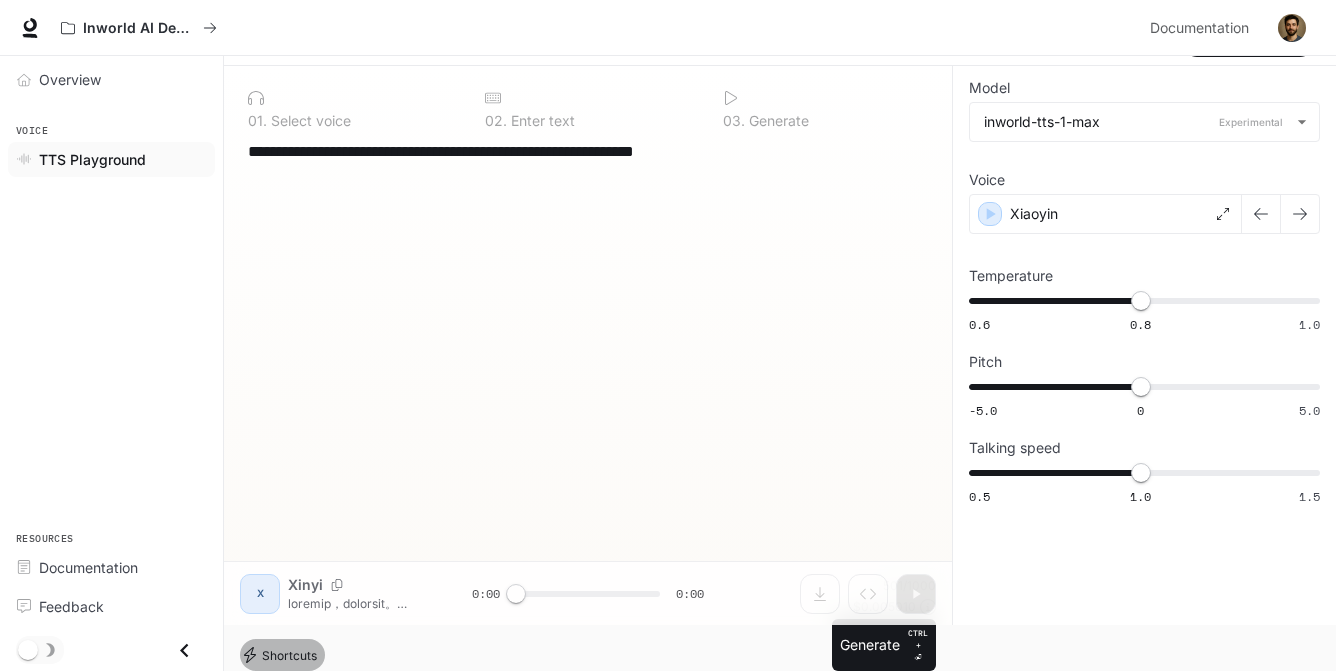 click on "Shortcuts" at bounding box center [282, 655] 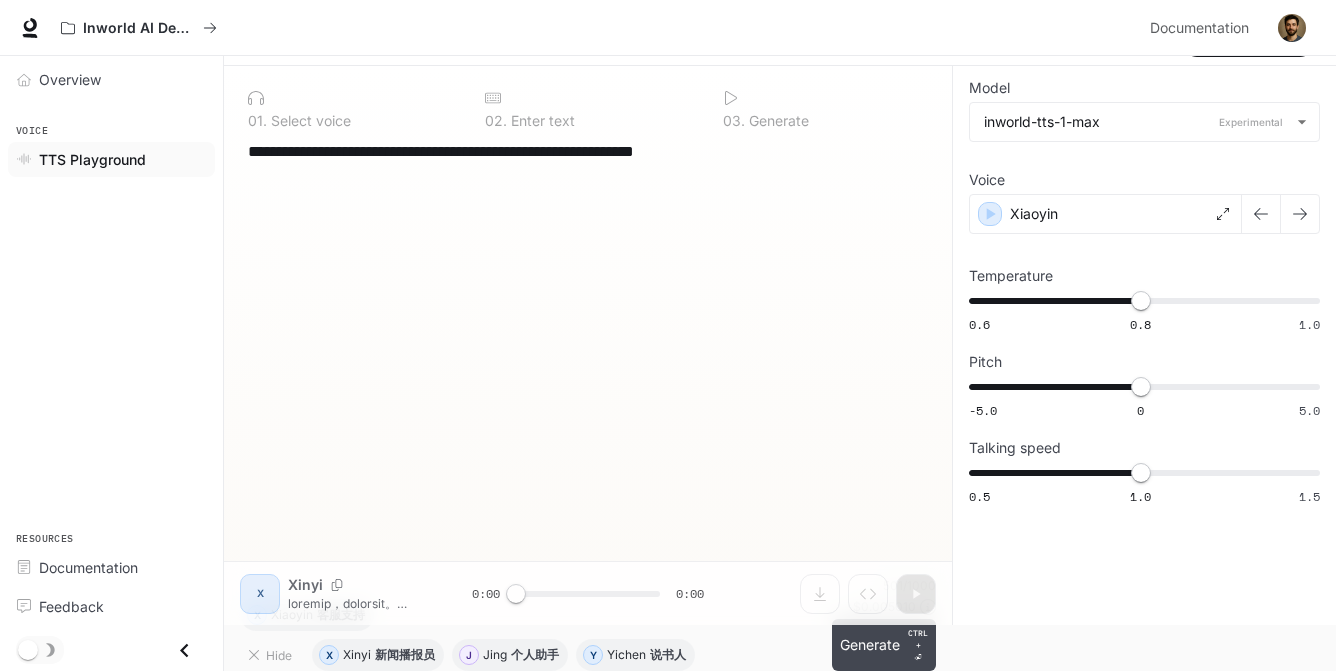 drag, startPoint x: 826, startPoint y: 646, endPoint x: 851, endPoint y: 635, distance: 27.313 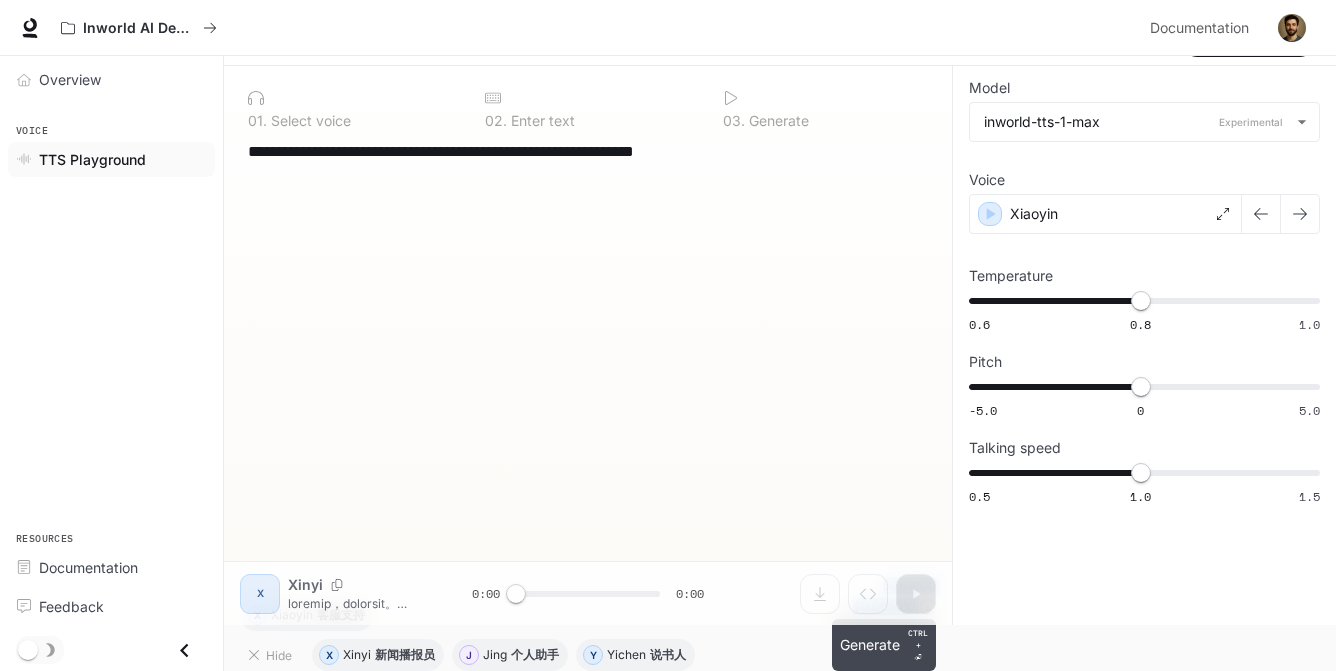 click on "Generate CTRL +  ⏎" at bounding box center [884, 645] 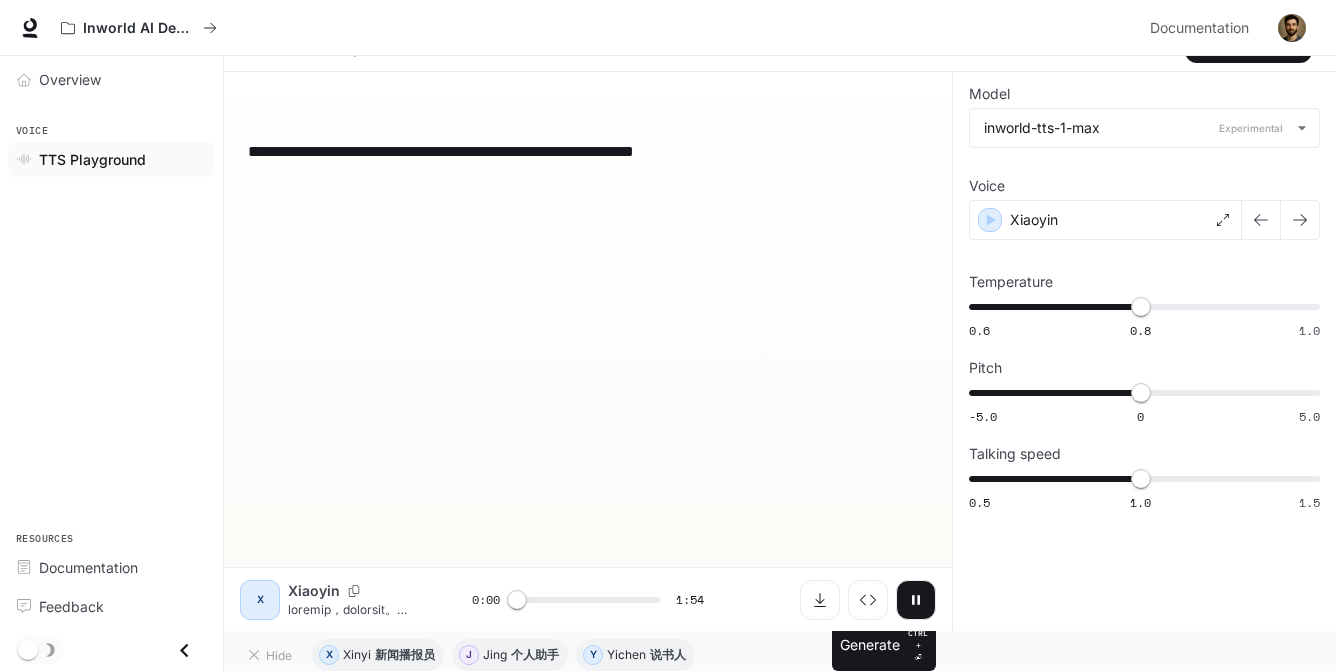 scroll, scrollTop: 0, scrollLeft: 0, axis: both 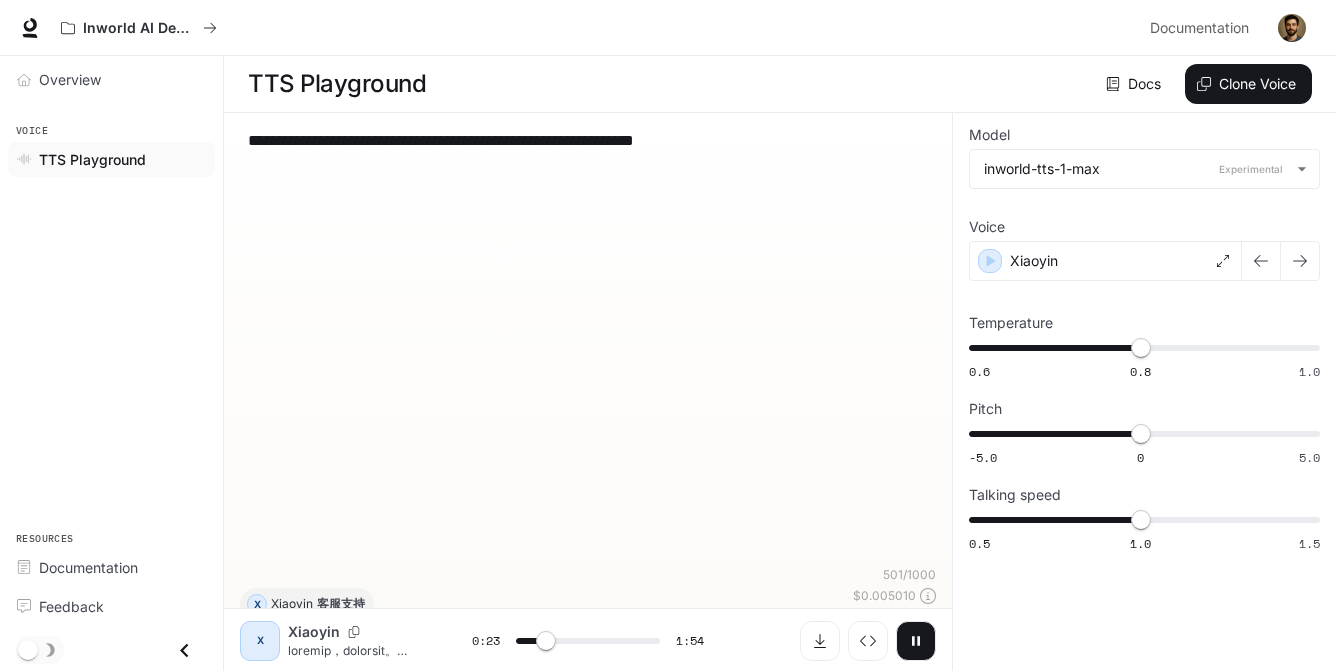 drag, startPoint x: 678, startPoint y: 155, endPoint x: 689, endPoint y: 156, distance: 11.045361 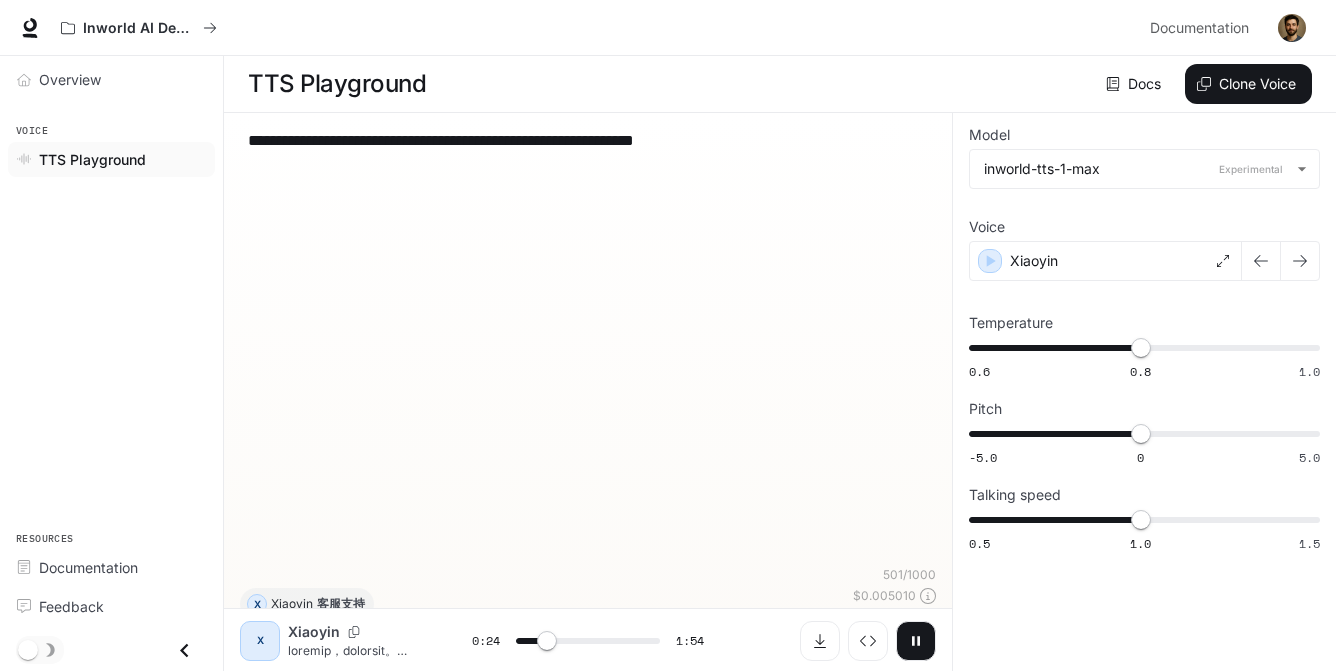 click on "**********" at bounding box center (588, 347) 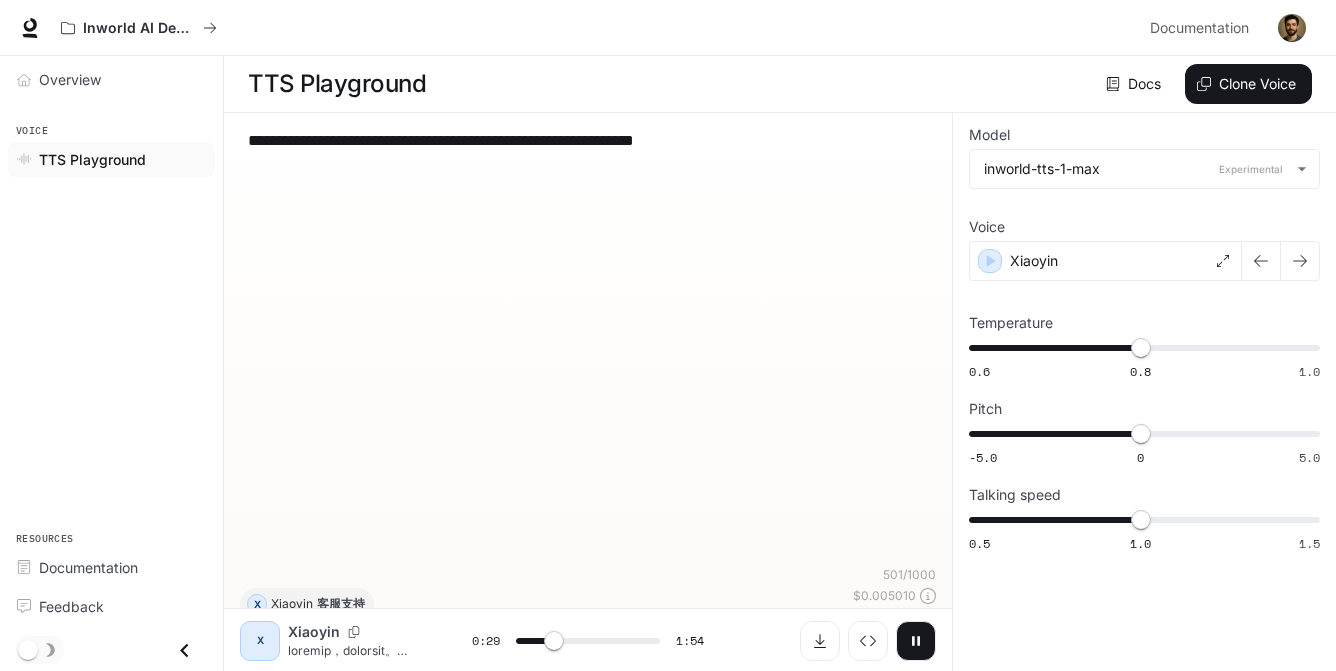 drag, startPoint x: 683, startPoint y: 160, endPoint x: 695, endPoint y: 161, distance: 12.0415945 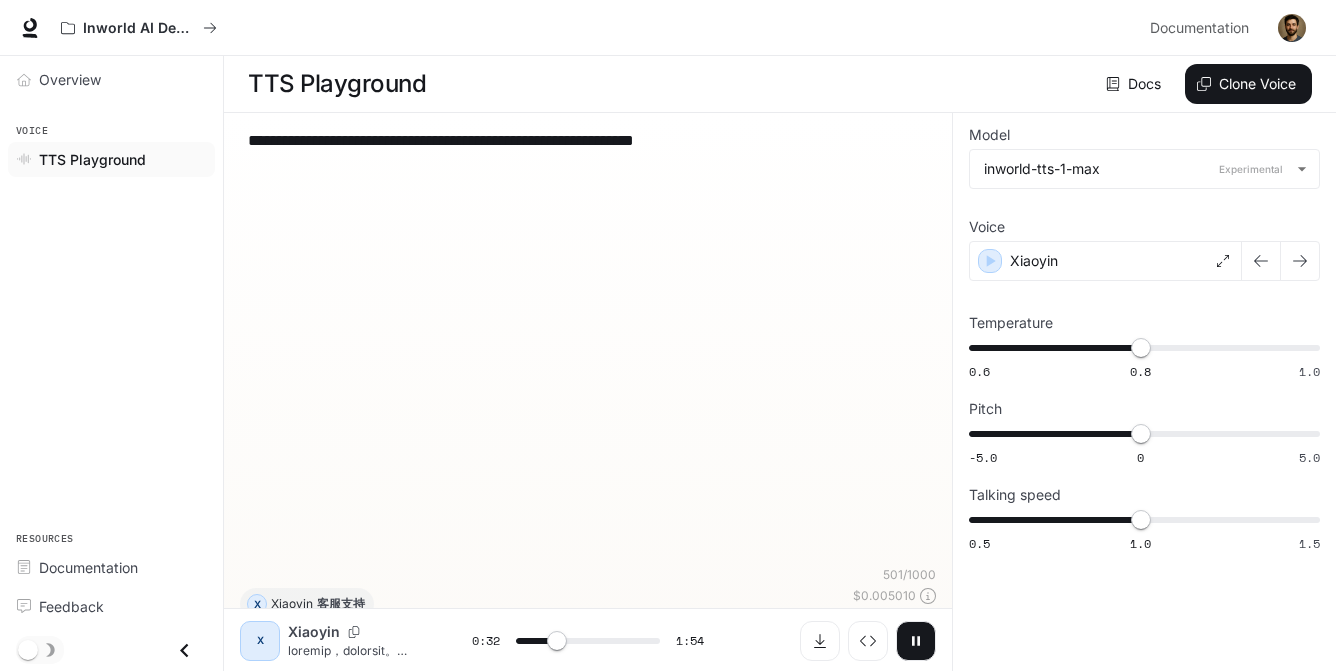 type on "****" 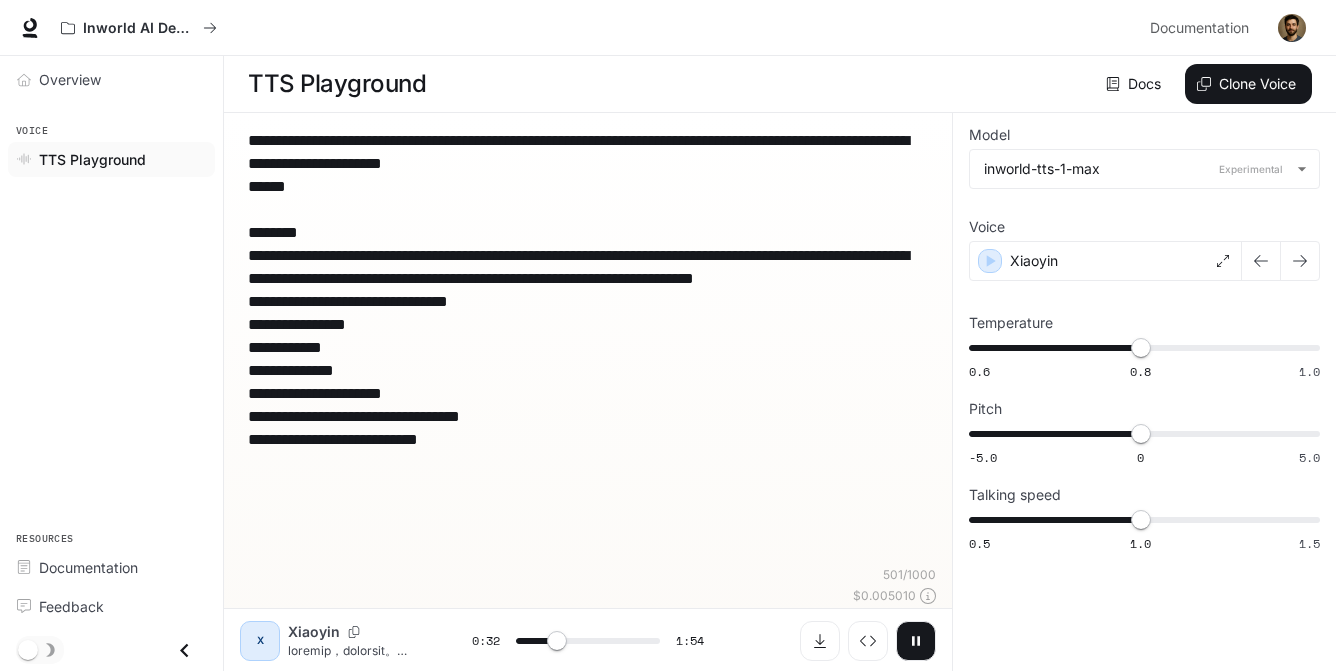 type on "**********" 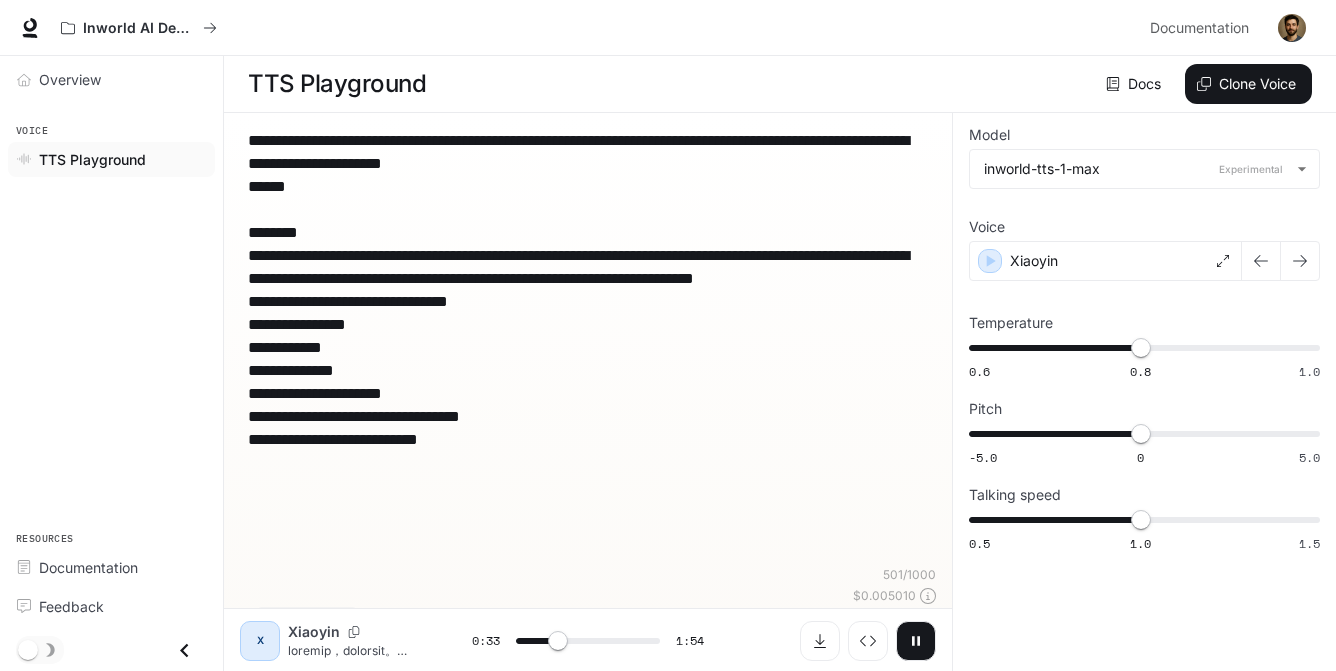 type on "****" 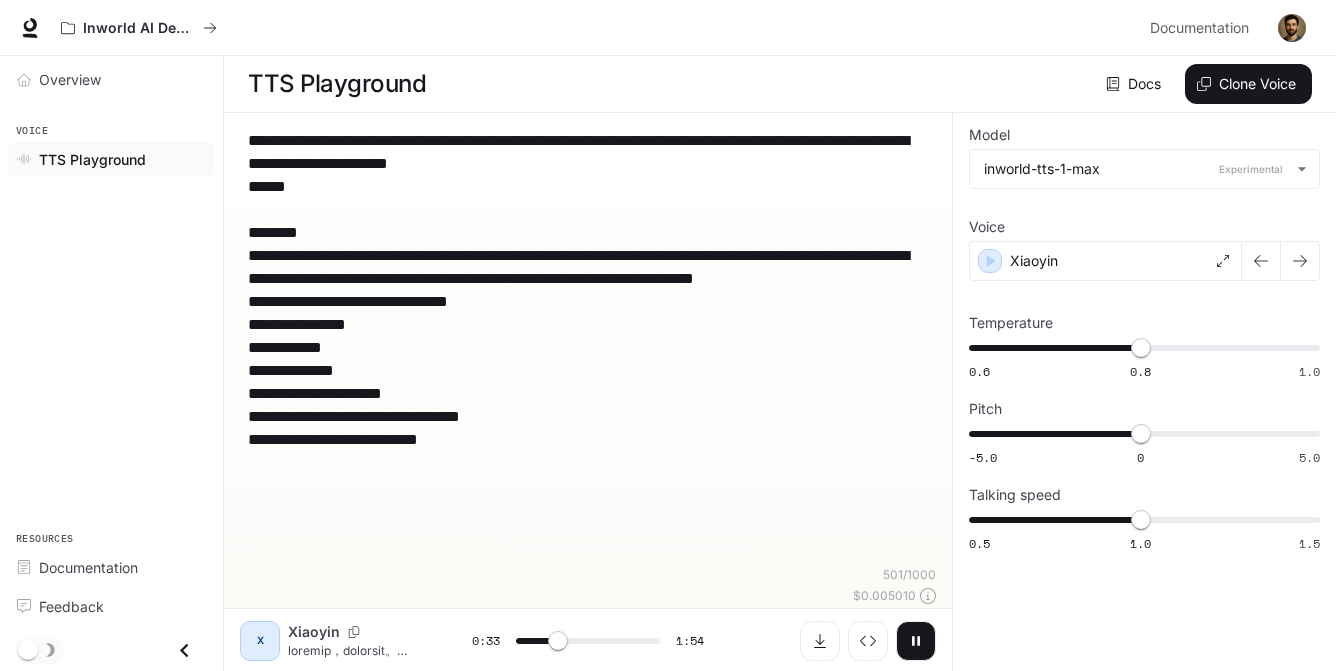 type on "****" 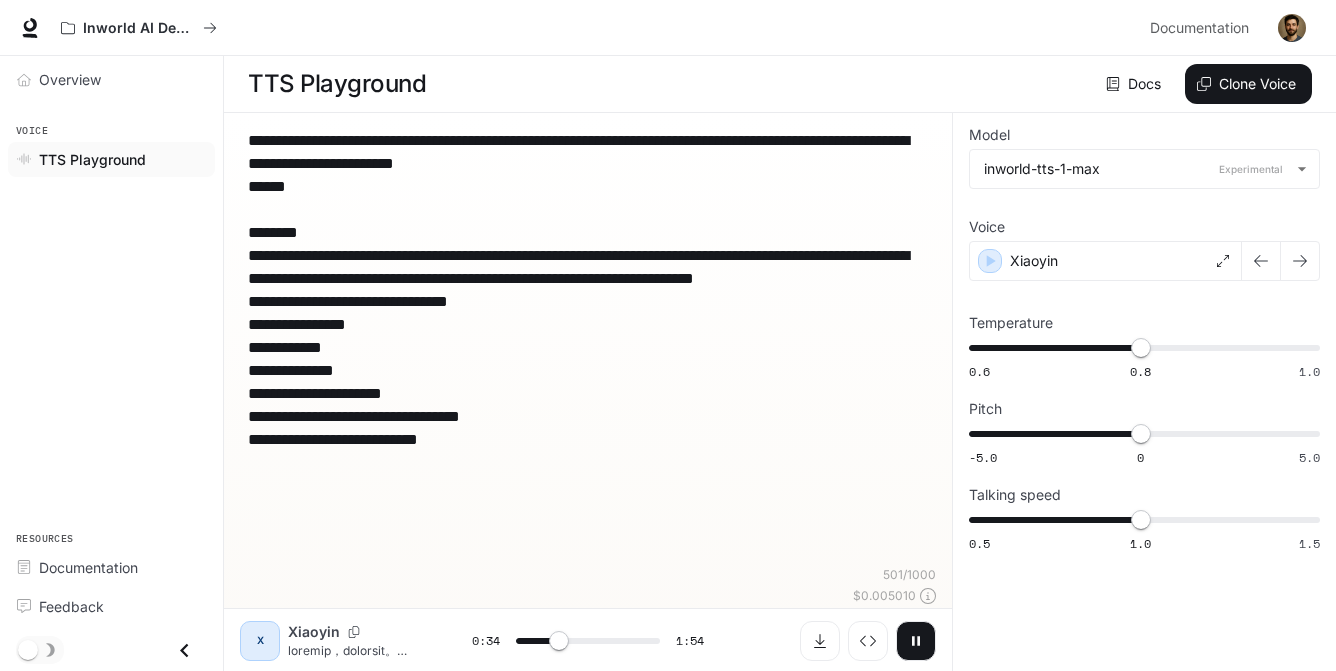 type on "****" 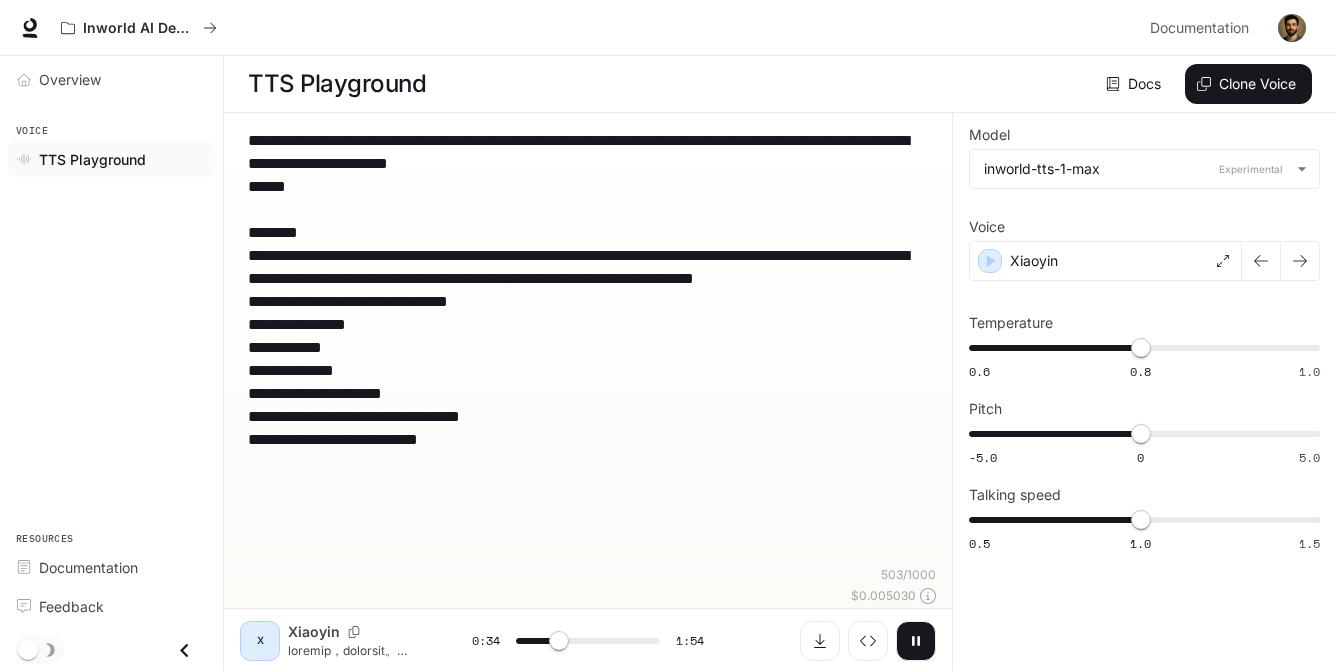 type on "****" 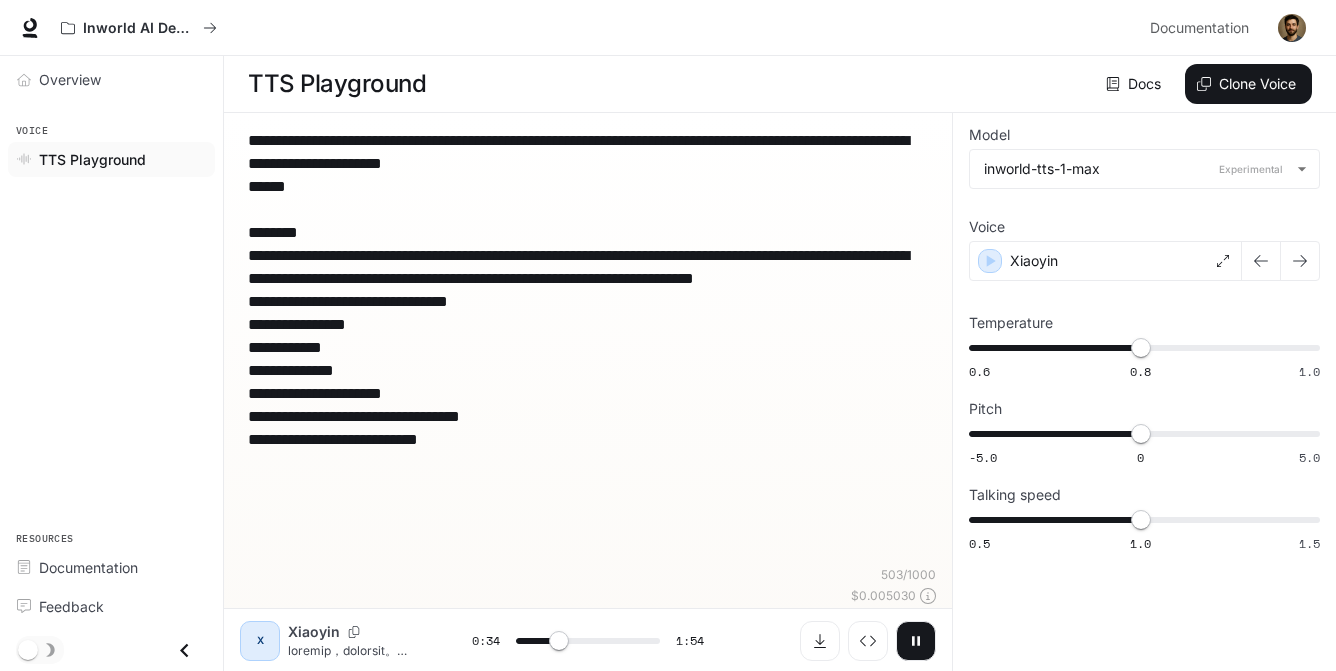 type on "****" 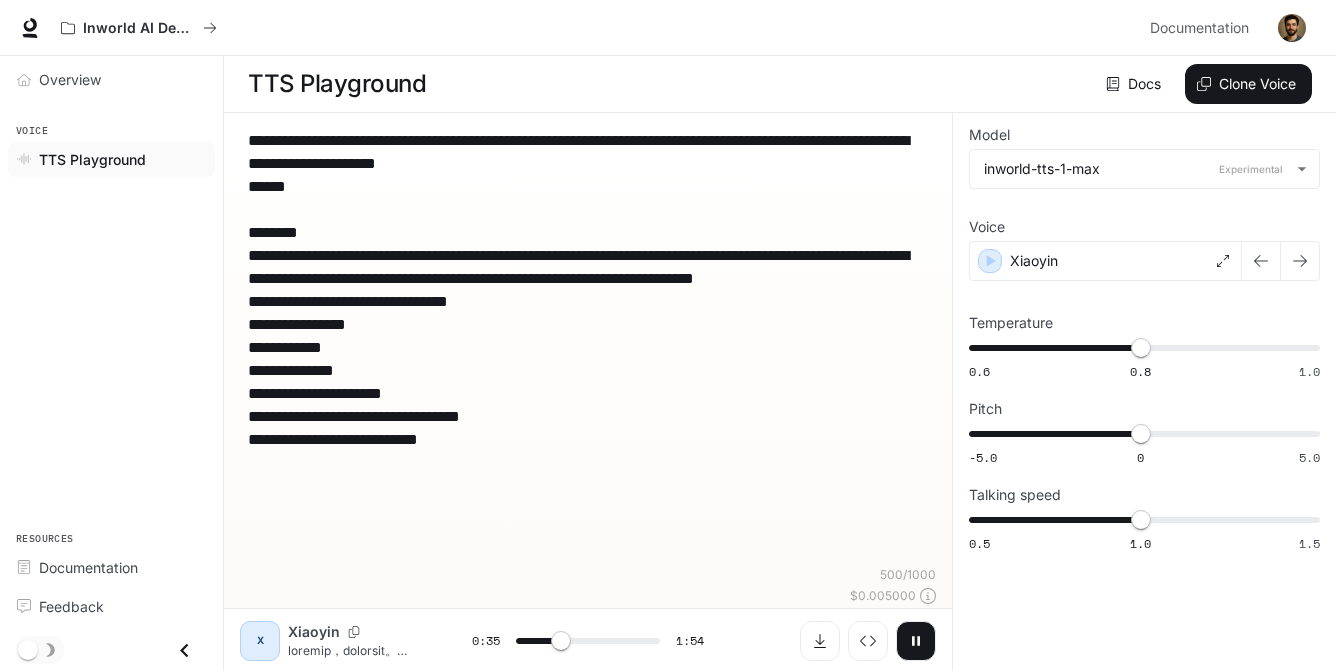 type on "****" 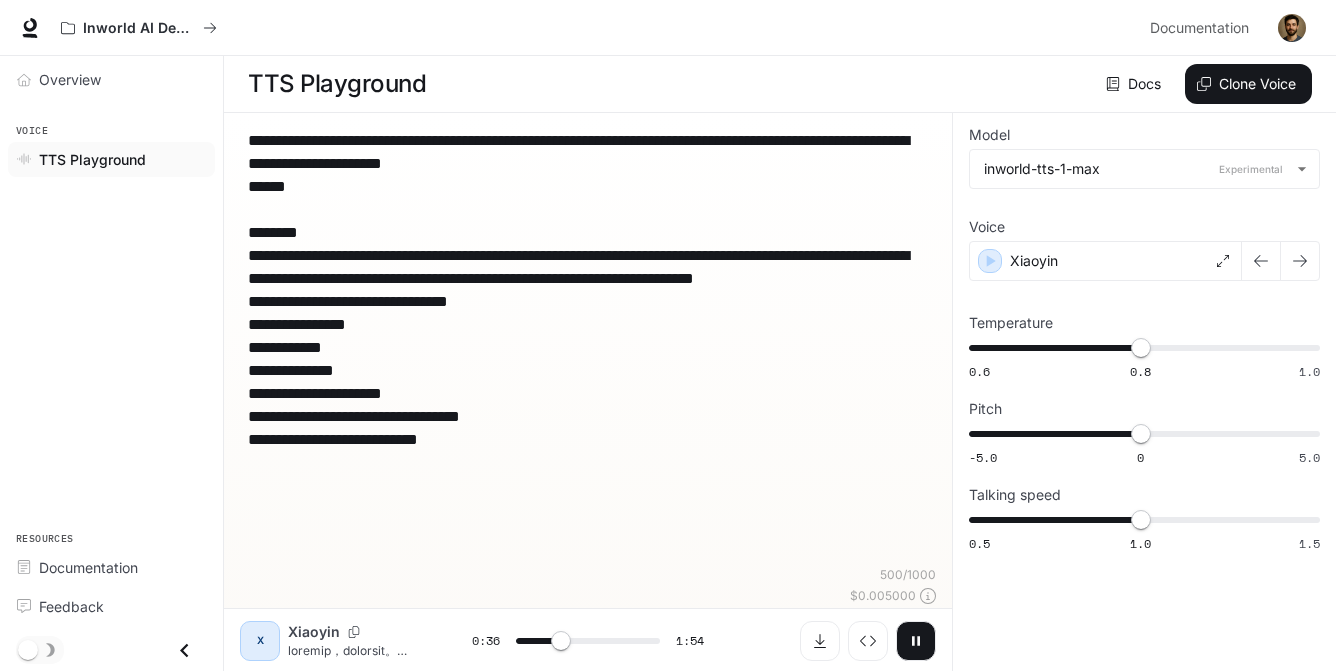 type on "****" 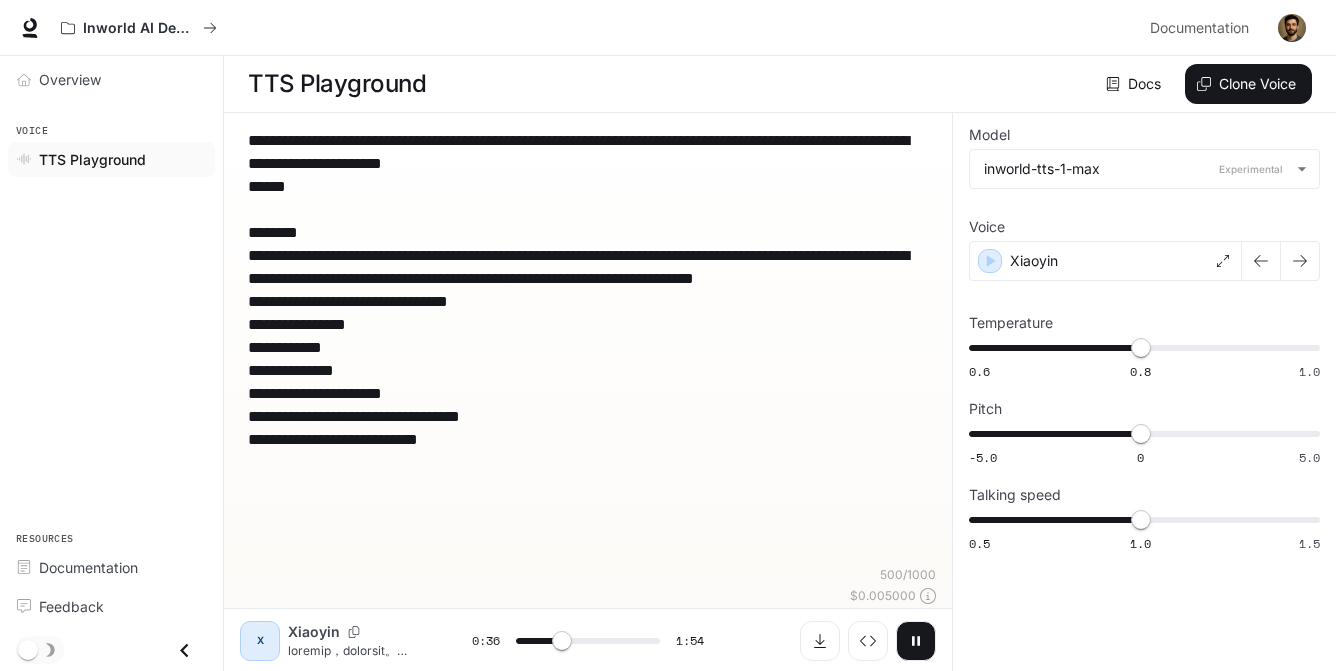 type on "**********" 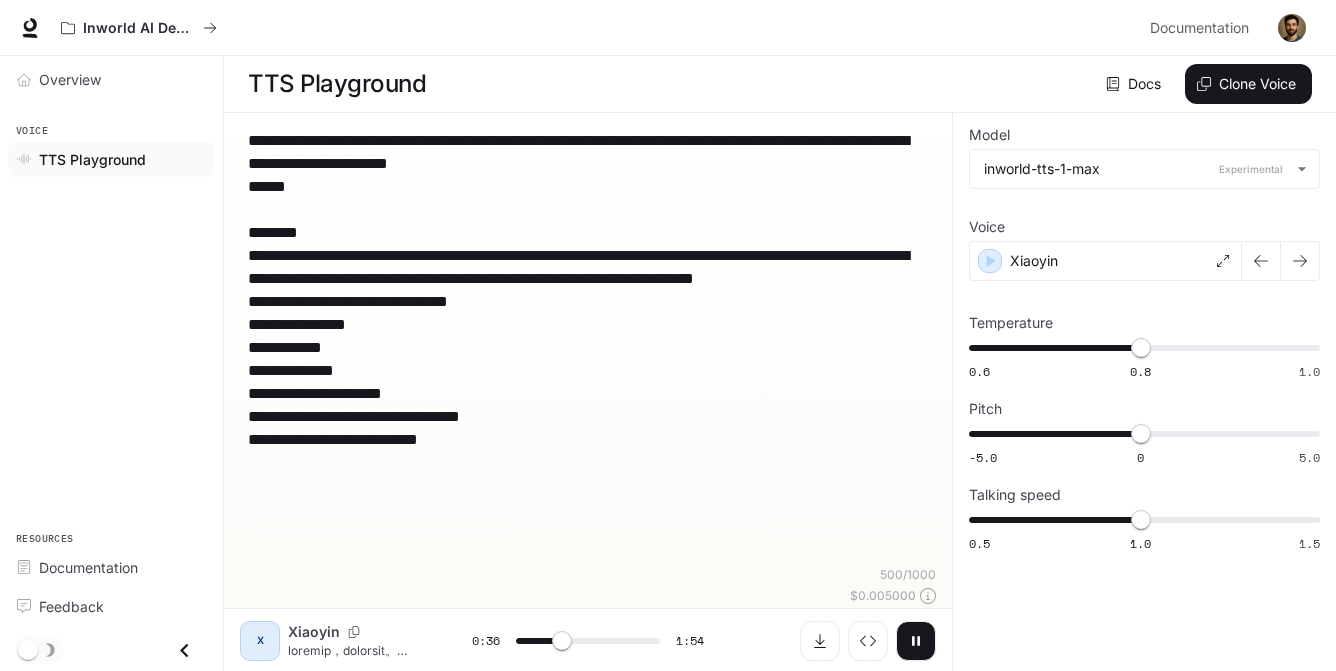 type on "****" 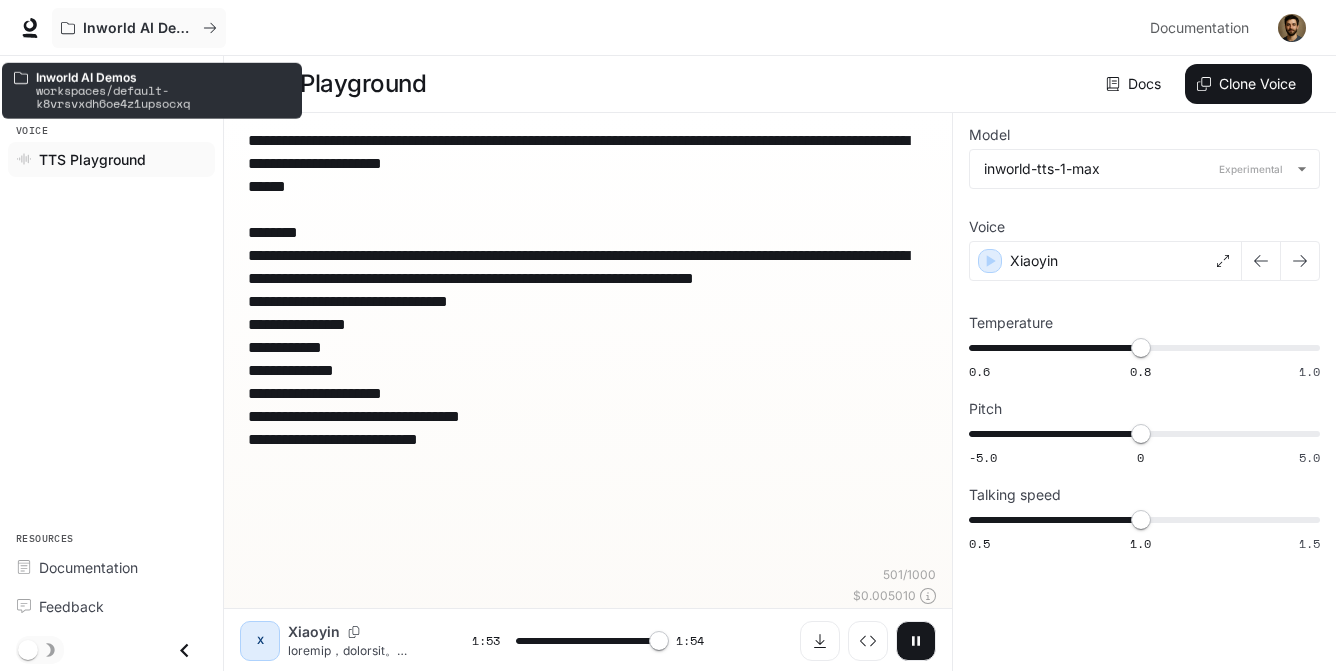 drag, startPoint x: 576, startPoint y: 527, endPoint x: 104, endPoint y: 41, distance: 677.48065 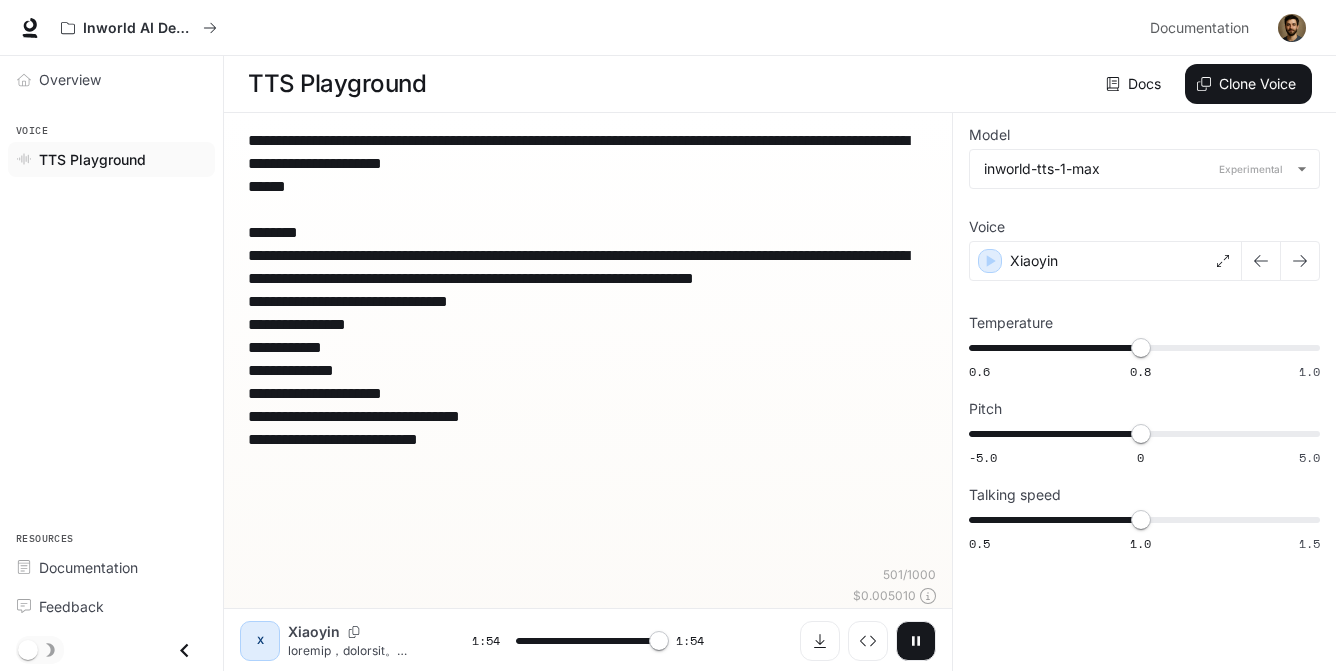 type on "*" 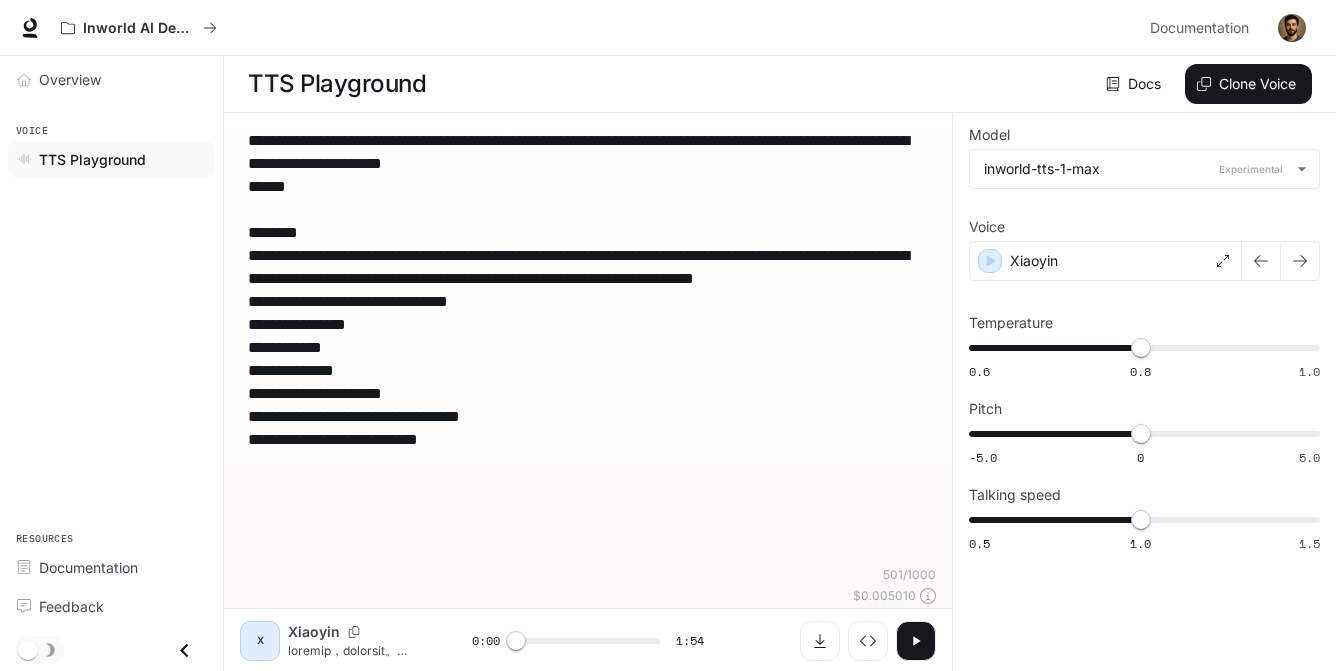 paste on "**********" 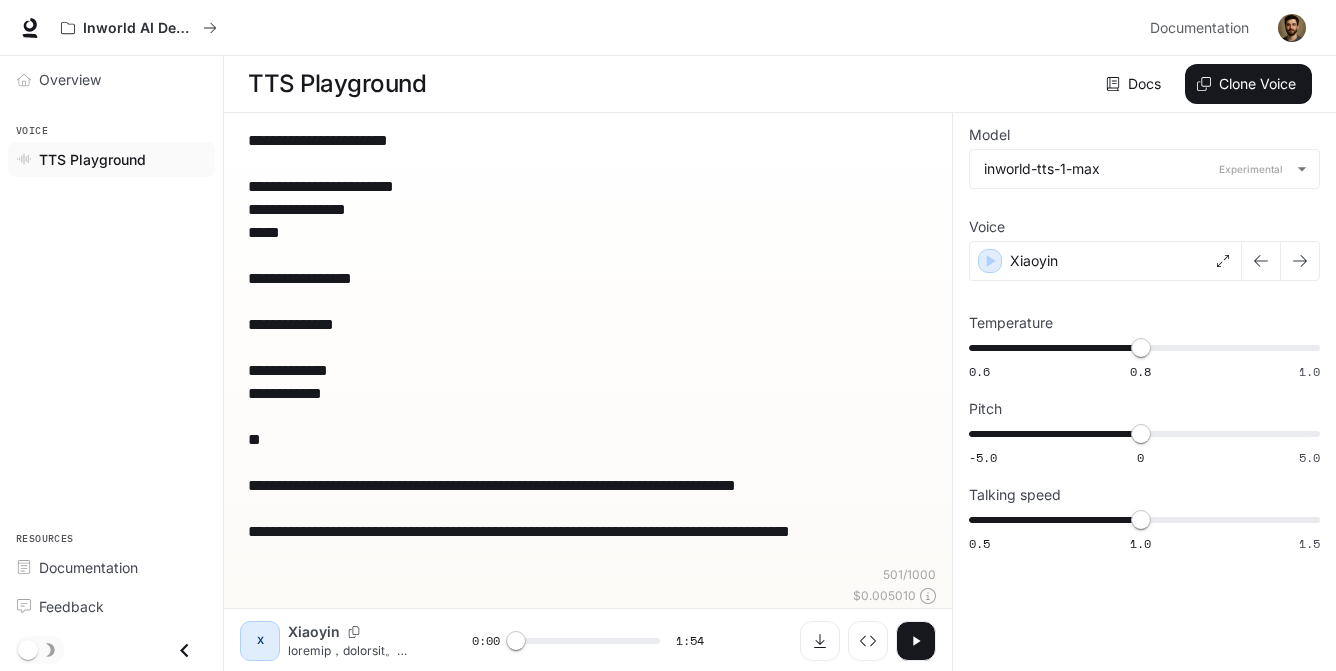 scroll, scrollTop: 352, scrollLeft: 0, axis: vertical 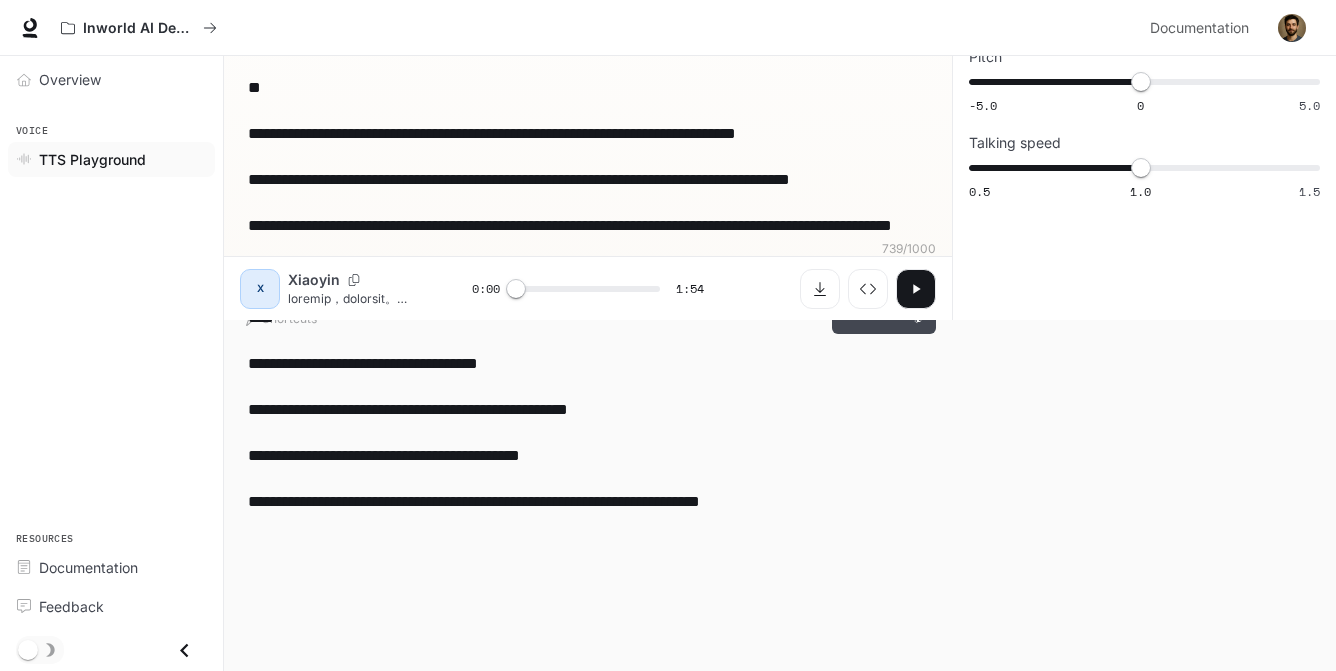type on "**********" 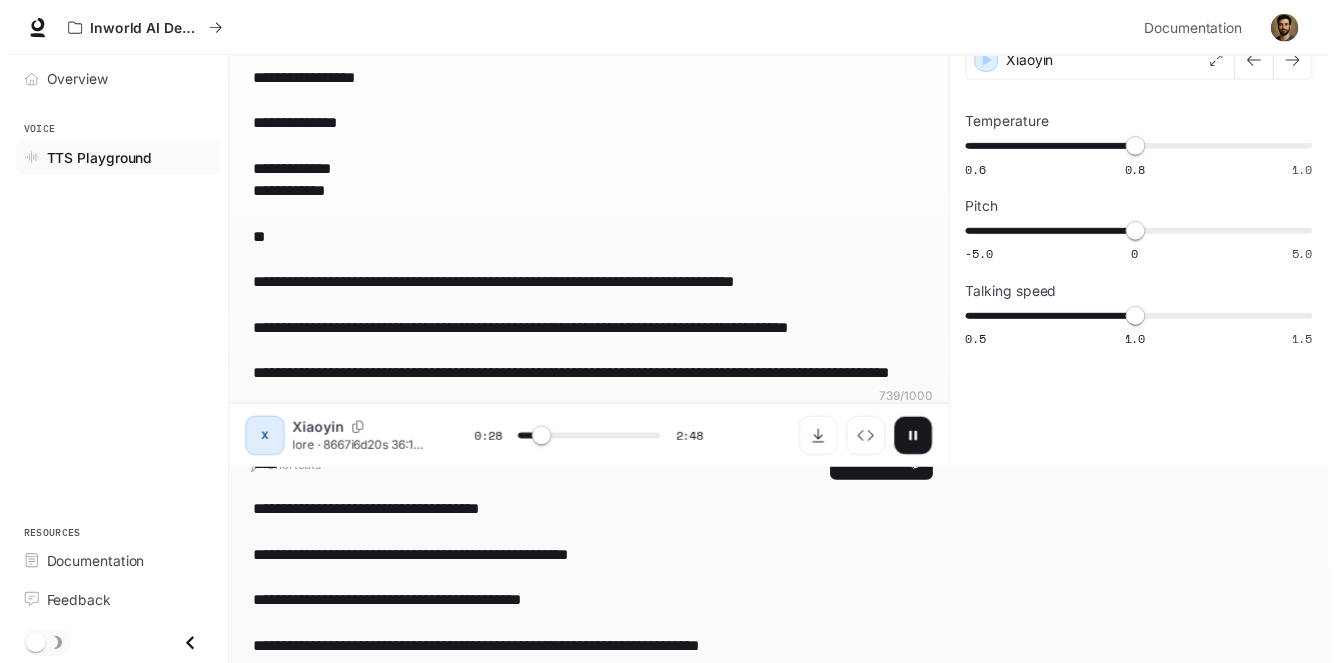 scroll, scrollTop: 0, scrollLeft: 0, axis: both 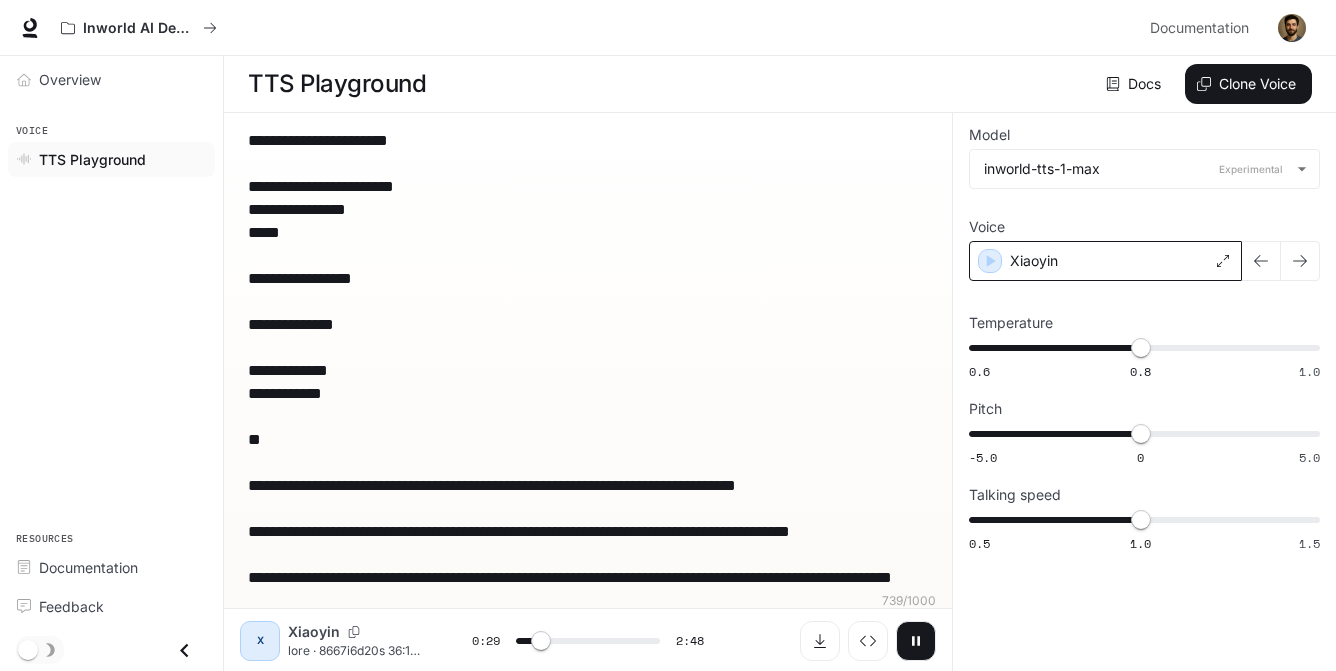 click on "Xiaoyin" at bounding box center (1105, 261) 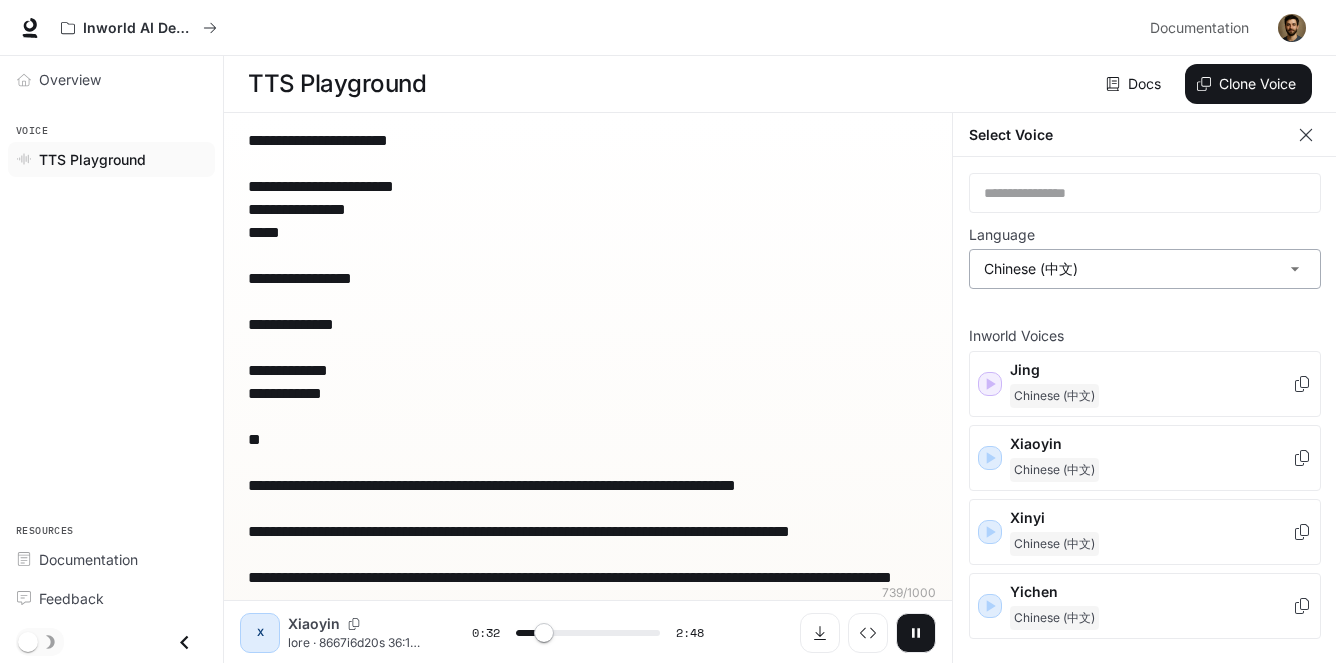 click on "**********" at bounding box center [668, 332] 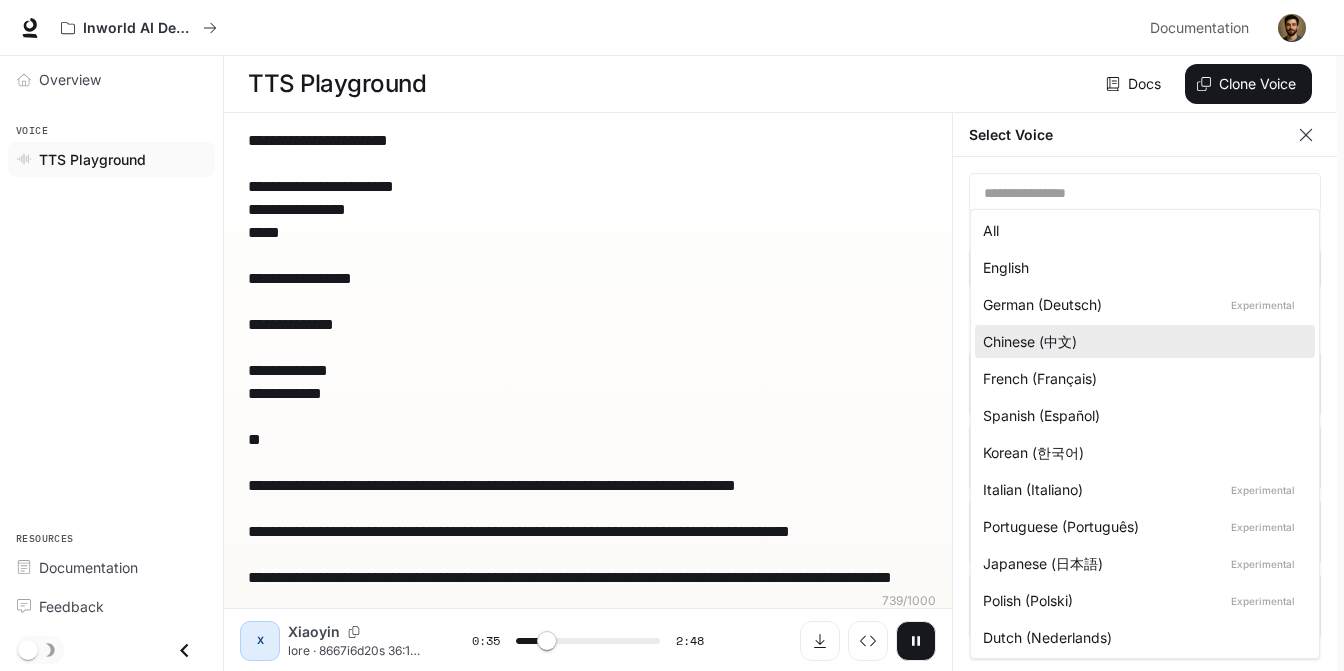 click at bounding box center [672, 335] 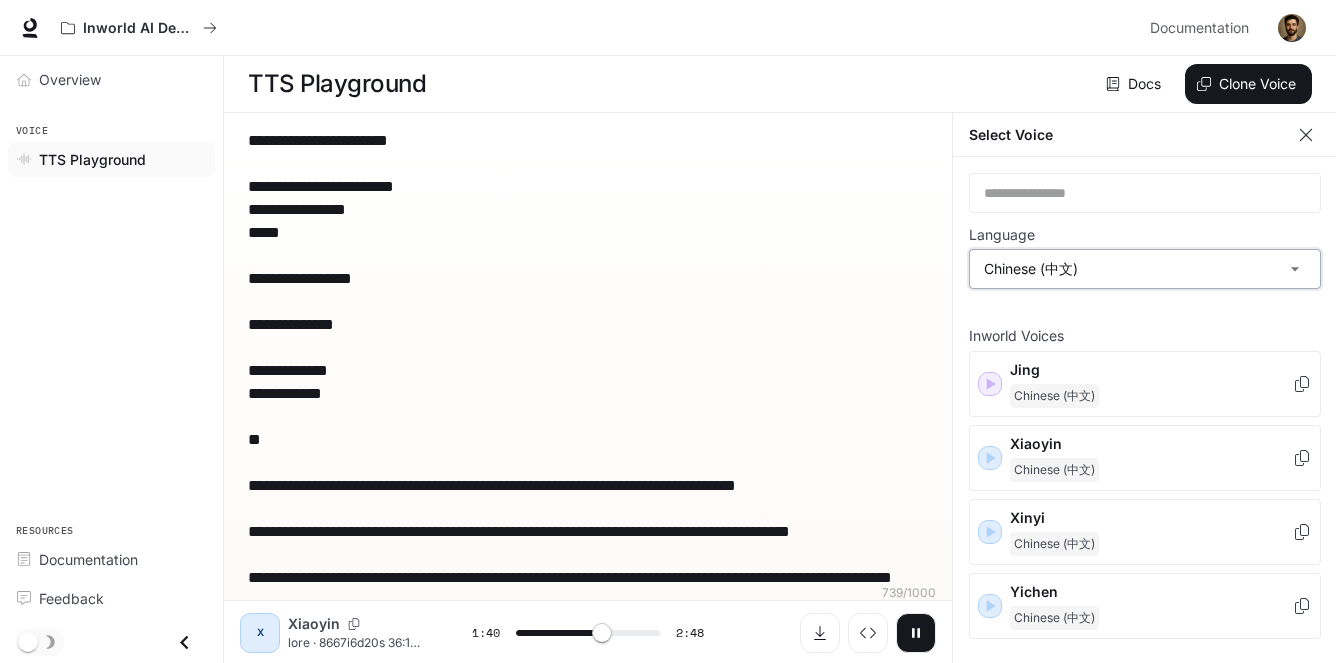 scroll, scrollTop: 385, scrollLeft: 0, axis: vertical 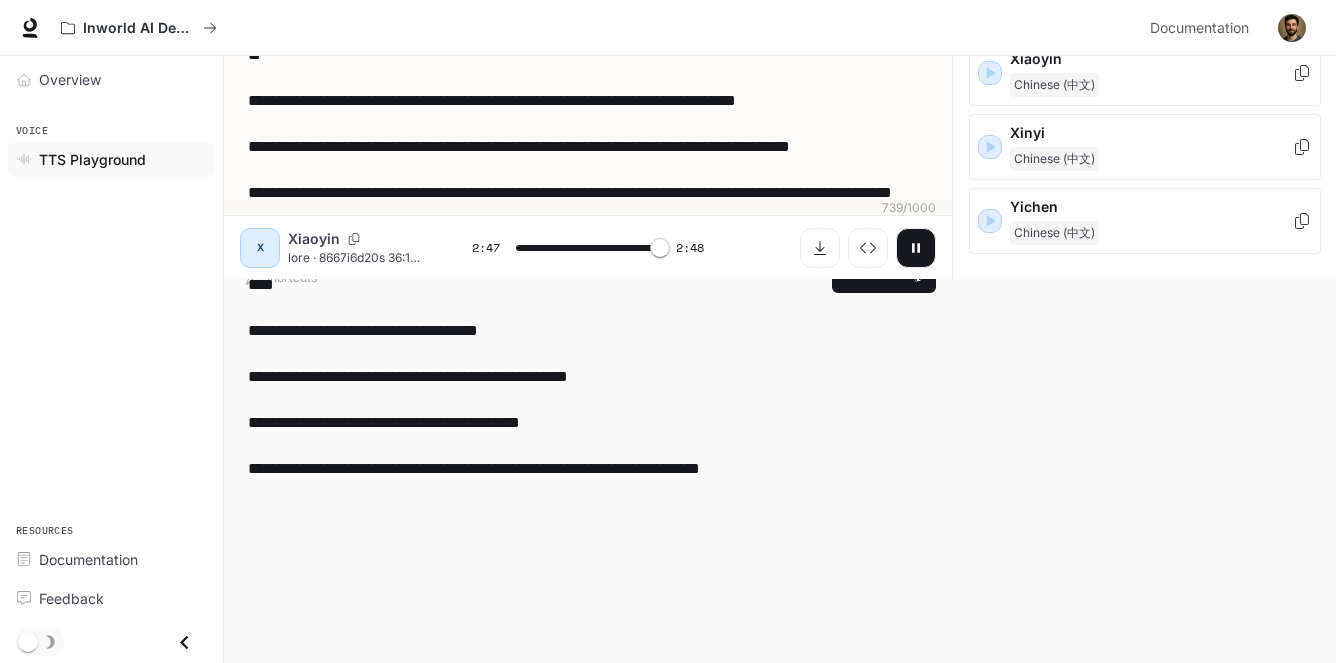 type on "*" 